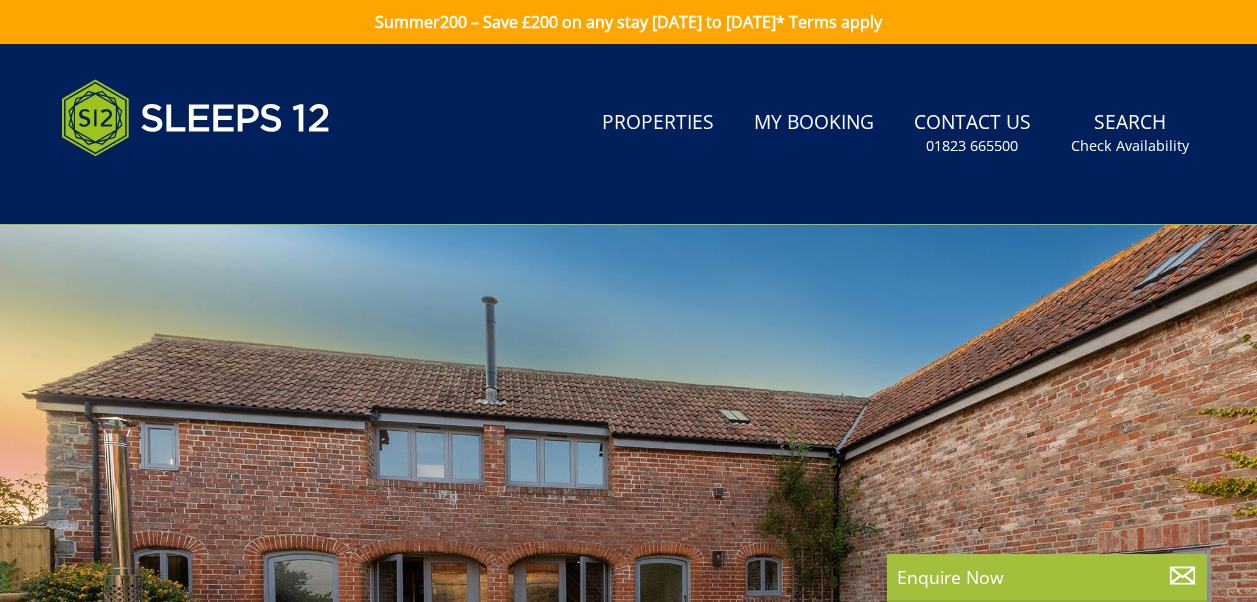 scroll, scrollTop: 0, scrollLeft: 0, axis: both 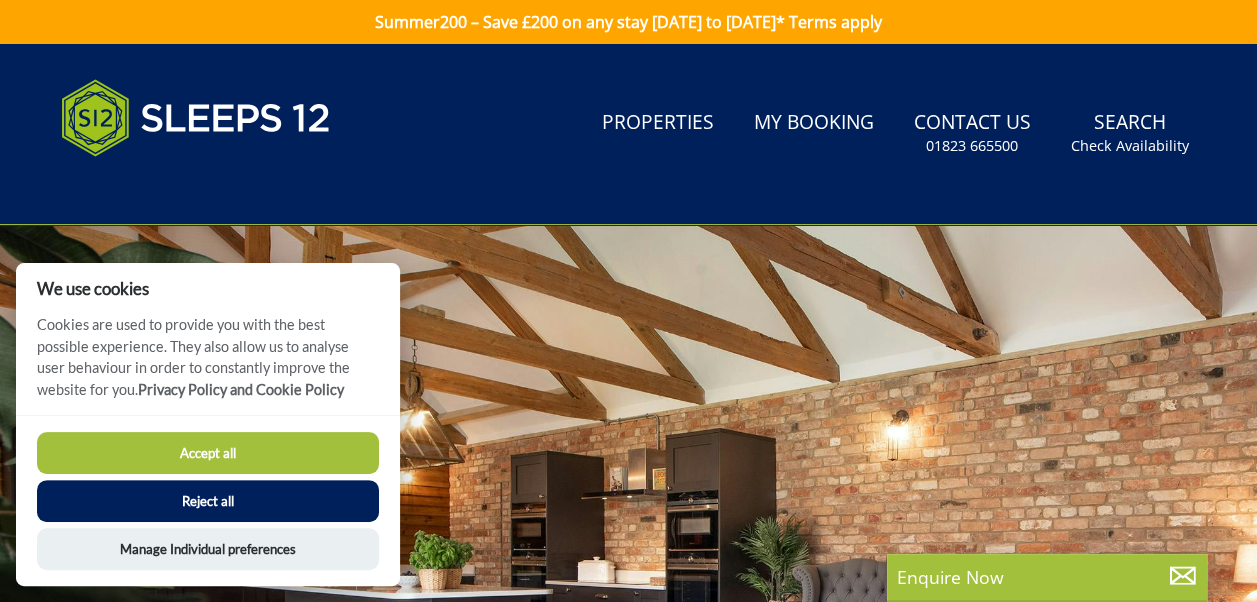 click on "Accept all" at bounding box center (208, 453) 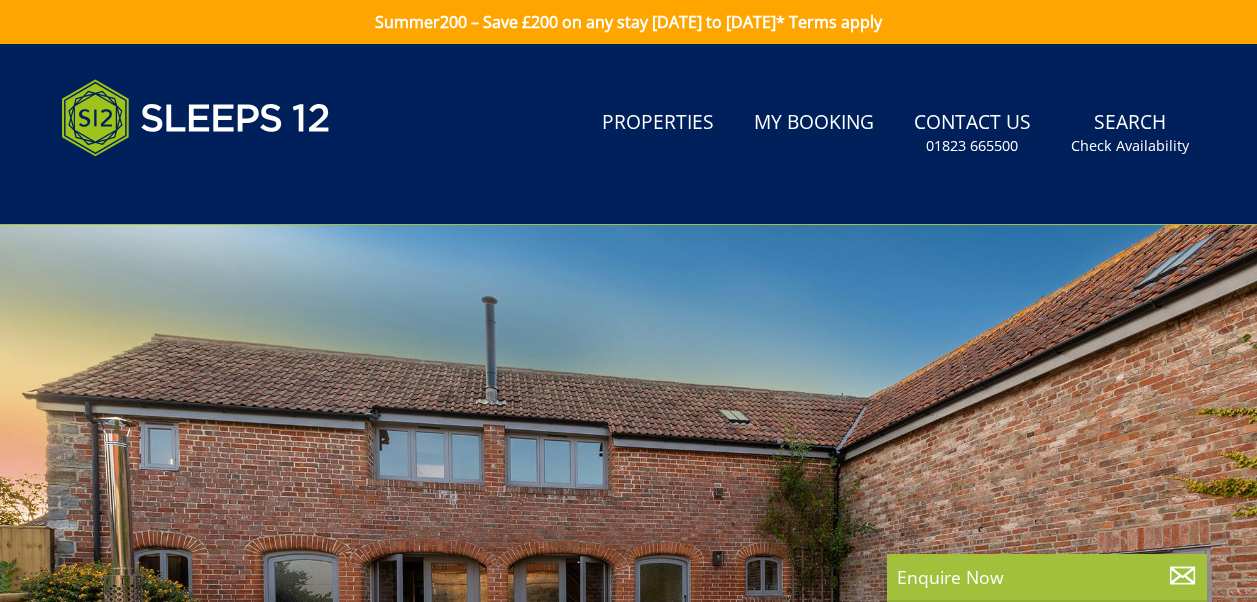 scroll, scrollTop: 0, scrollLeft: 0, axis: both 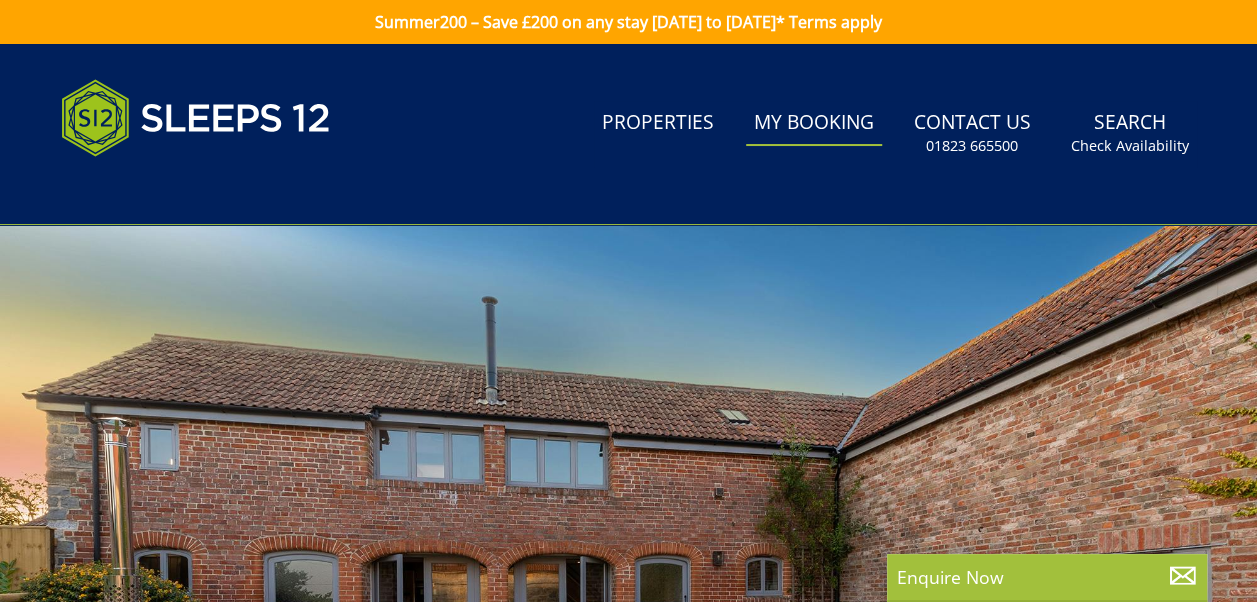 click on "My Booking" at bounding box center (814, 123) 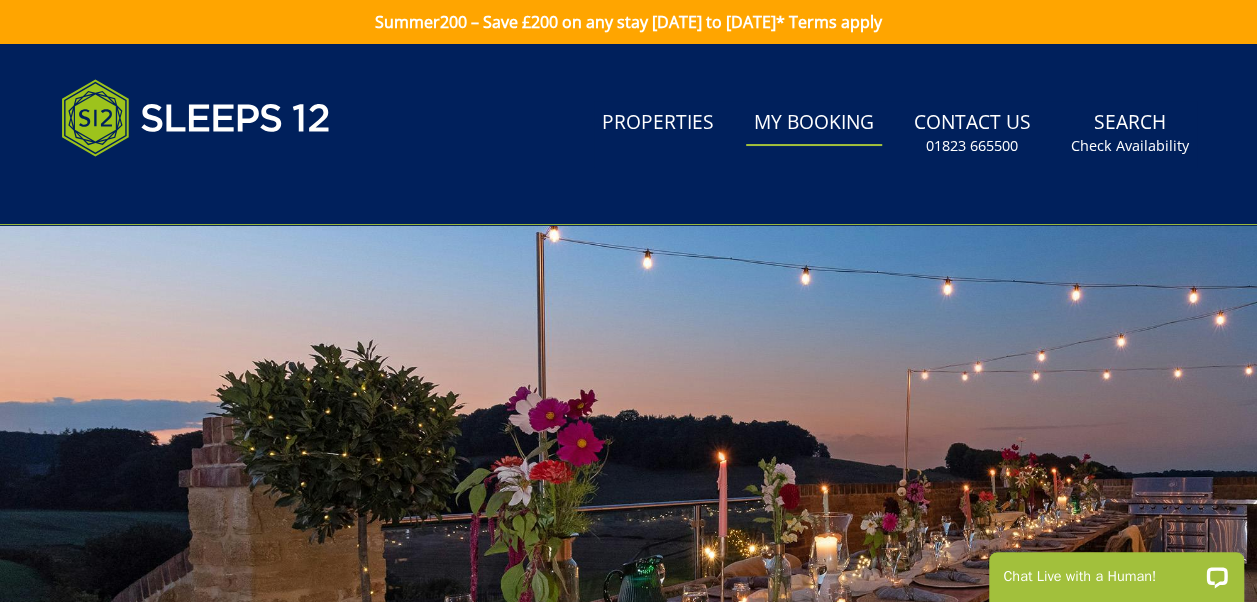 scroll, scrollTop: 0, scrollLeft: 0, axis: both 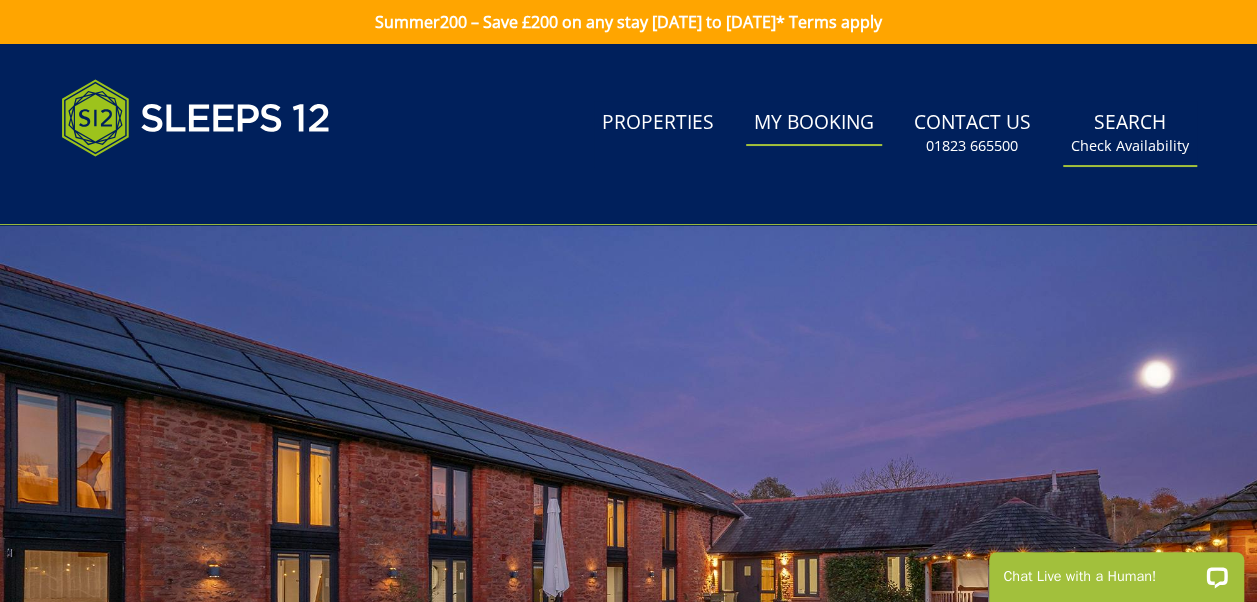 click on "Search  Check Availability" at bounding box center [1130, 133] 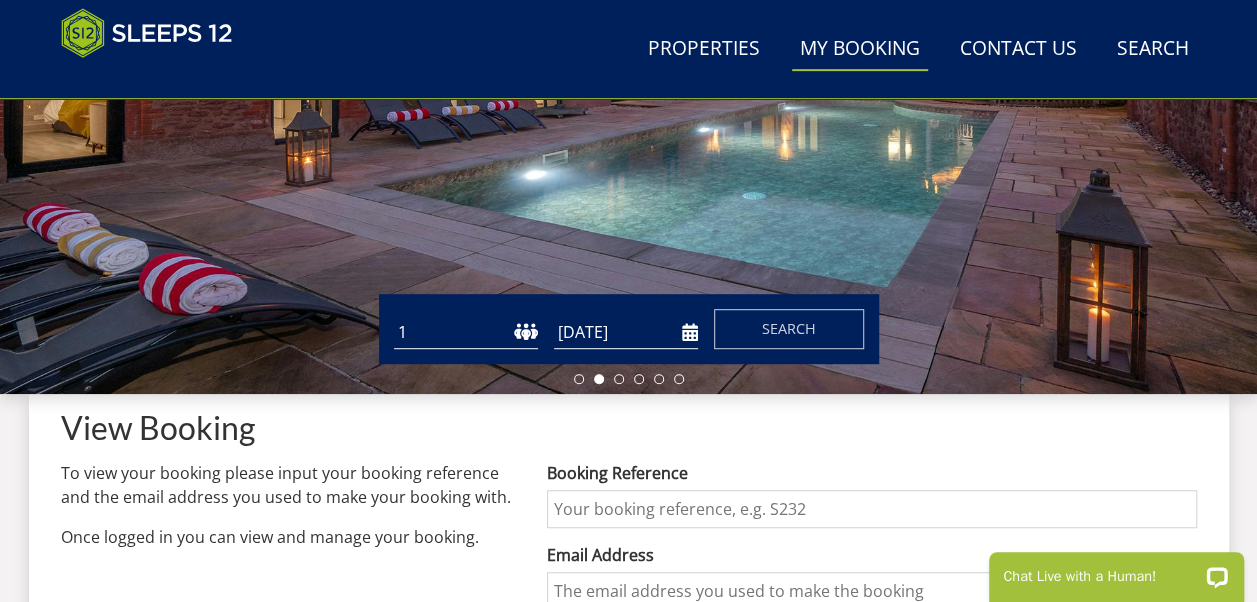 scroll, scrollTop: 513, scrollLeft: 0, axis: vertical 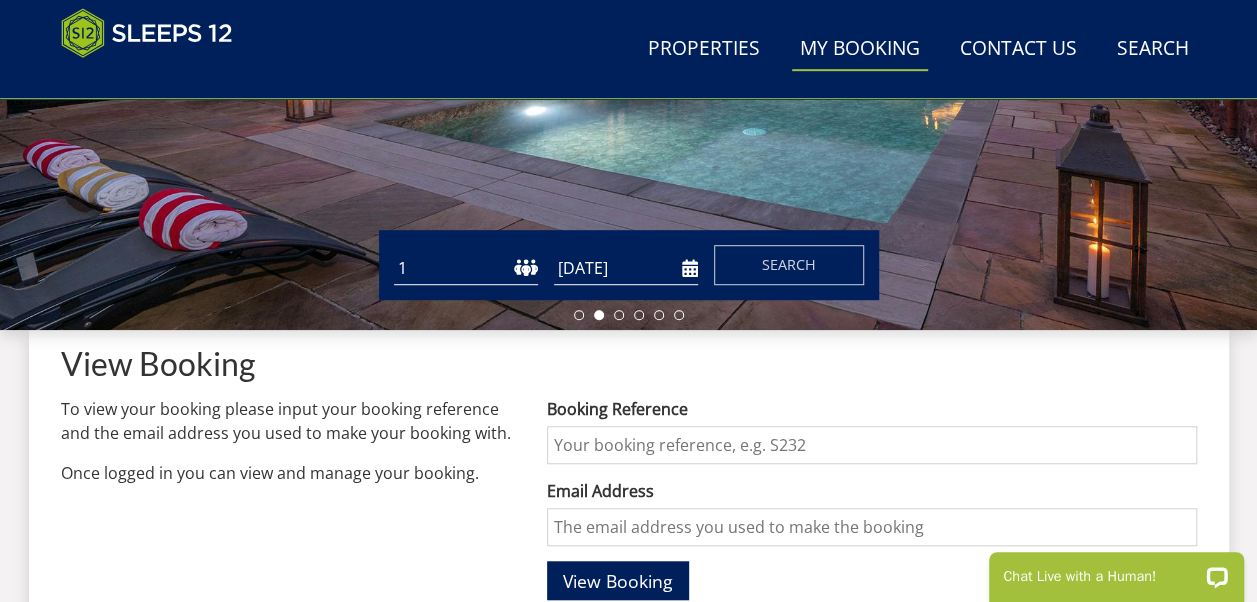 click on "1
2
3
4
5
6
7
8
9
10
11
12
13
14
15
16
17
18
19
20
21
22
23
24
25
26
27
28
29
30
31
32" at bounding box center [466, 268] 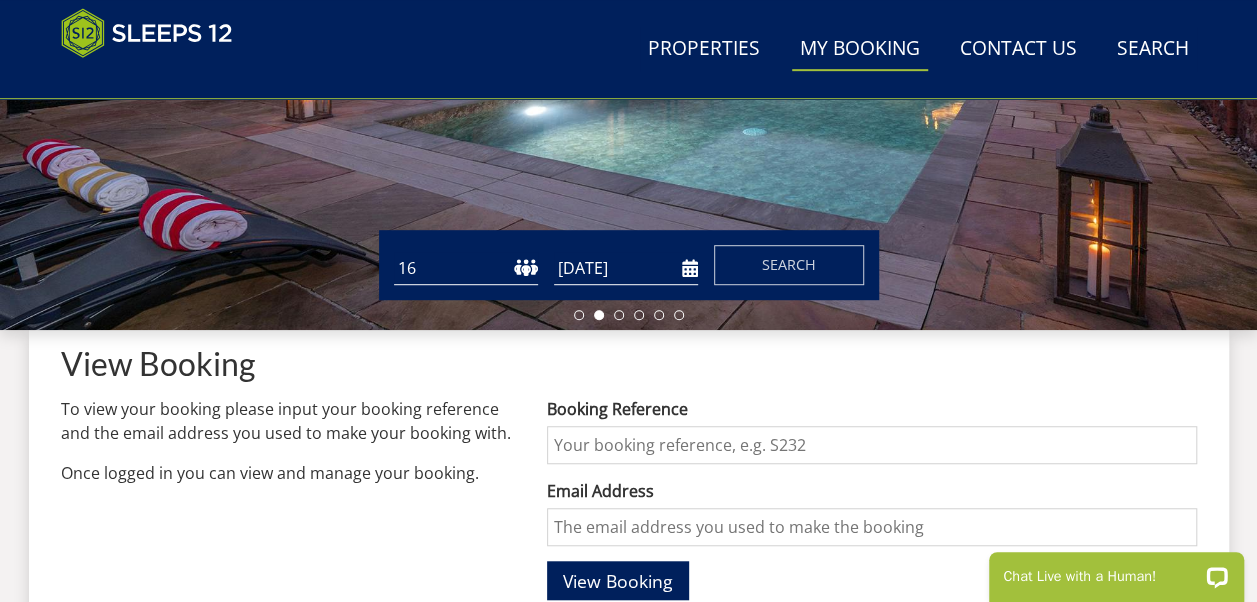 click on "1
2
3
4
5
6
7
8
9
10
11
12
13
14
15
16
17
18
19
20
21
22
23
24
25
26
27
28
29
30
31
32" at bounding box center [466, 268] 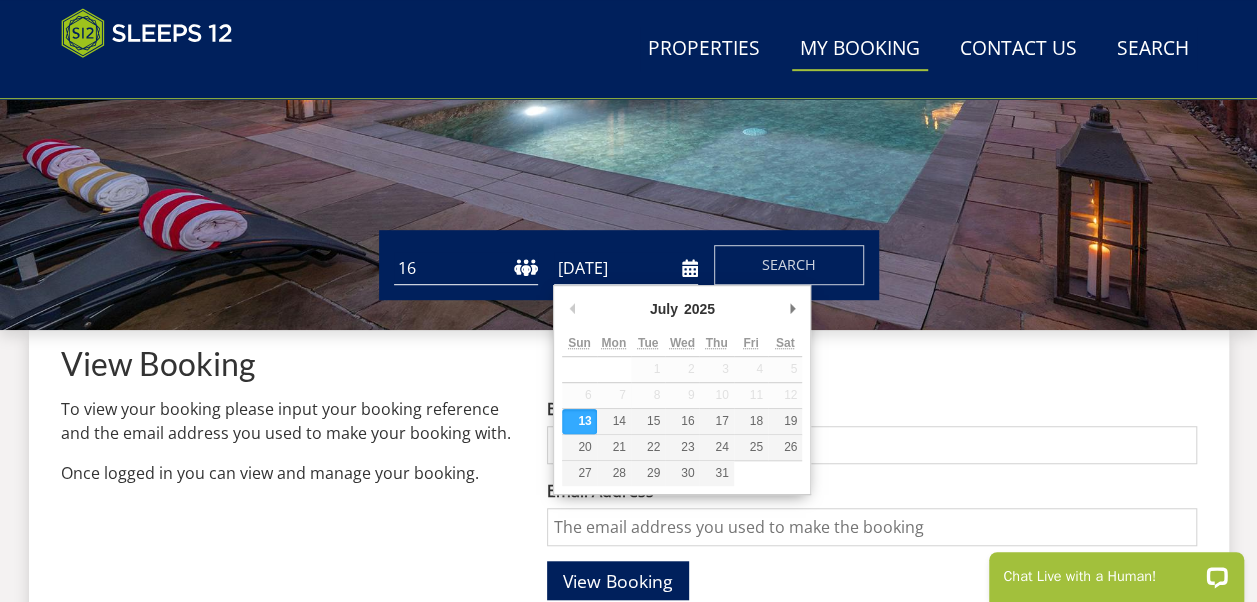 click on "July January February March April May June July August September October November [DATE] 2025 2026 2027 2028 2029 2030 2031 2032 2033 2034 2035 Previous Month Next Month" at bounding box center [682, 312] 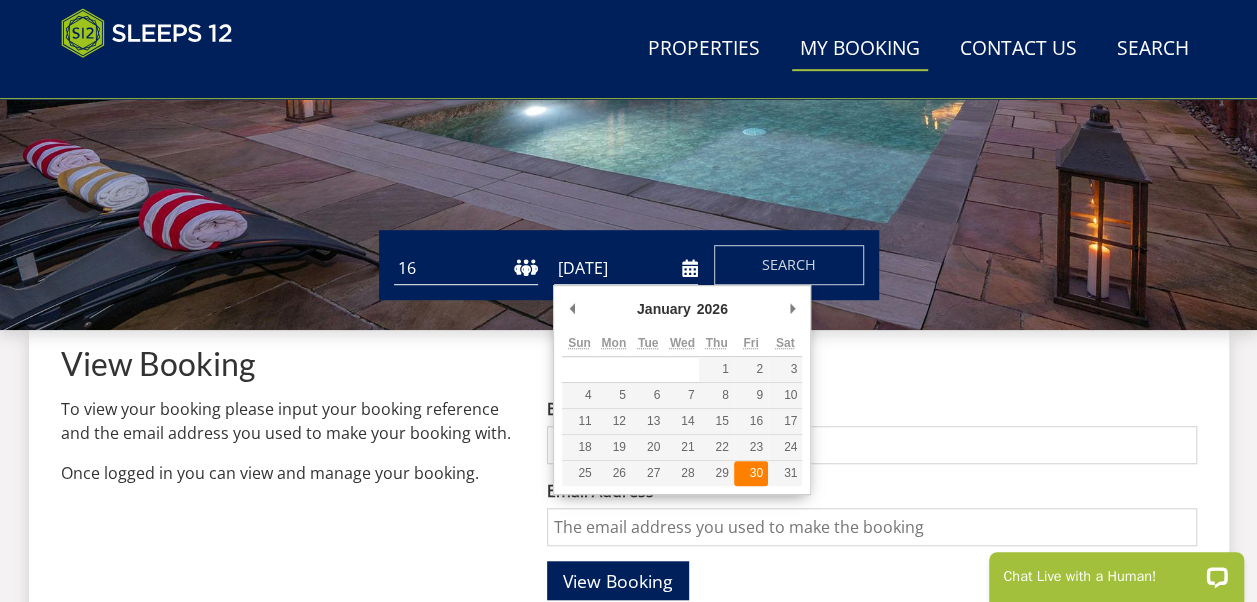 type on "[DATE]" 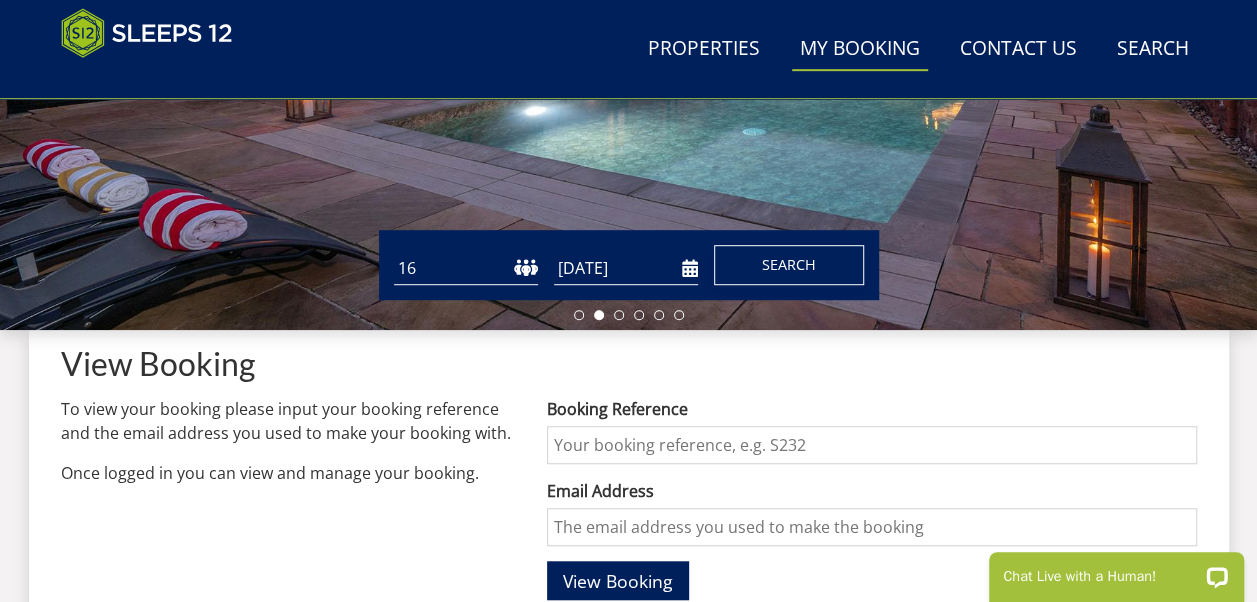 click on "Search" at bounding box center (789, 265) 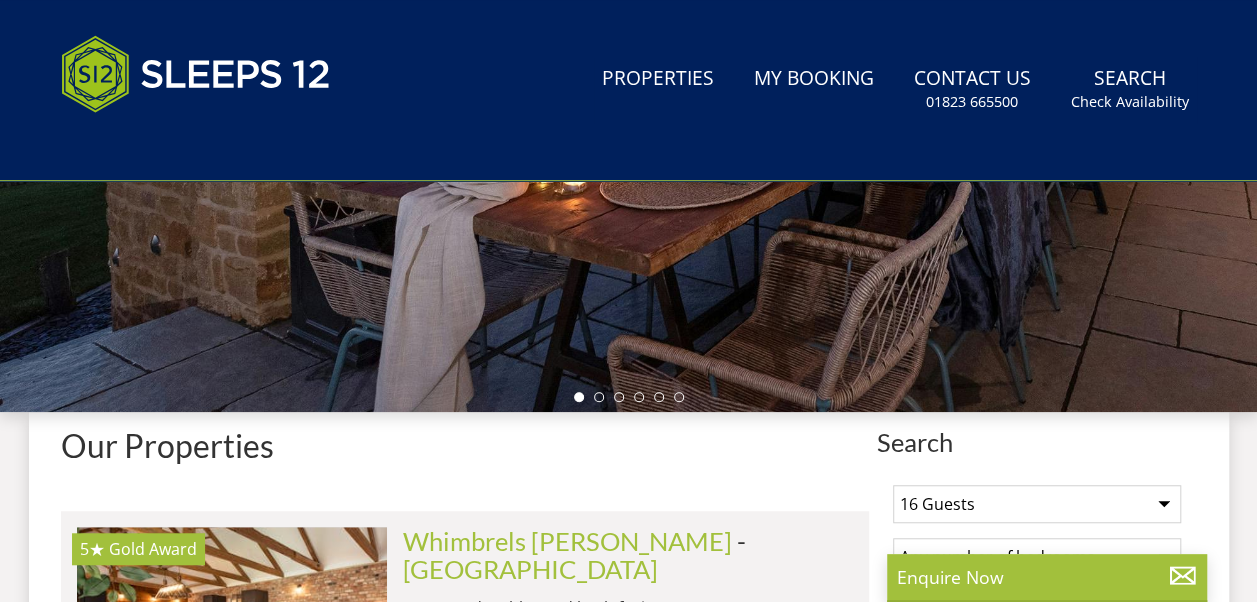 scroll, scrollTop: 0, scrollLeft: 0, axis: both 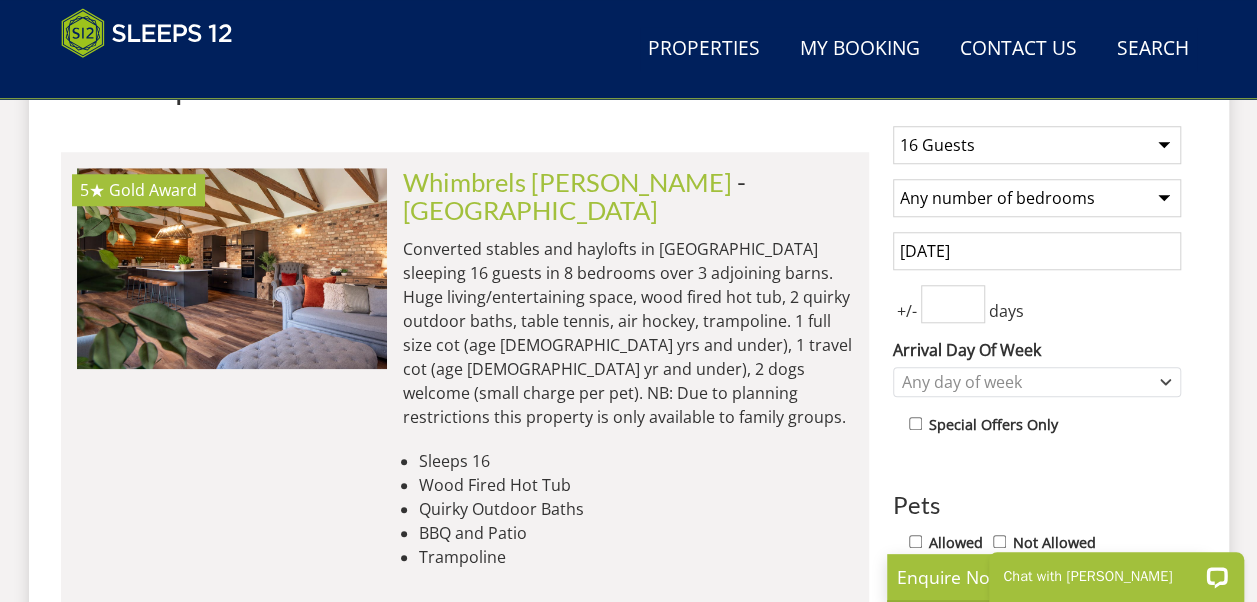click at bounding box center (953, 304) 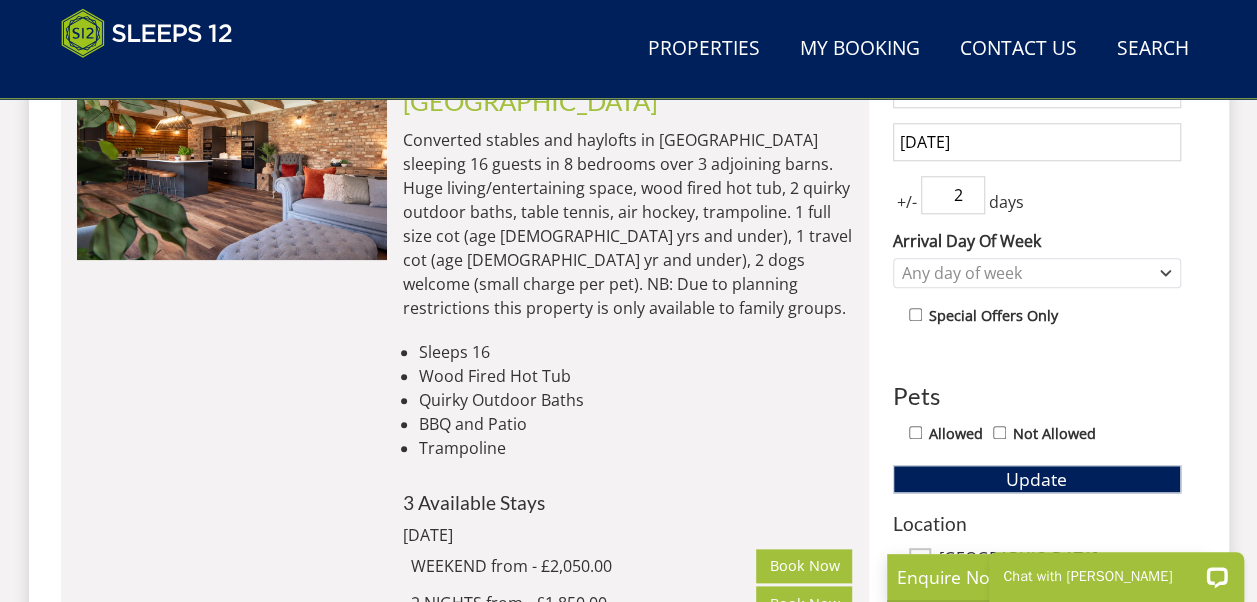 scroll, scrollTop: 910, scrollLeft: 0, axis: vertical 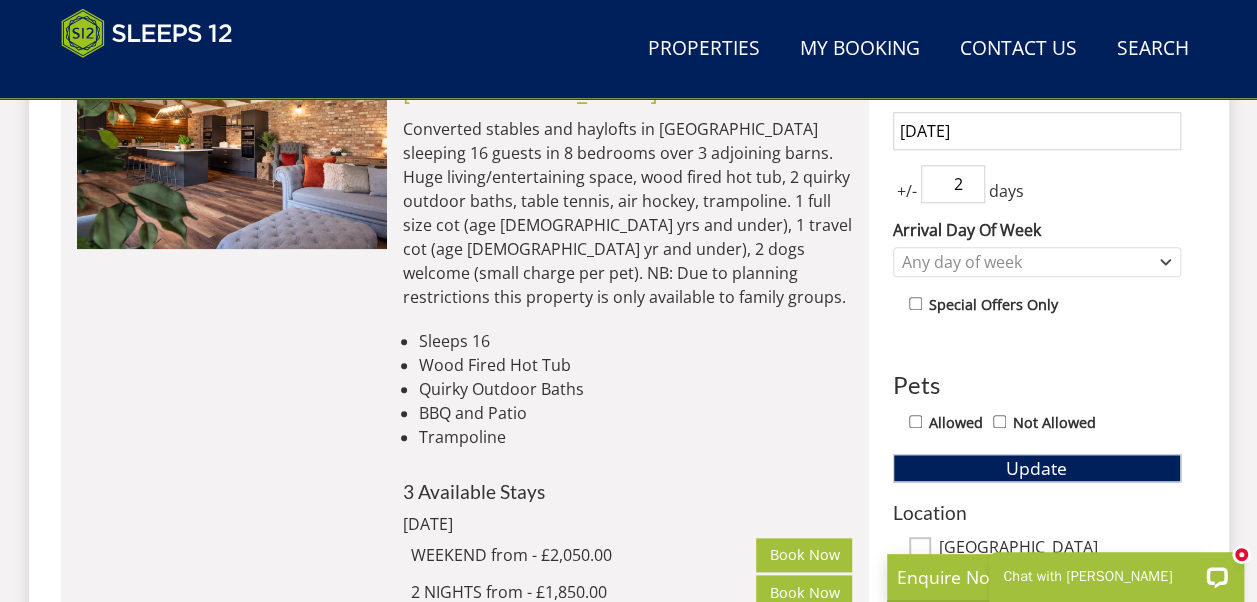 type on "2" 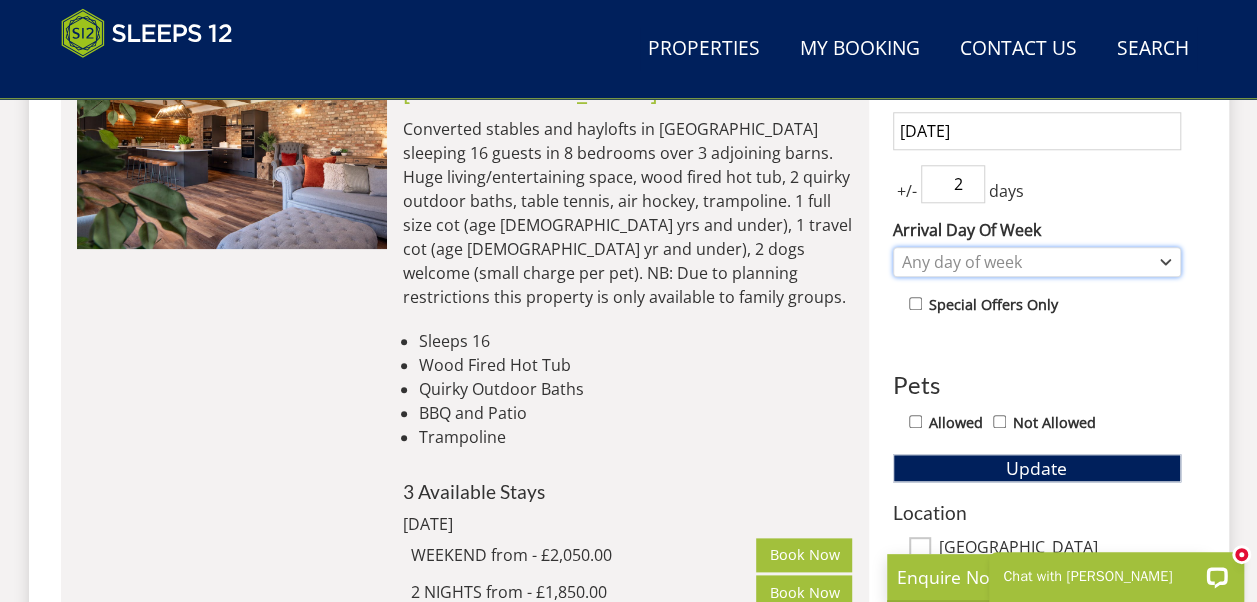 click 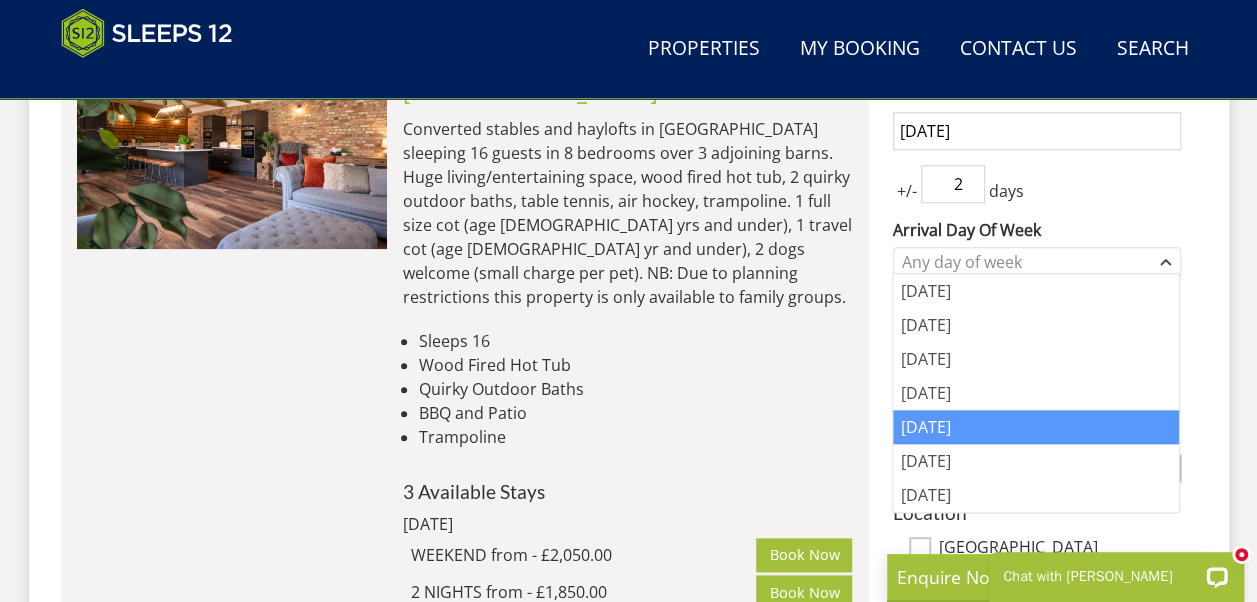 click on "[DATE]" at bounding box center [1036, 427] 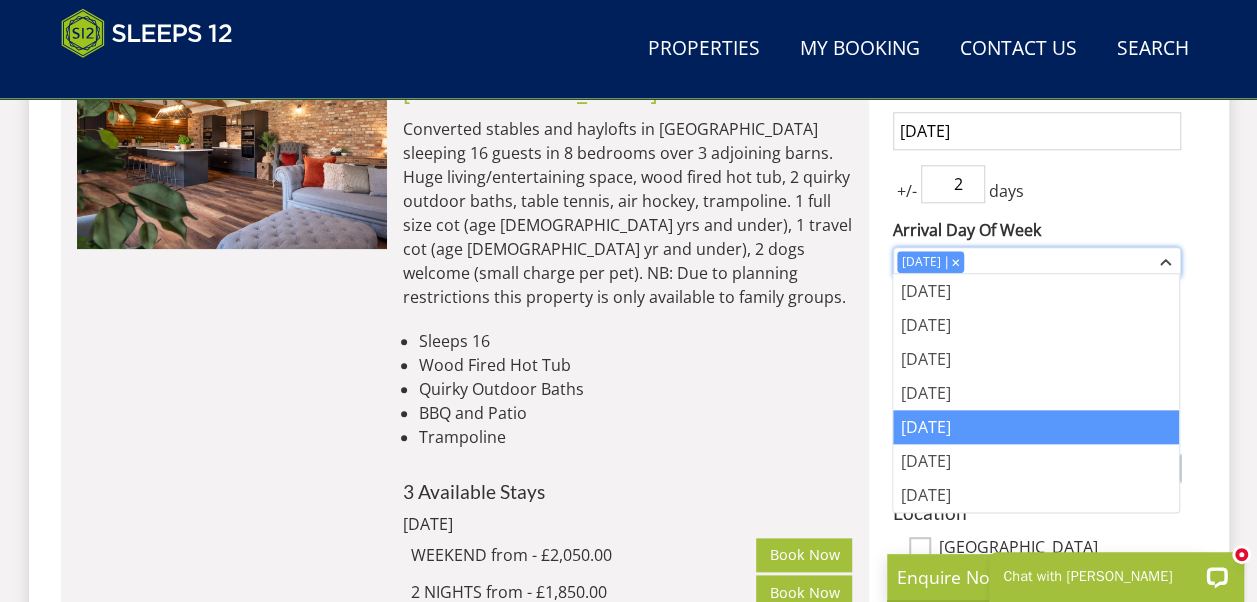 click on "[DATE]" at bounding box center [1037, 262] 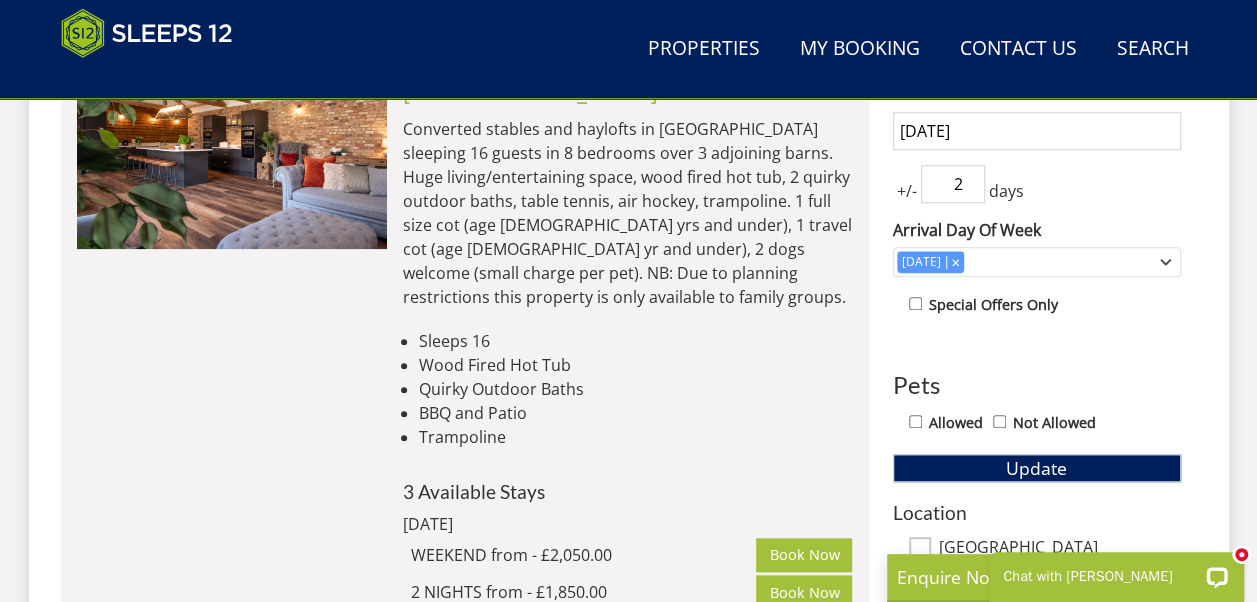 click on "Allowed" at bounding box center (915, 421) 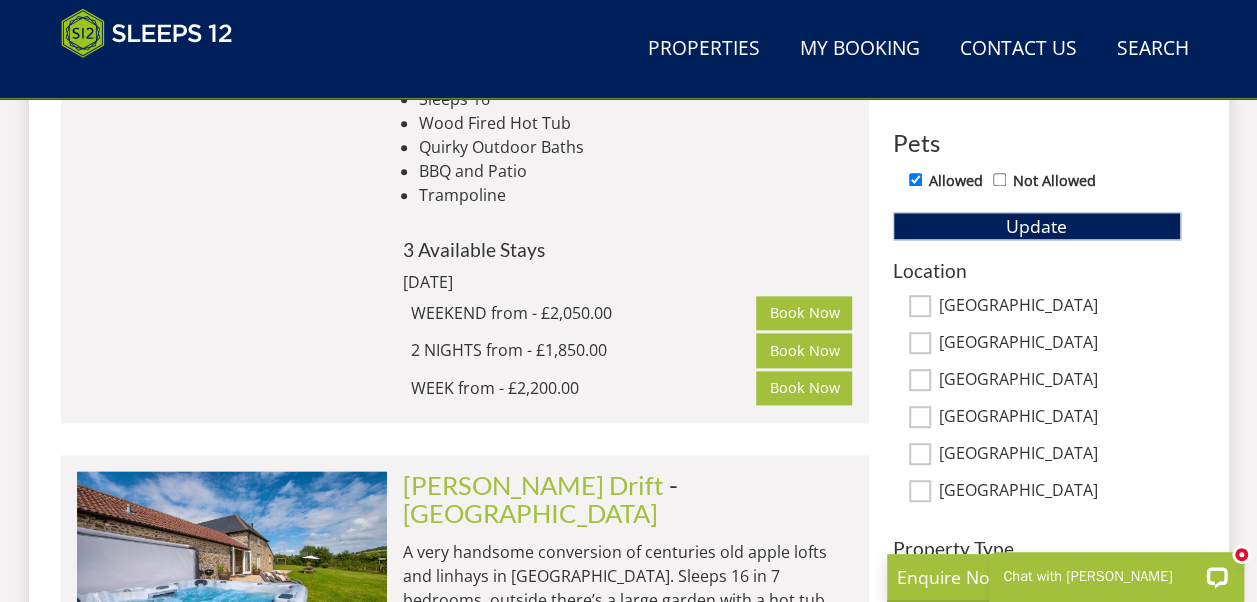 scroll, scrollTop: 1136, scrollLeft: 0, axis: vertical 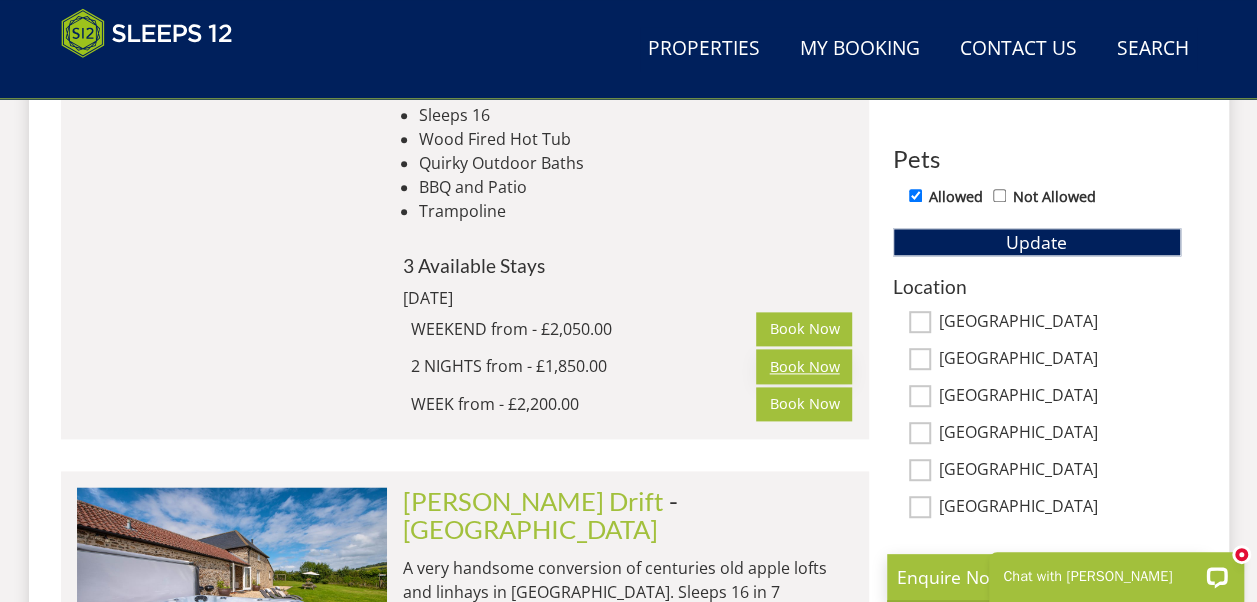 click on "Book Now" at bounding box center [804, 366] 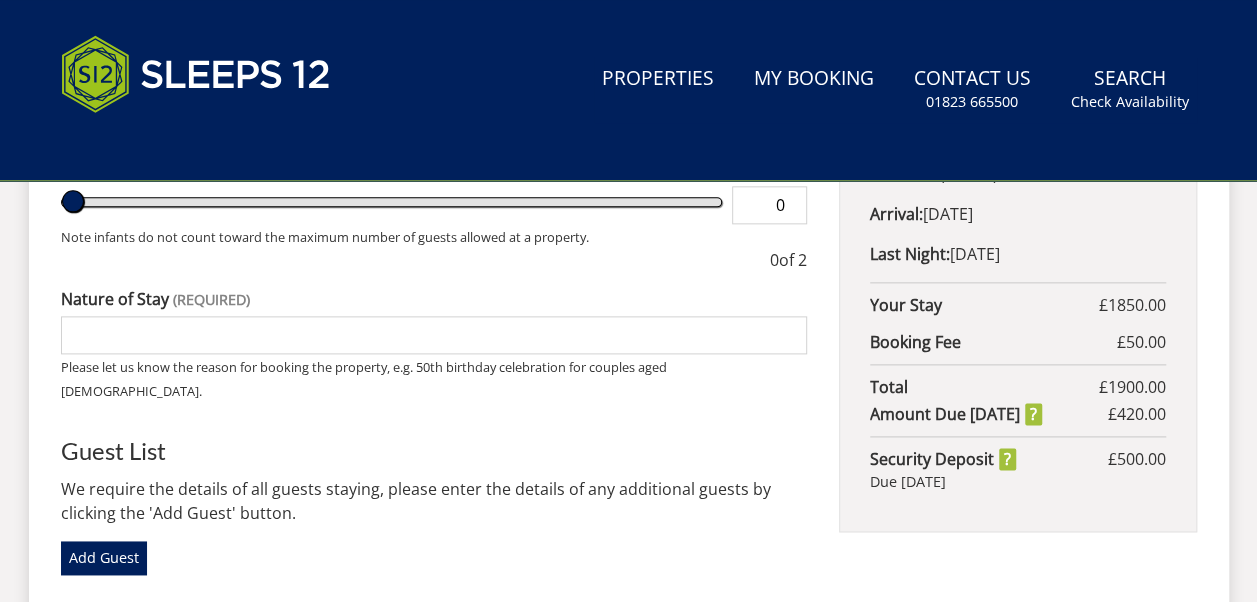 scroll, scrollTop: 0, scrollLeft: 0, axis: both 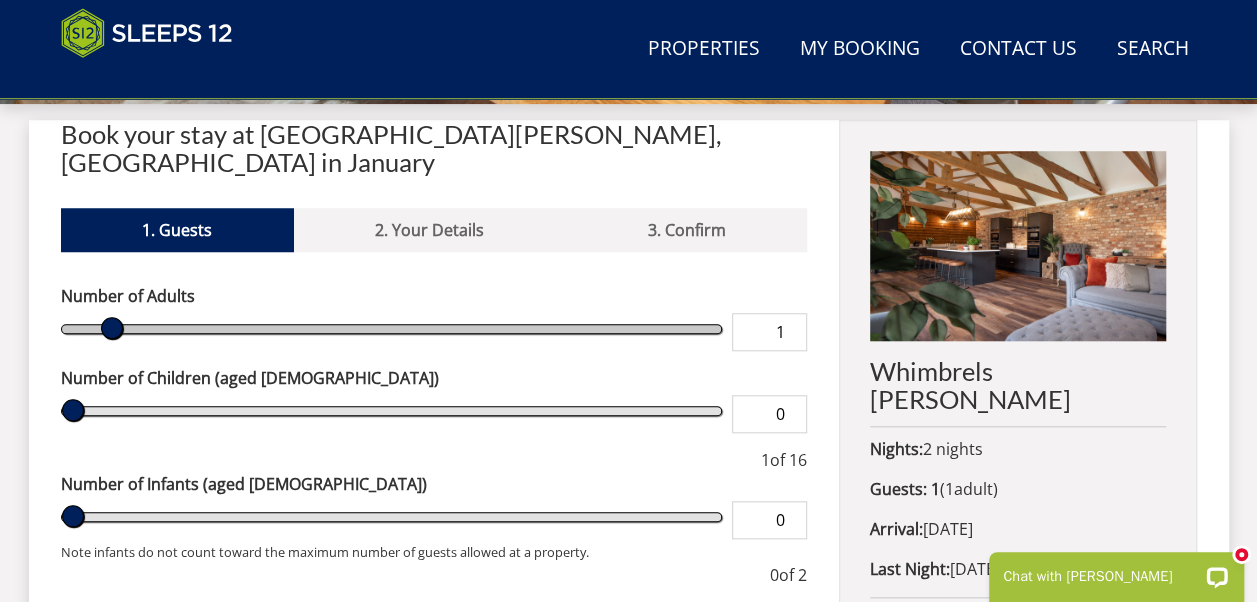 type on "2" 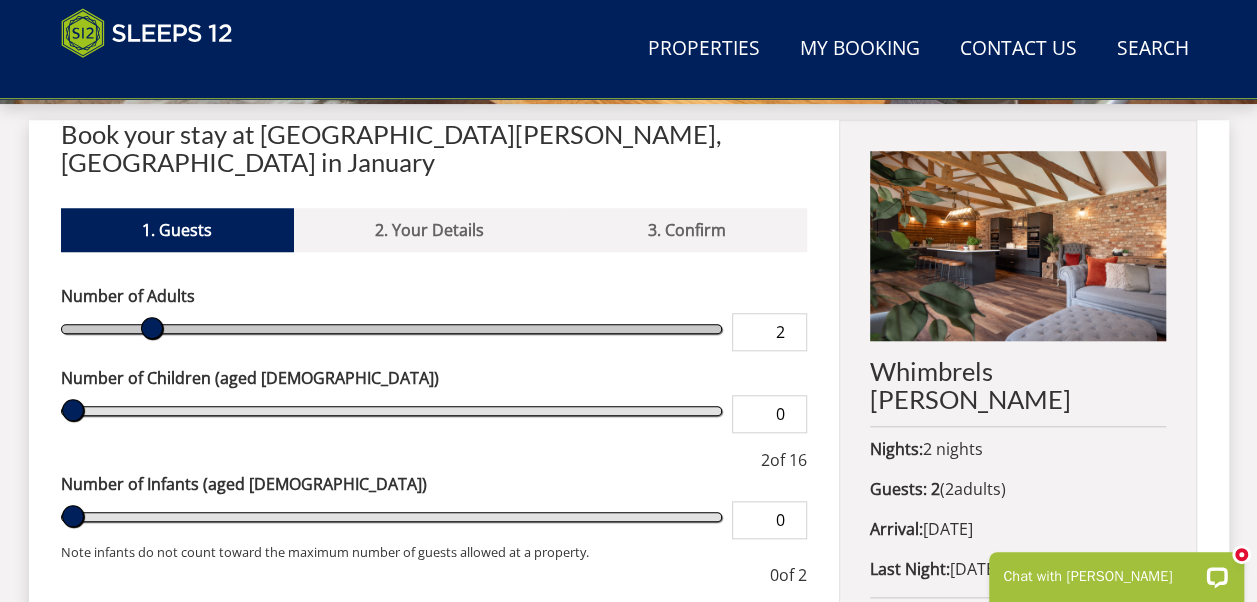 type on "3" 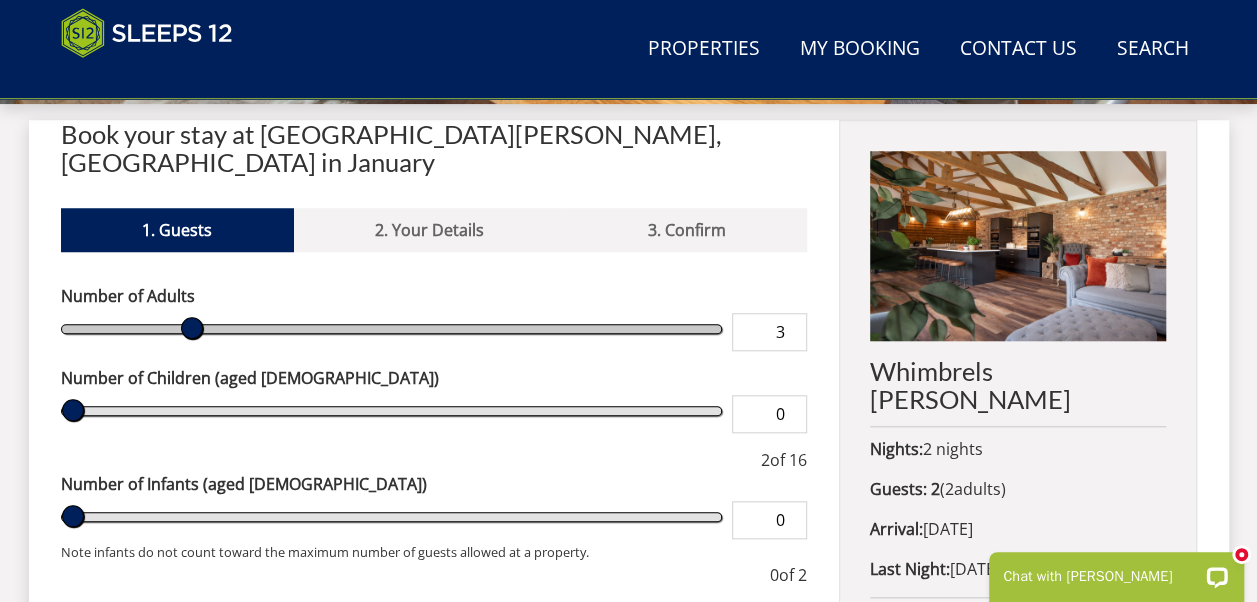 type on "4" 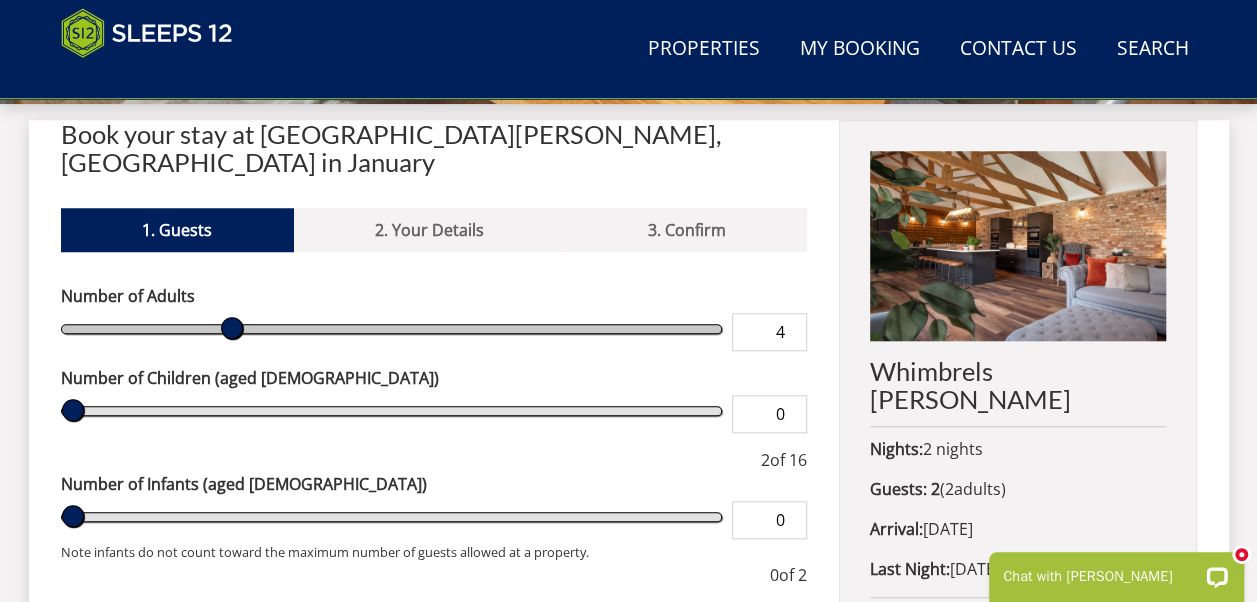 type on "5" 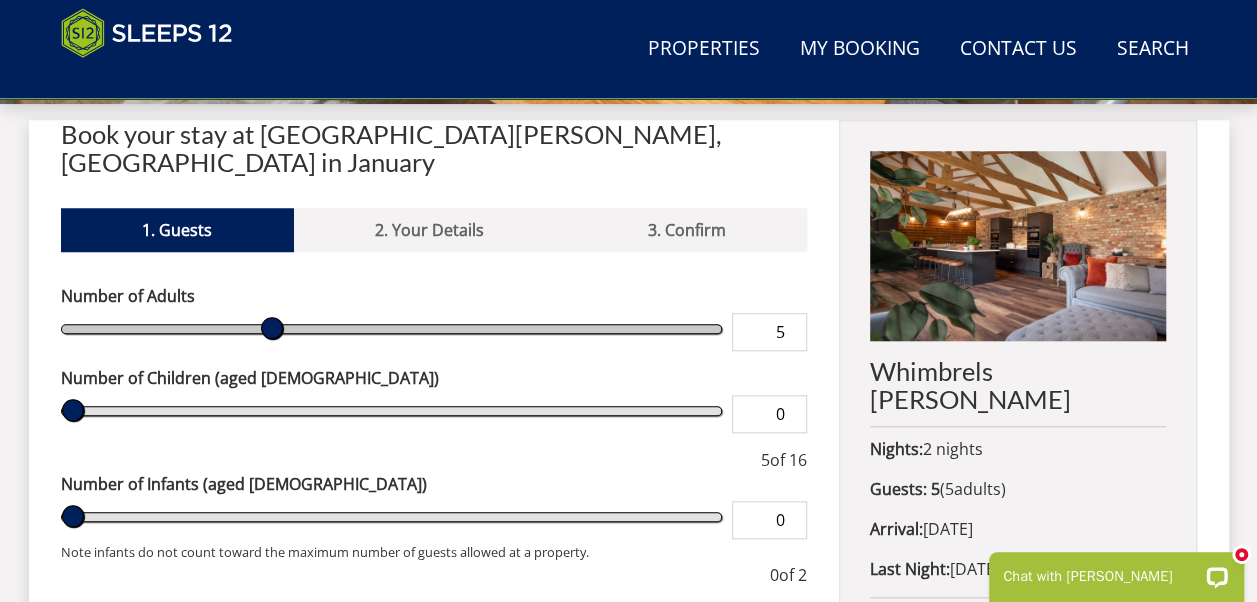 type on "6" 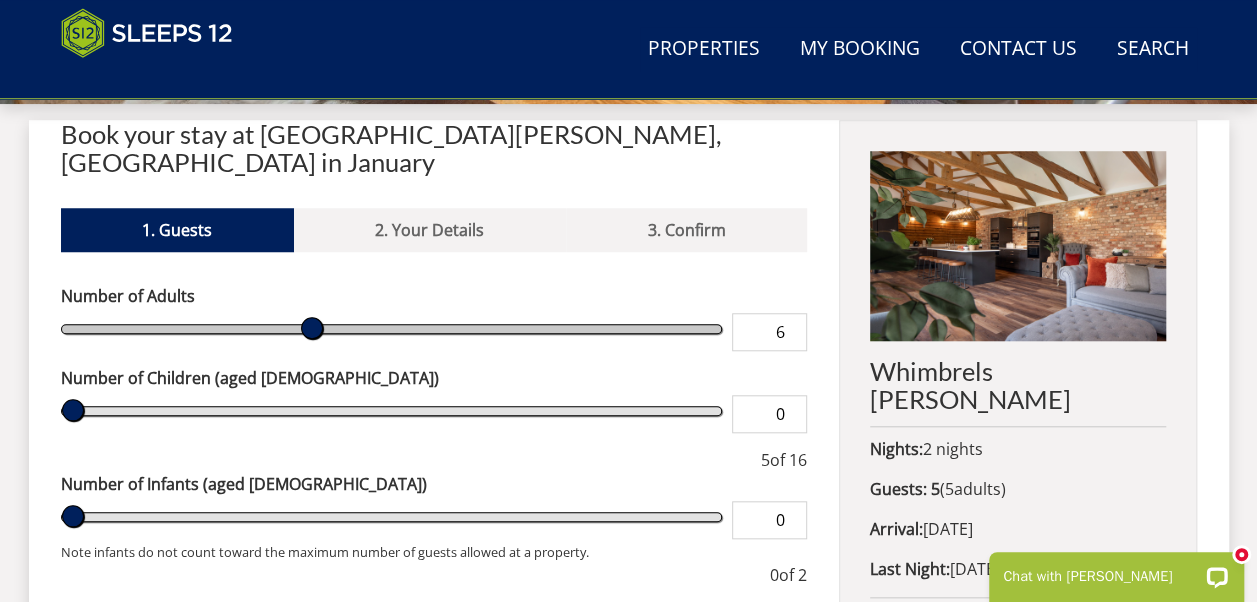 type on "7" 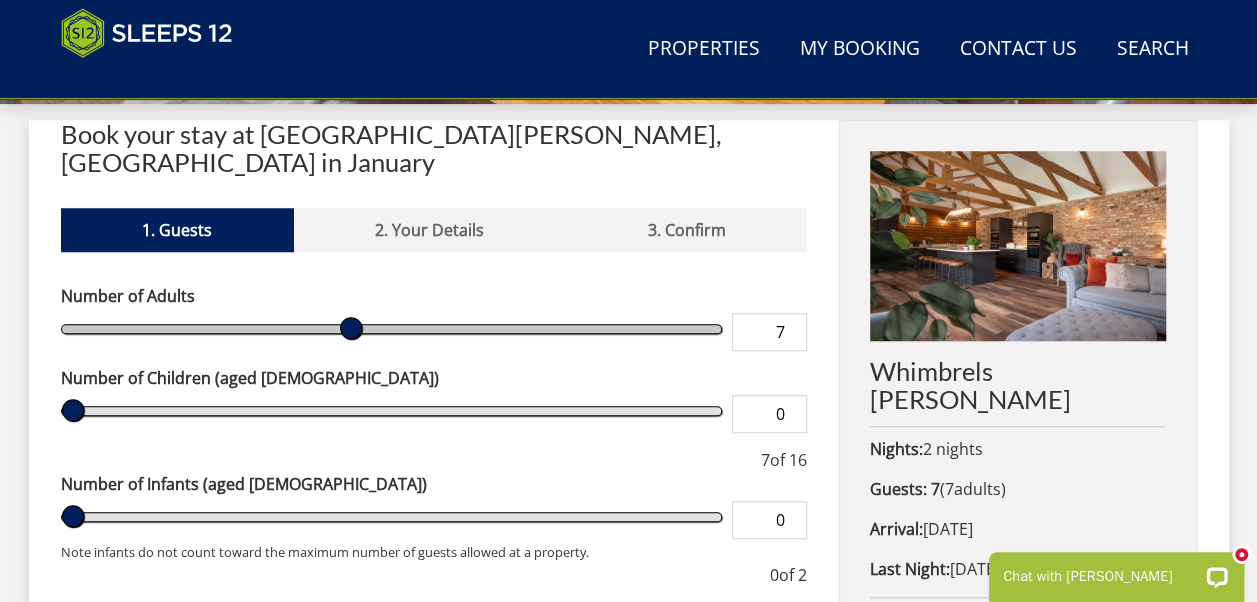 type on "8" 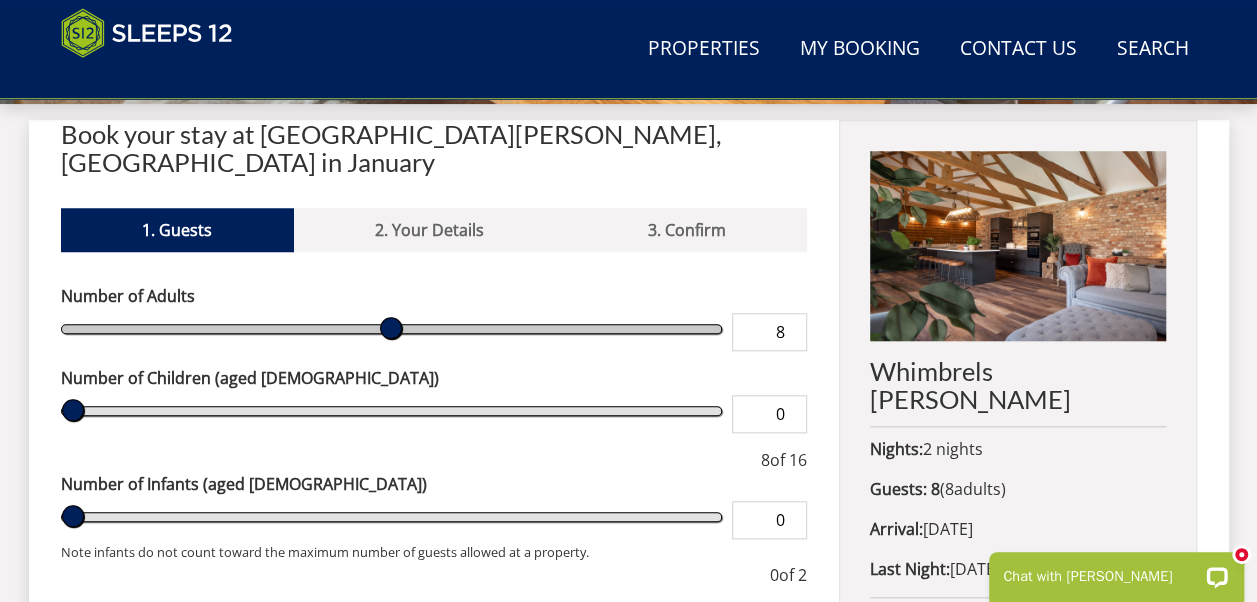 type on "9" 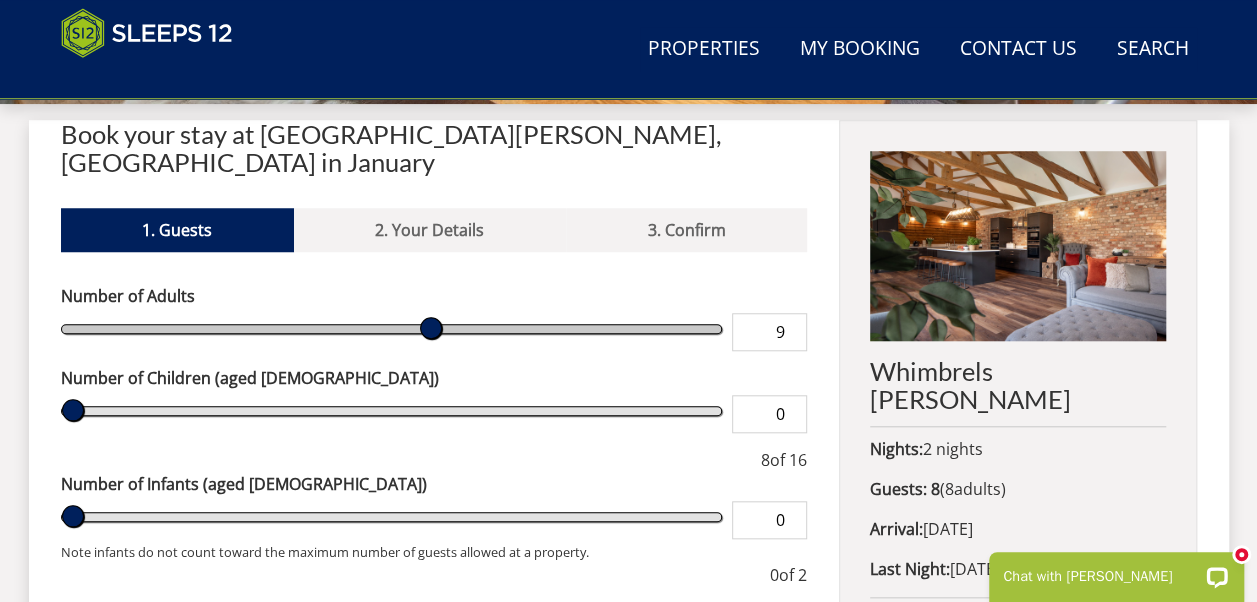 type on "10" 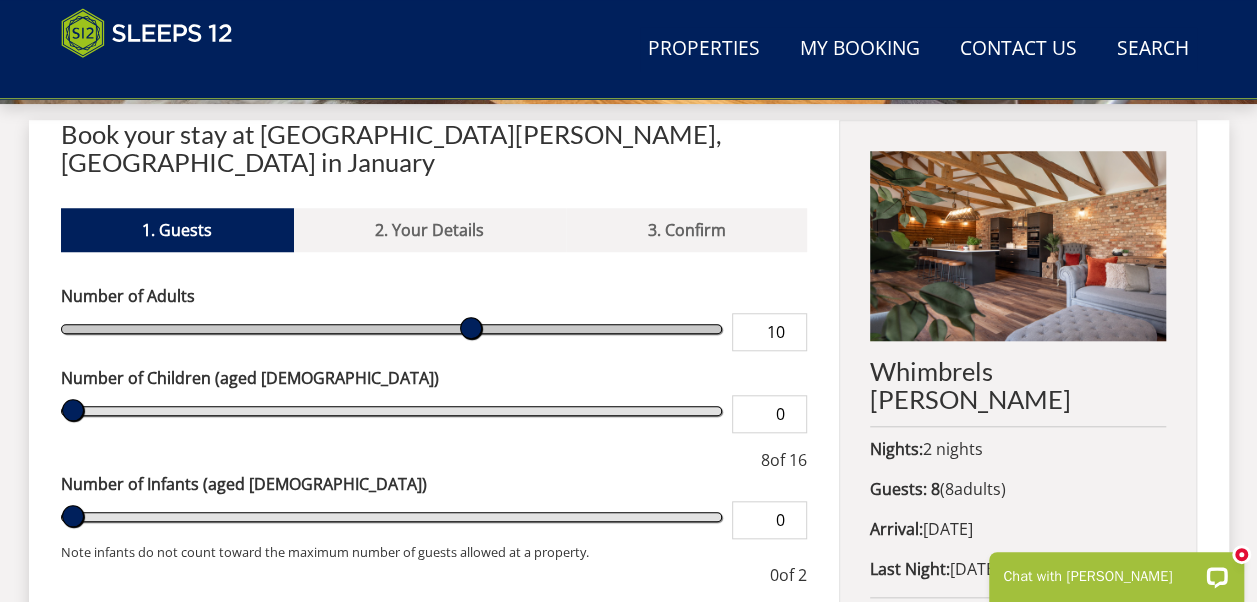 type on "11" 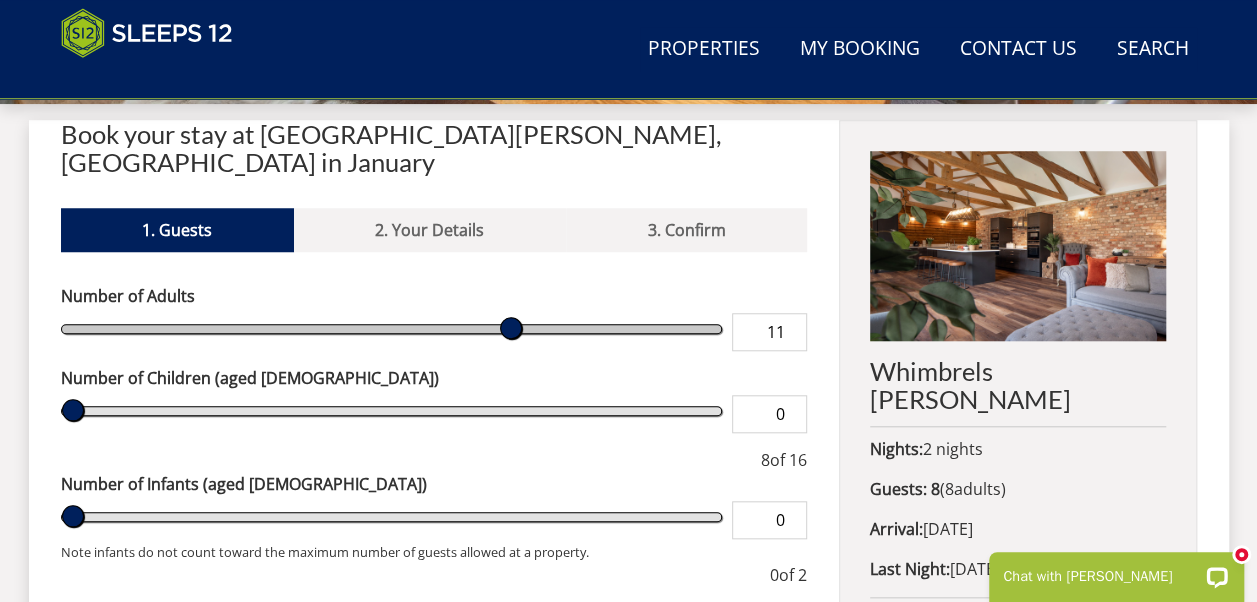 type on "12" 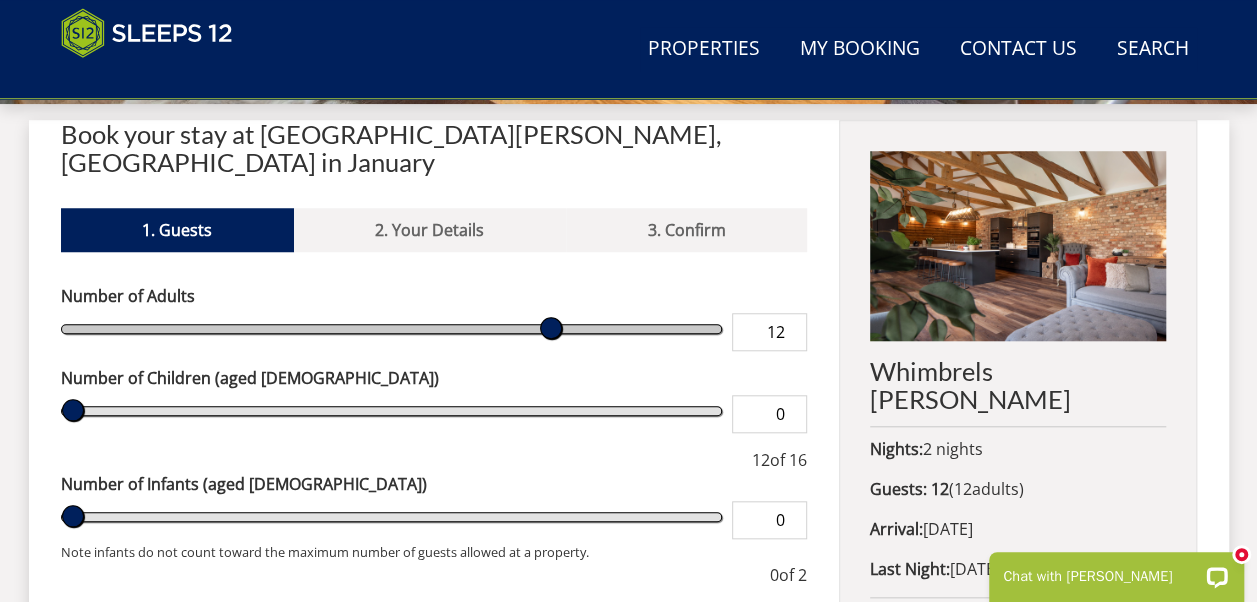 type on "13" 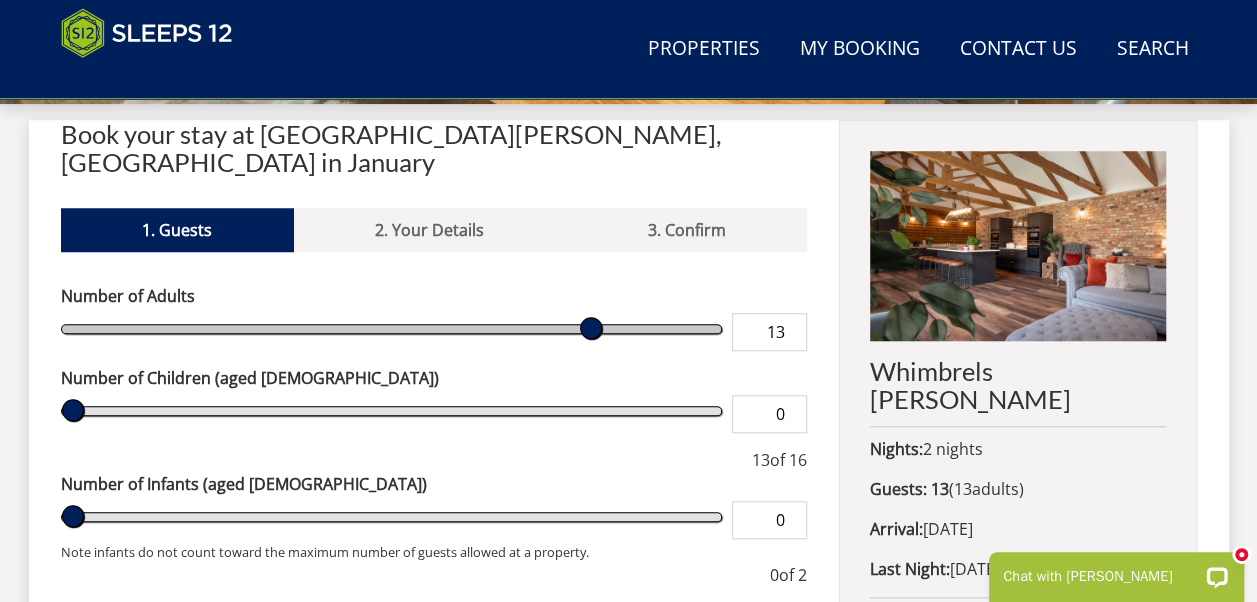 type on "14" 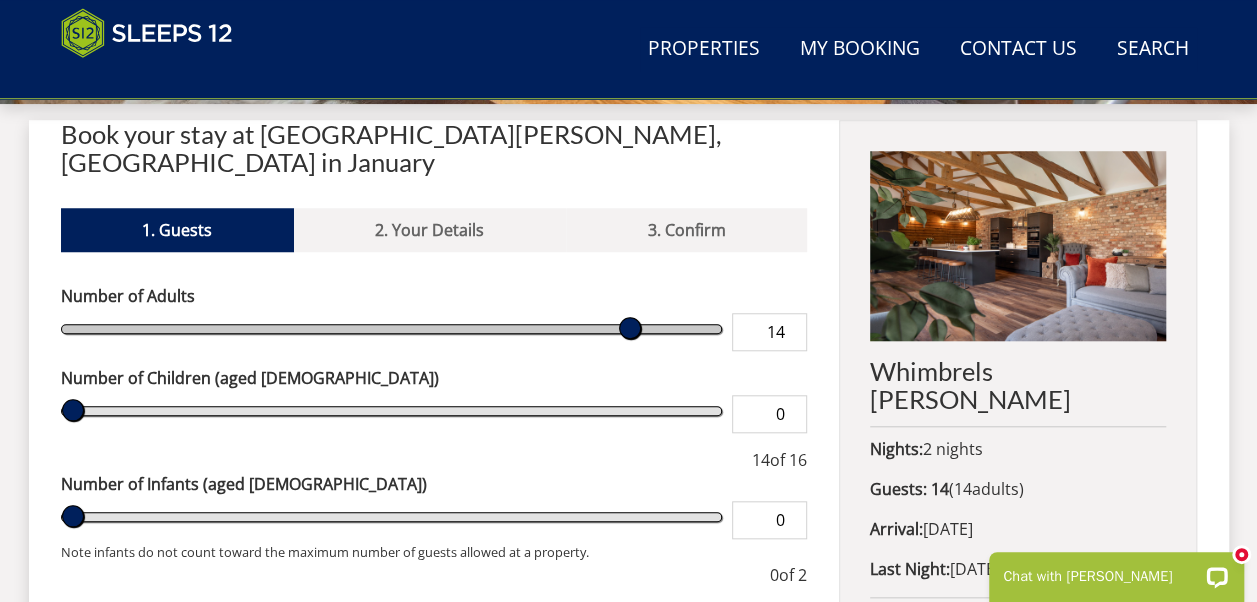 type on "15" 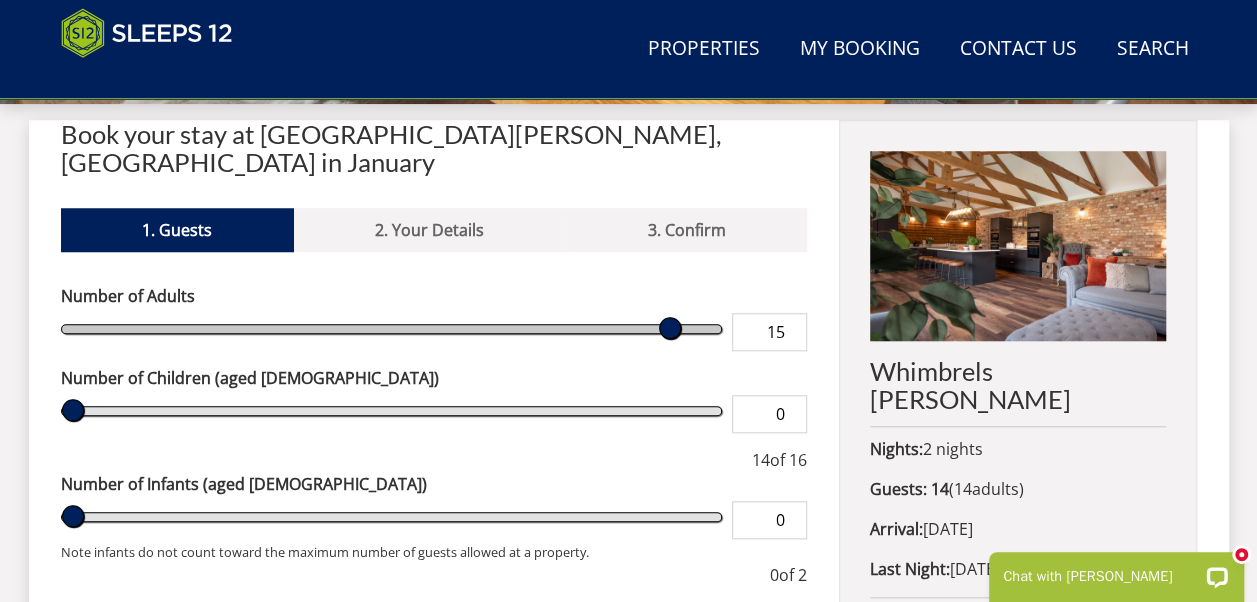 type on "16" 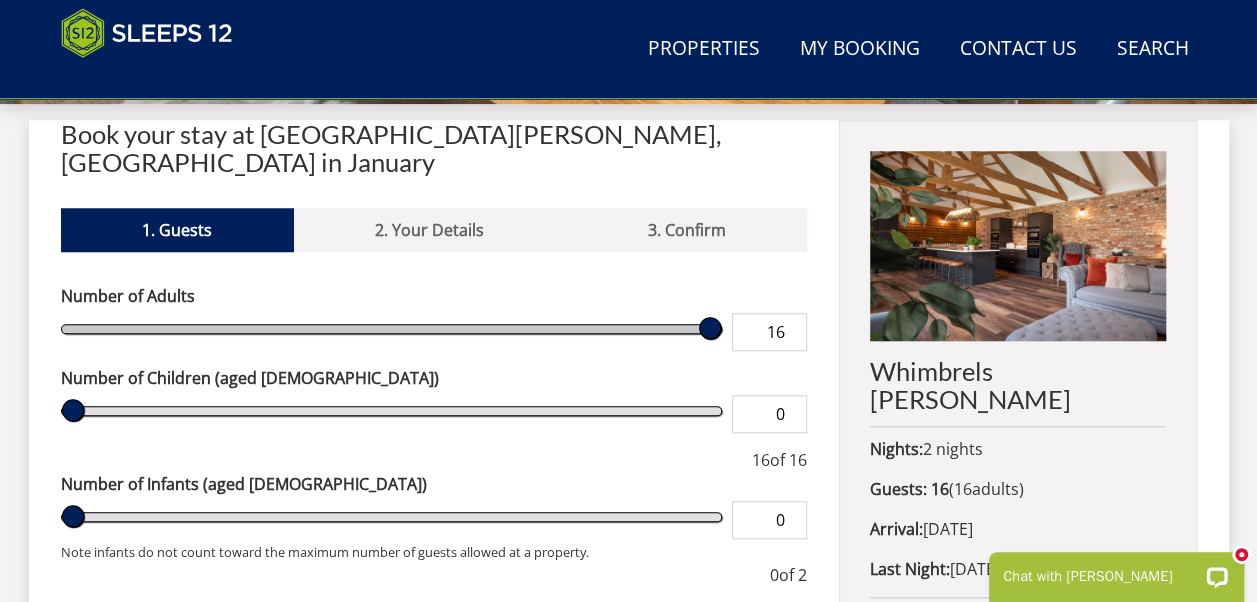 drag, startPoint x: 119, startPoint y: 294, endPoint x: 716, endPoint y: 339, distance: 598.6936 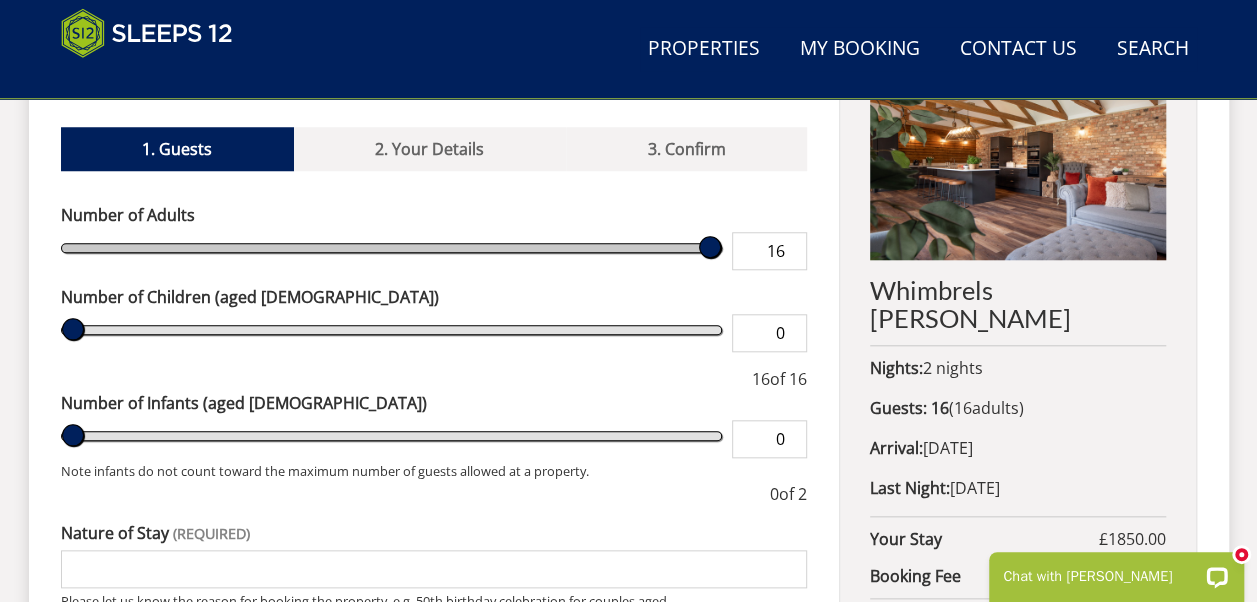 scroll, scrollTop: 826, scrollLeft: 0, axis: vertical 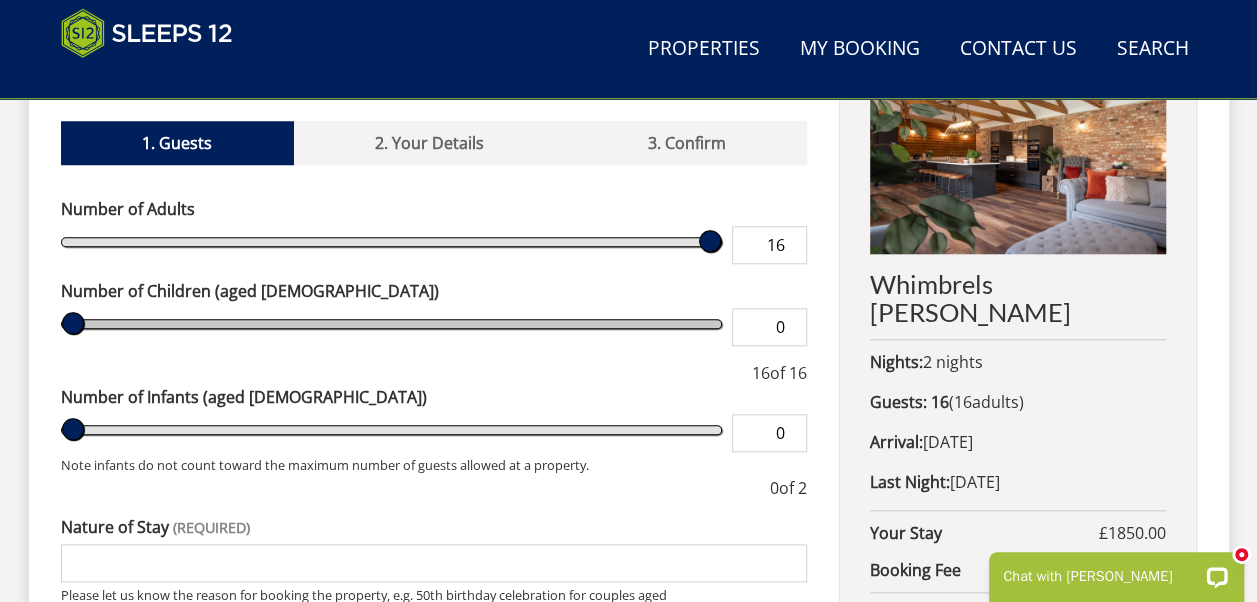 click at bounding box center [392, 323] 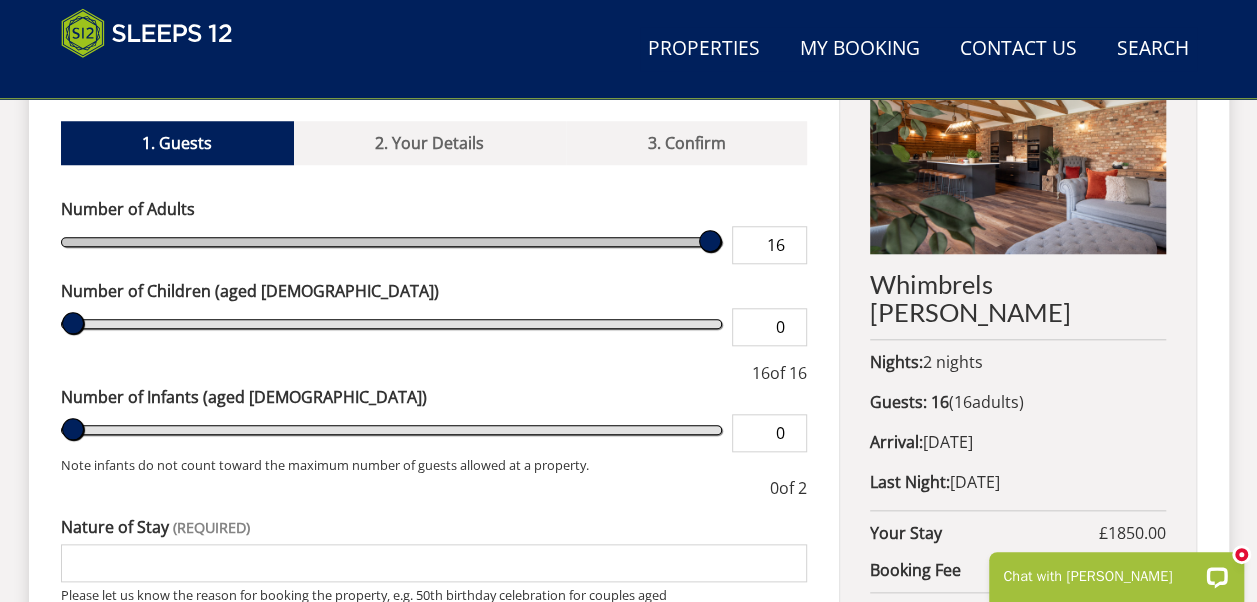 type on "15" 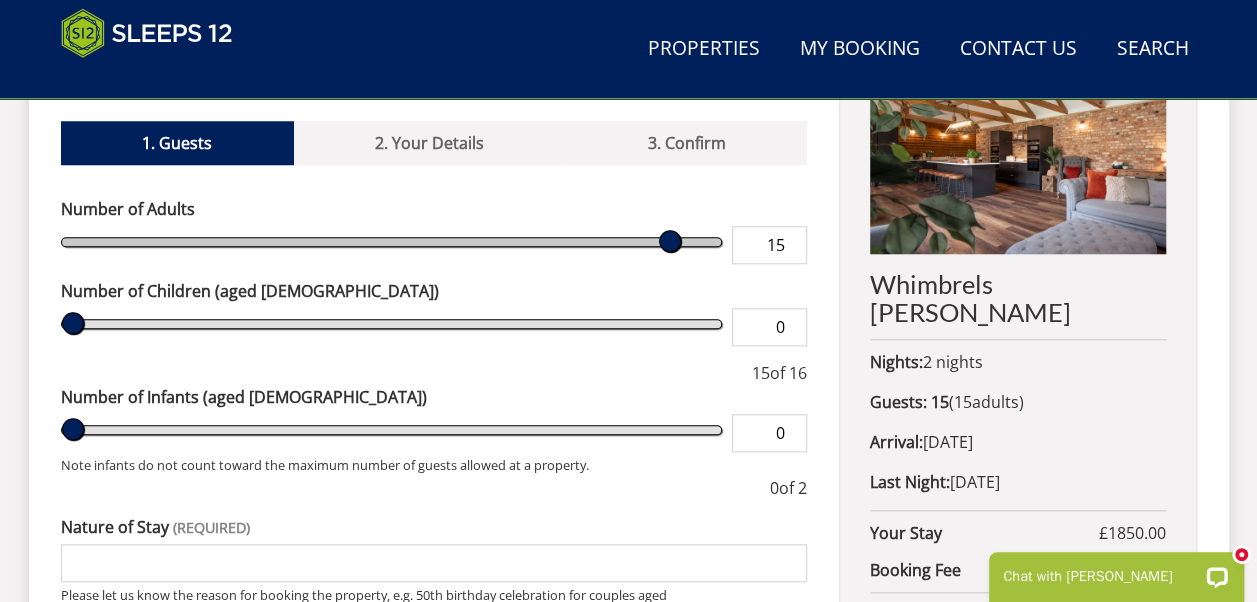 type on "14" 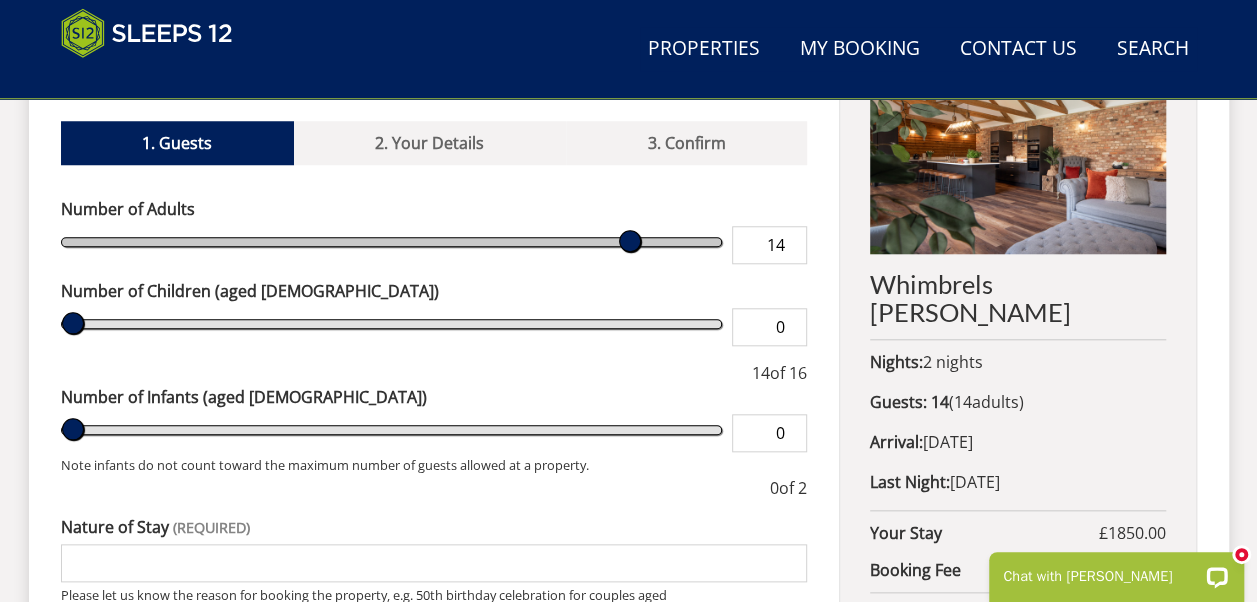 drag, startPoint x: 717, startPoint y: 207, endPoint x: 647, endPoint y: 213, distance: 70.256676 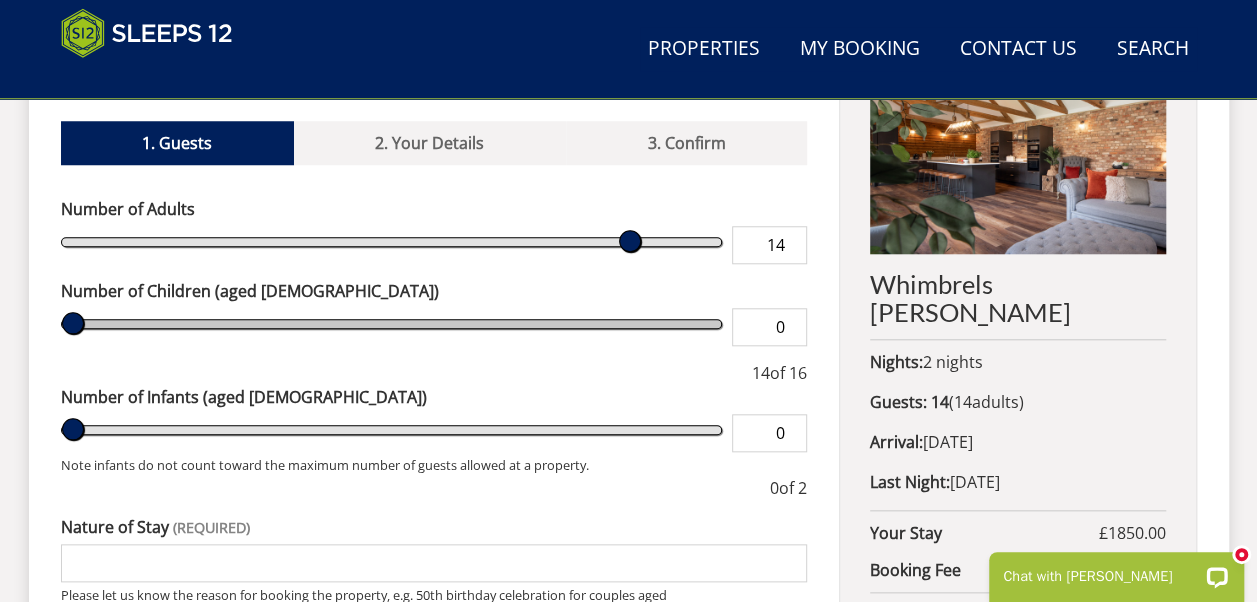 type on "1" 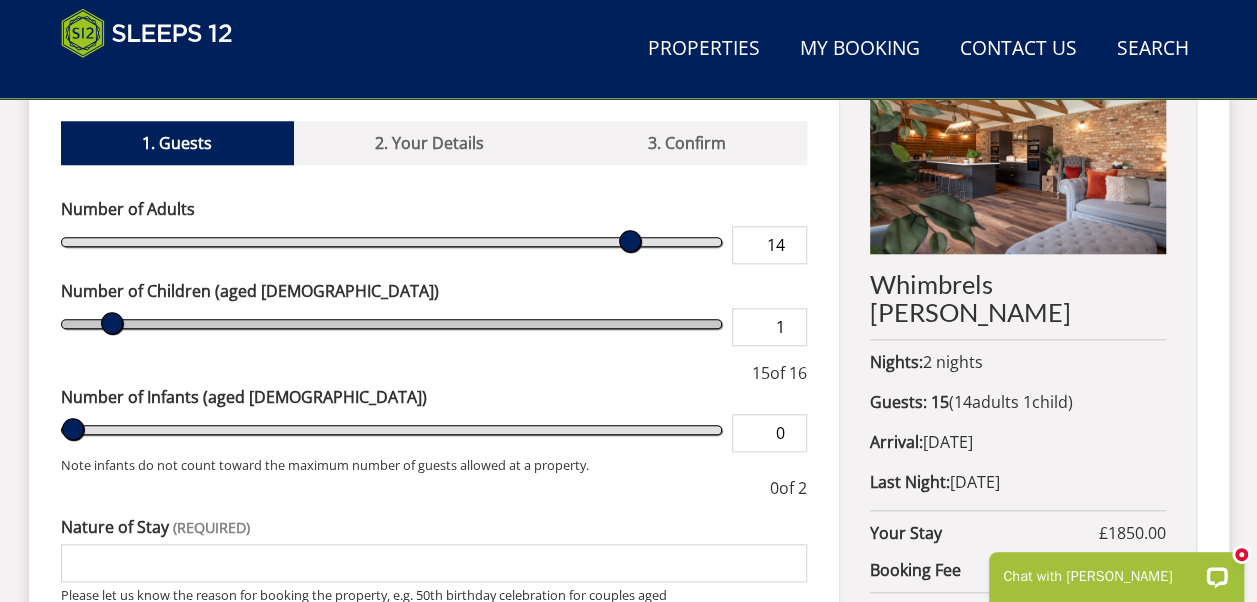 drag, startPoint x: 73, startPoint y: 298, endPoint x: 104, endPoint y: 299, distance: 31.016125 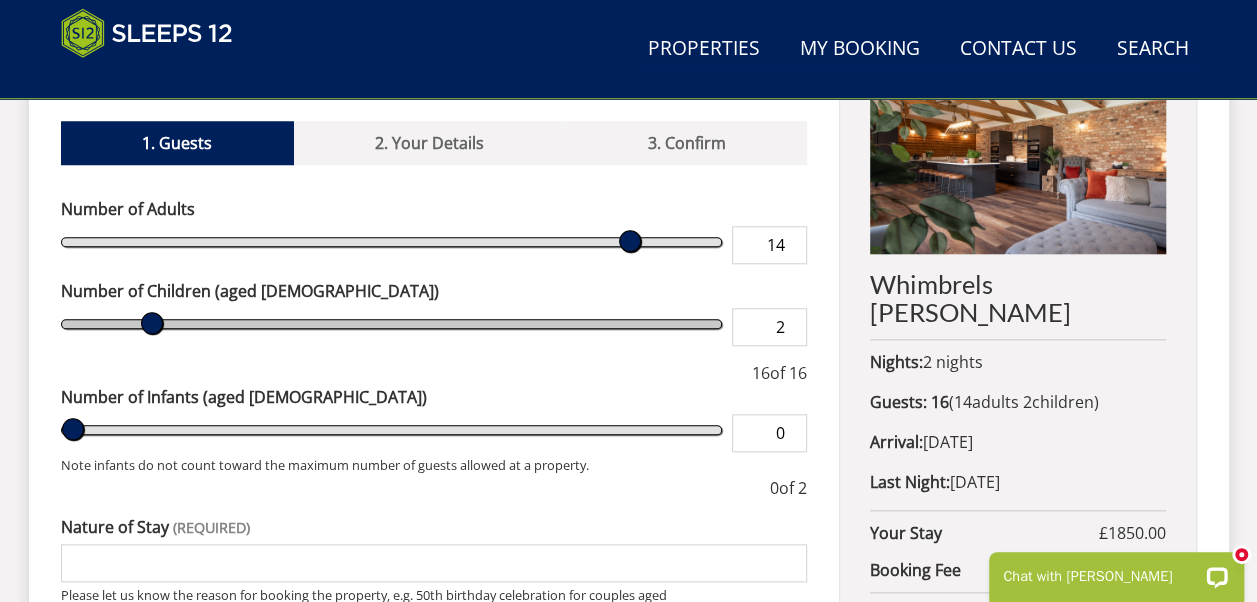 drag, startPoint x: 114, startPoint y: 284, endPoint x: 140, endPoint y: 294, distance: 27.856777 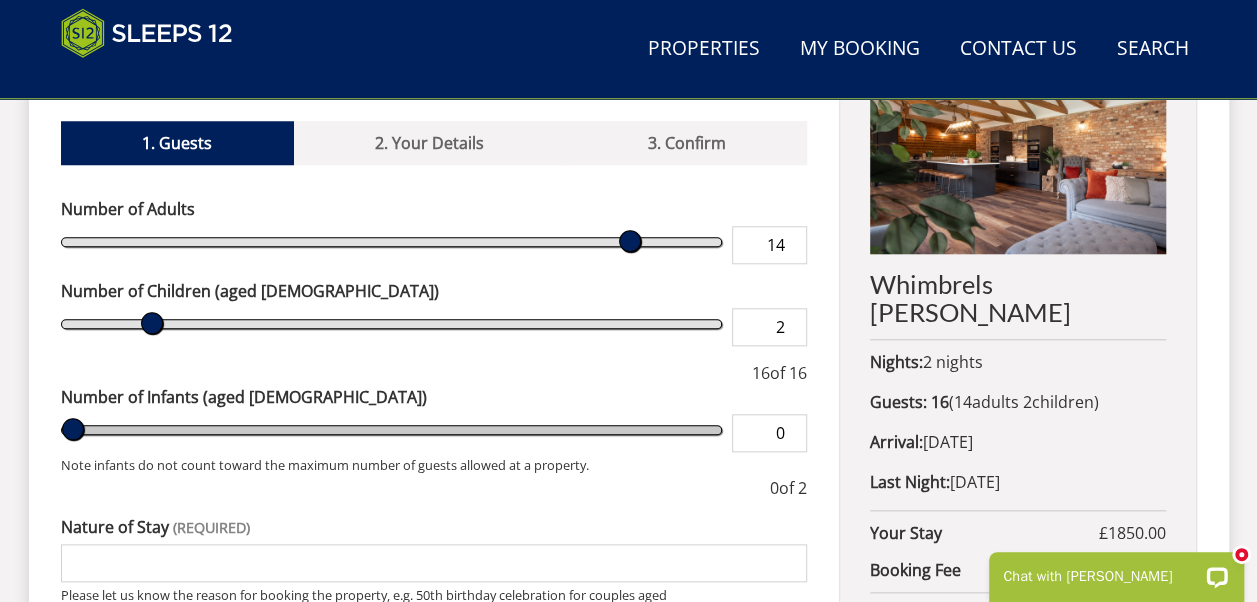 type on "1" 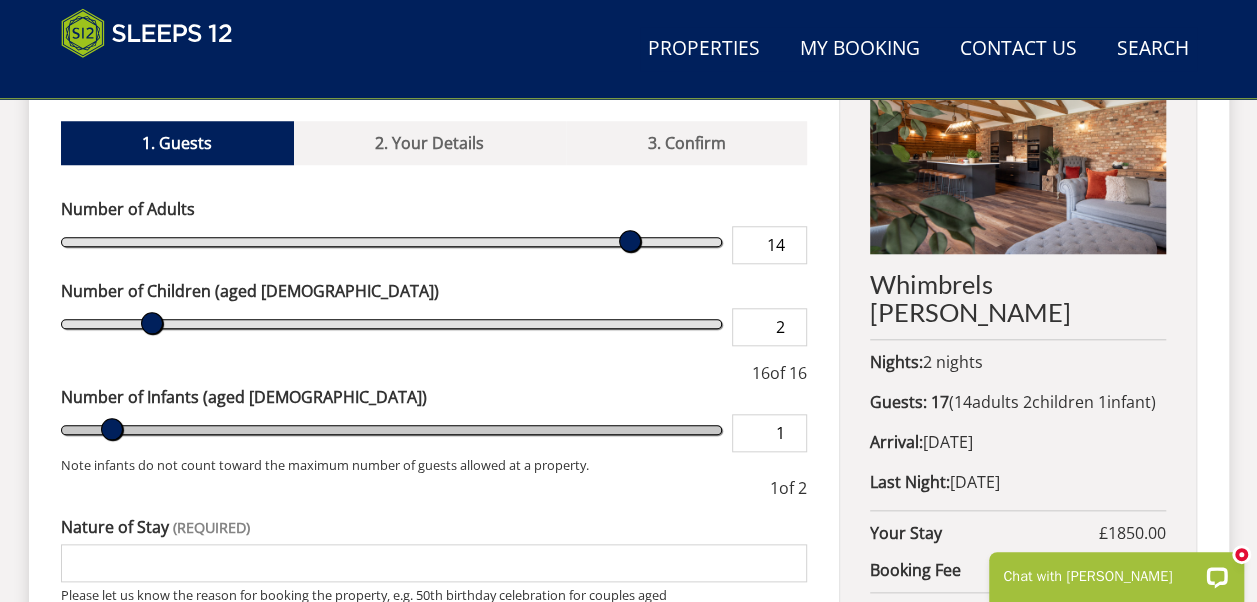 drag, startPoint x: 68, startPoint y: 397, endPoint x: 91, endPoint y: 386, distance: 25.495098 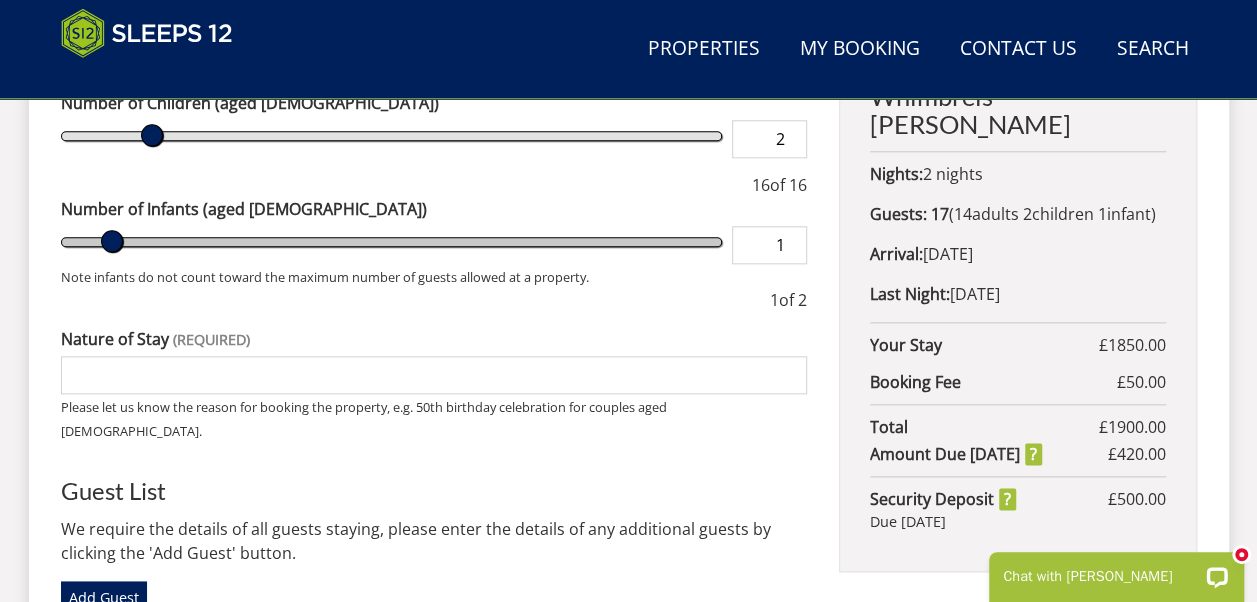 scroll, scrollTop: 1026, scrollLeft: 0, axis: vertical 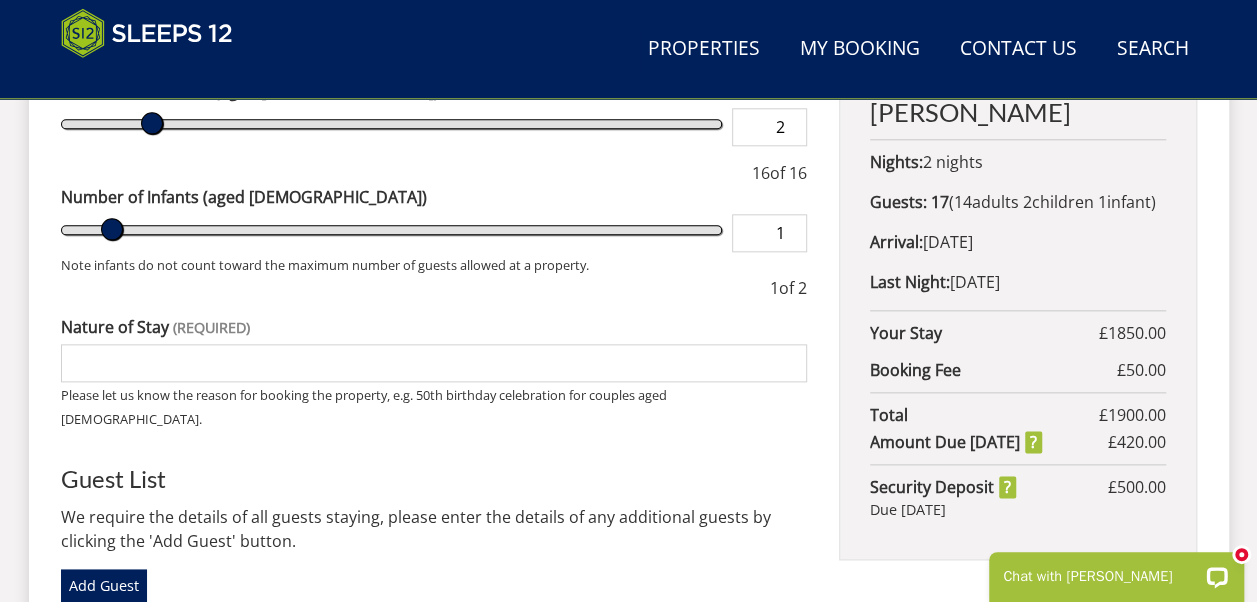 click on "Nature of Stay" at bounding box center (434, 363) 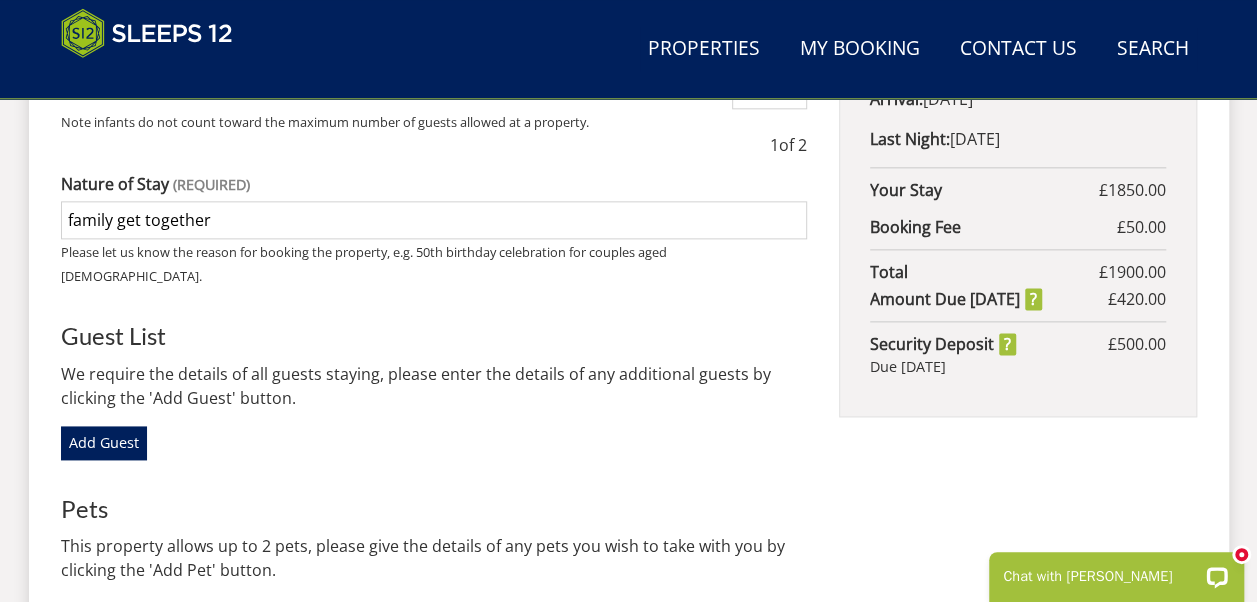 scroll, scrollTop: 1211, scrollLeft: 0, axis: vertical 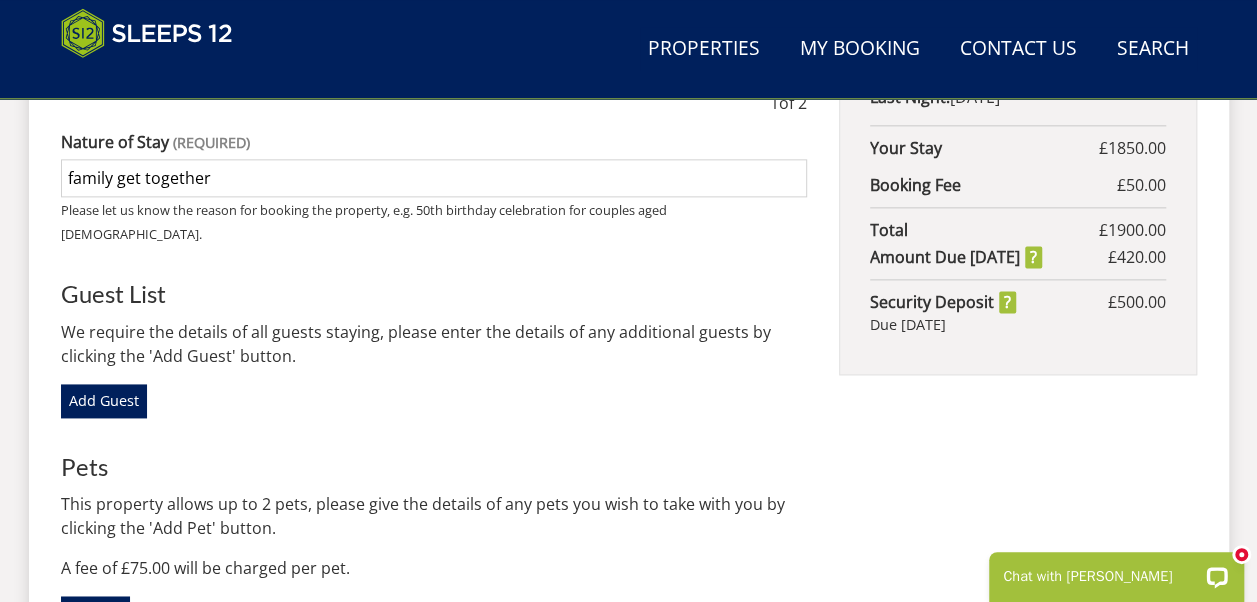 type on "family get together" 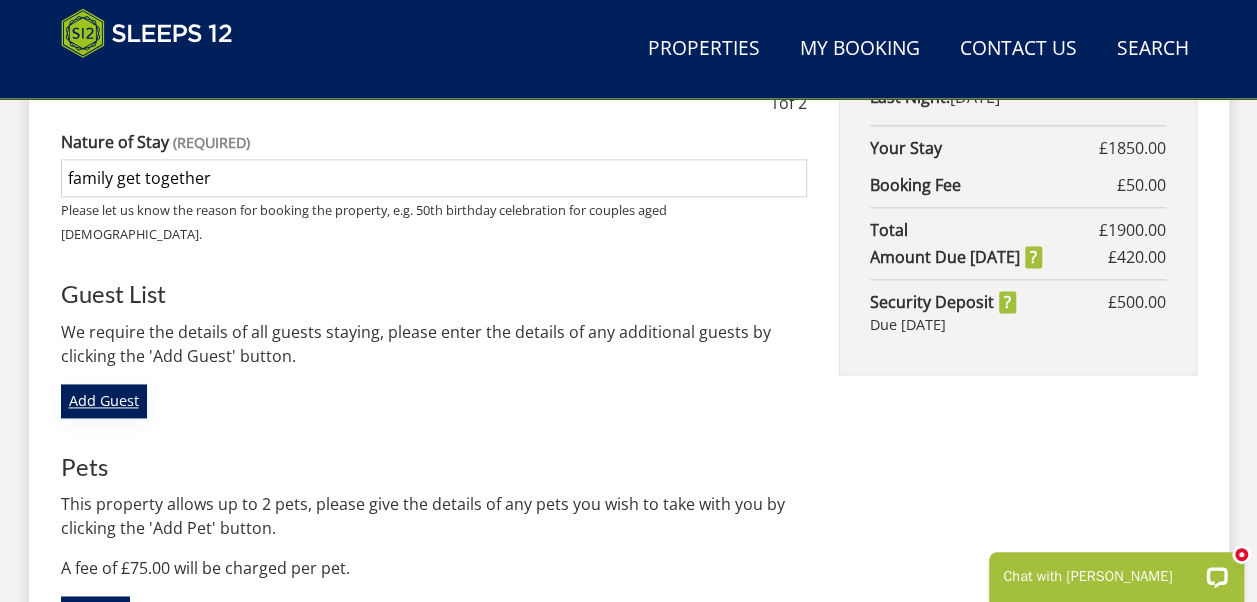 click on "Add Guest" at bounding box center (104, 401) 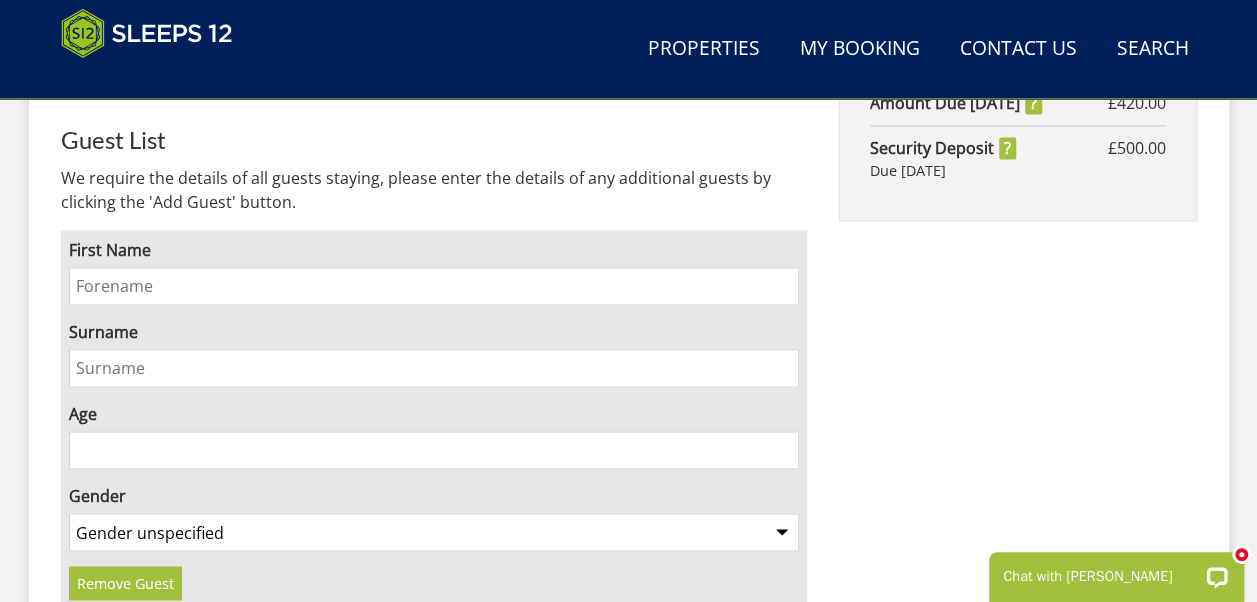 scroll, scrollTop: 1362, scrollLeft: 0, axis: vertical 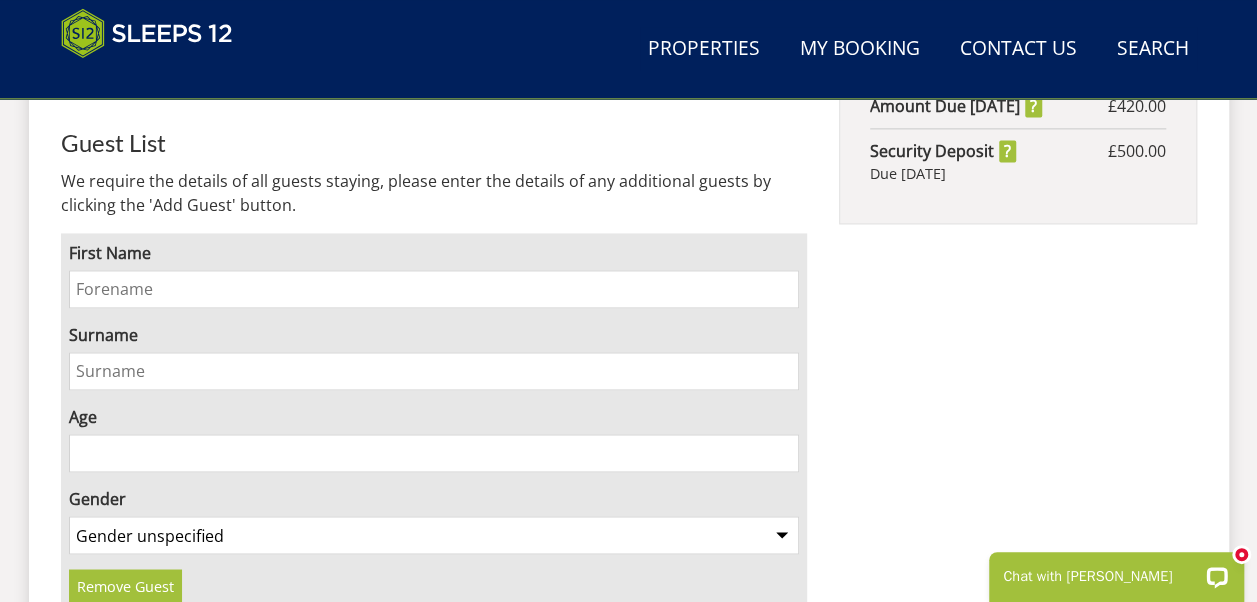 click on "First Name" at bounding box center [434, 289] 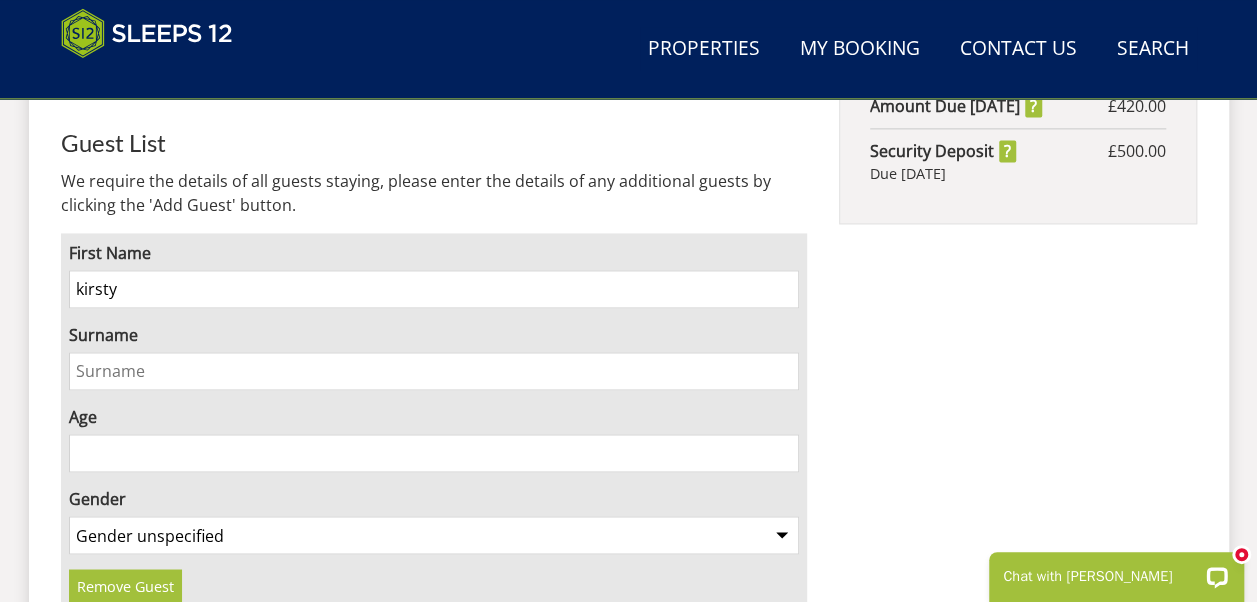 type on "kirsty" 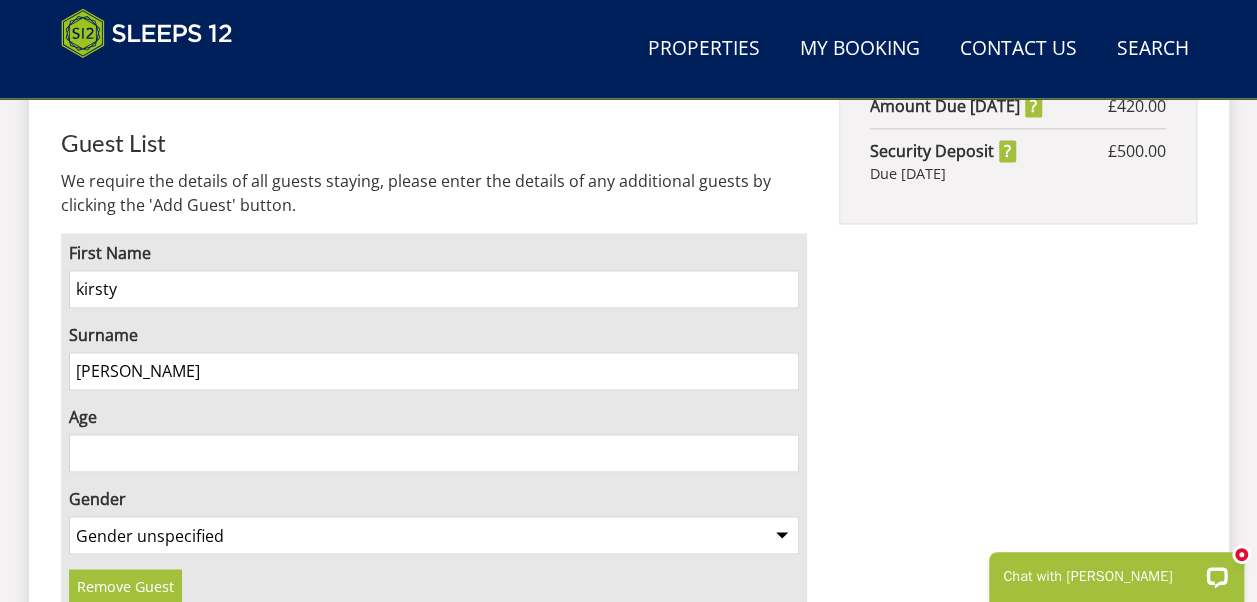 type on "[PERSON_NAME]" 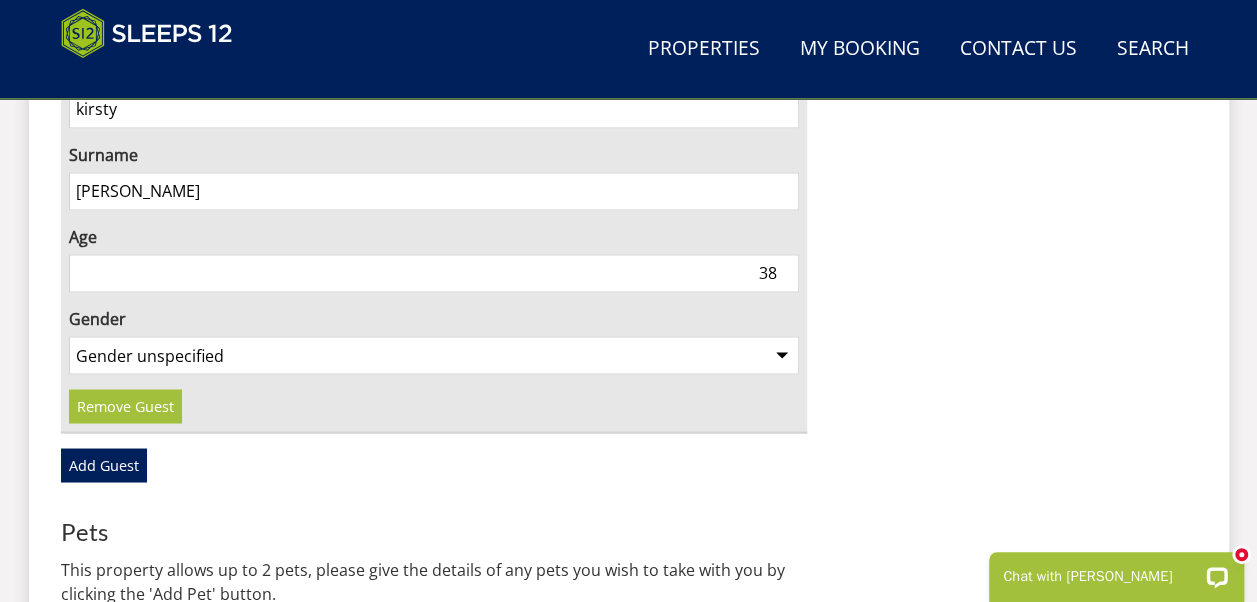 scroll, scrollTop: 1559, scrollLeft: 0, axis: vertical 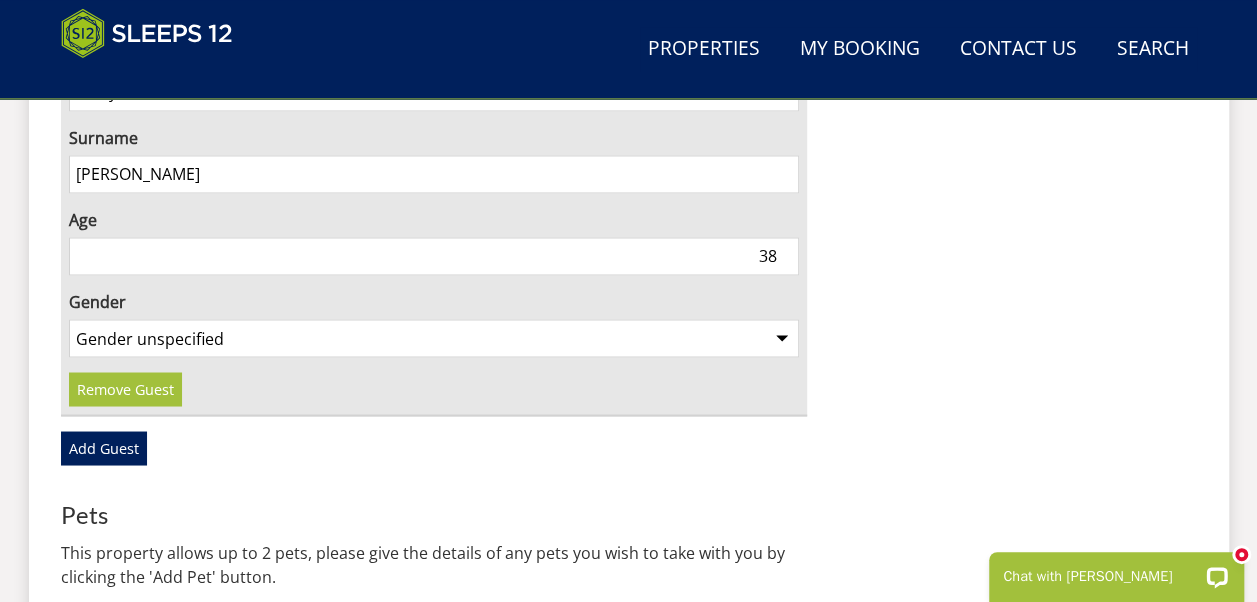 type on "38" 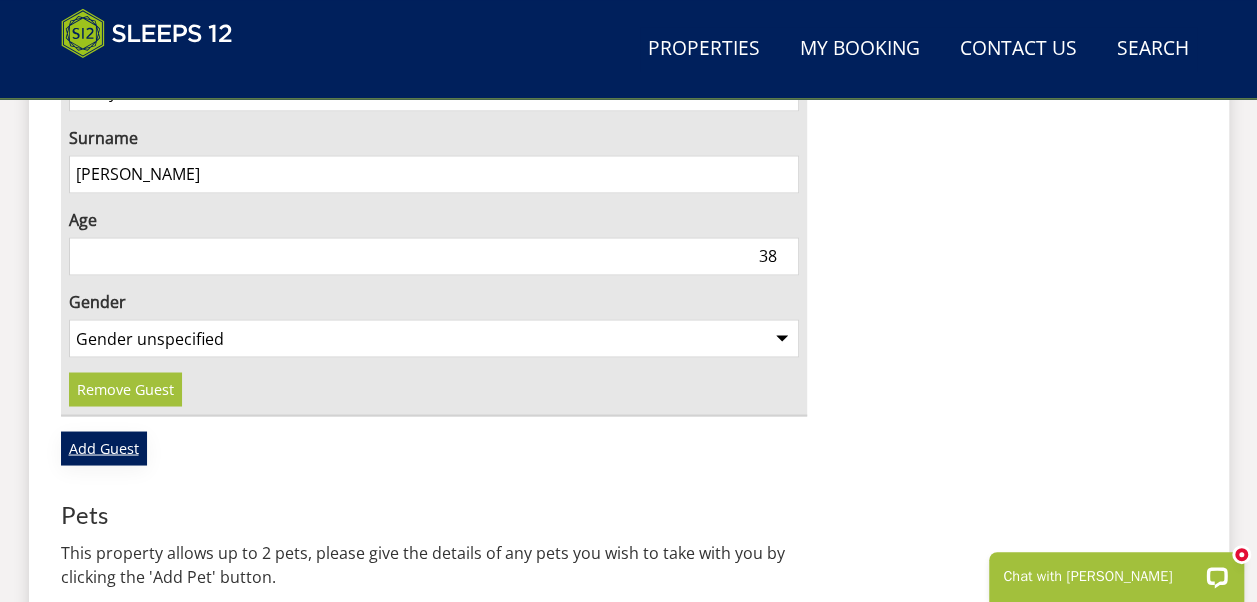 click on "Add Guest" at bounding box center [104, 448] 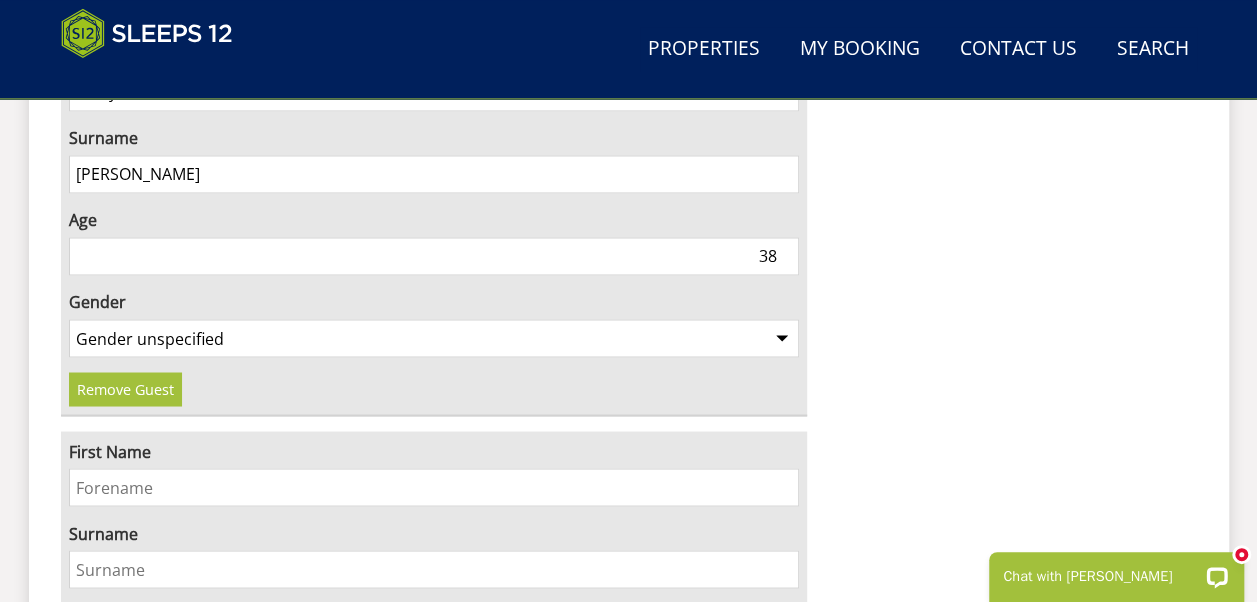 click on "First Name" at bounding box center [434, 487] 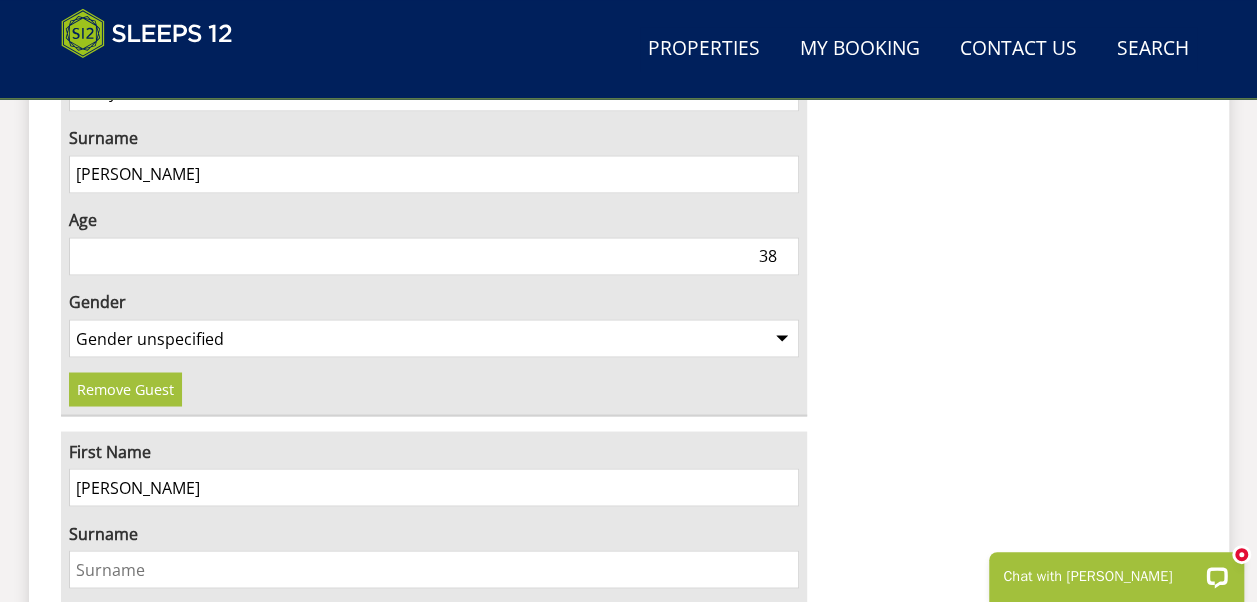 type on "[PERSON_NAME]" 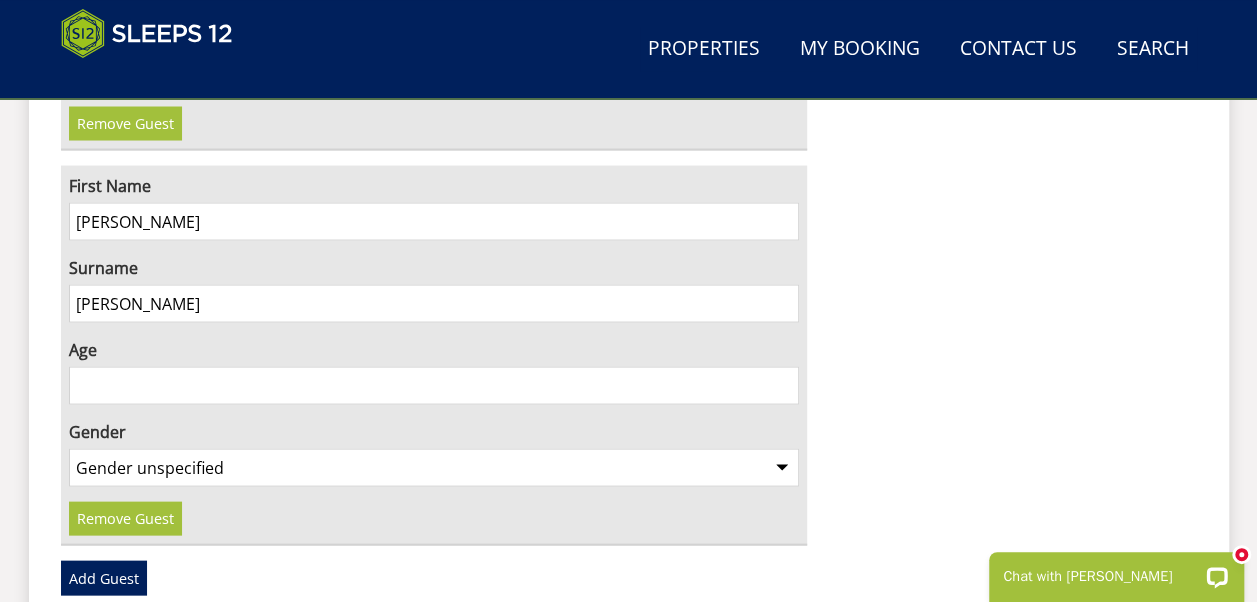 scroll, scrollTop: 1822, scrollLeft: 0, axis: vertical 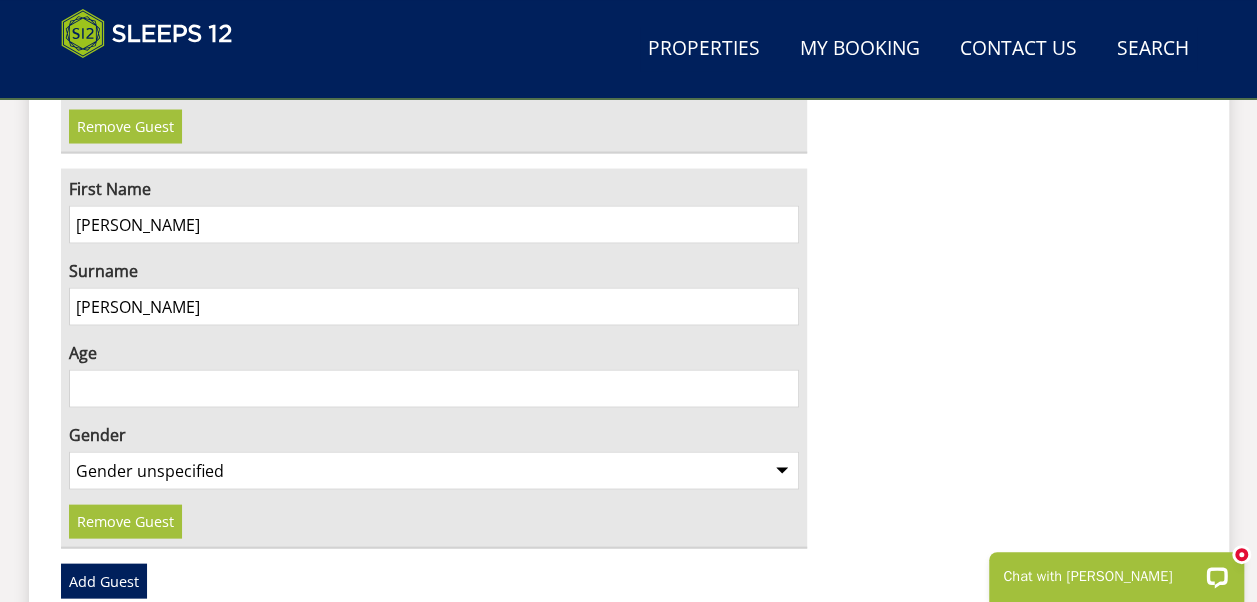 type on "[PERSON_NAME]" 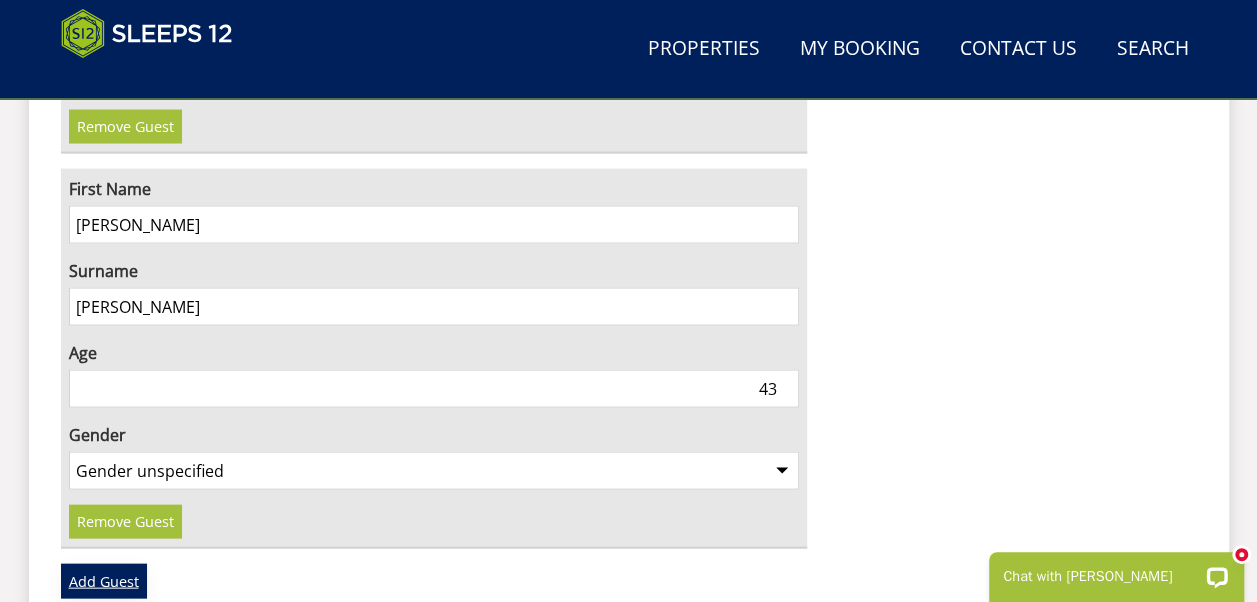 type on "43" 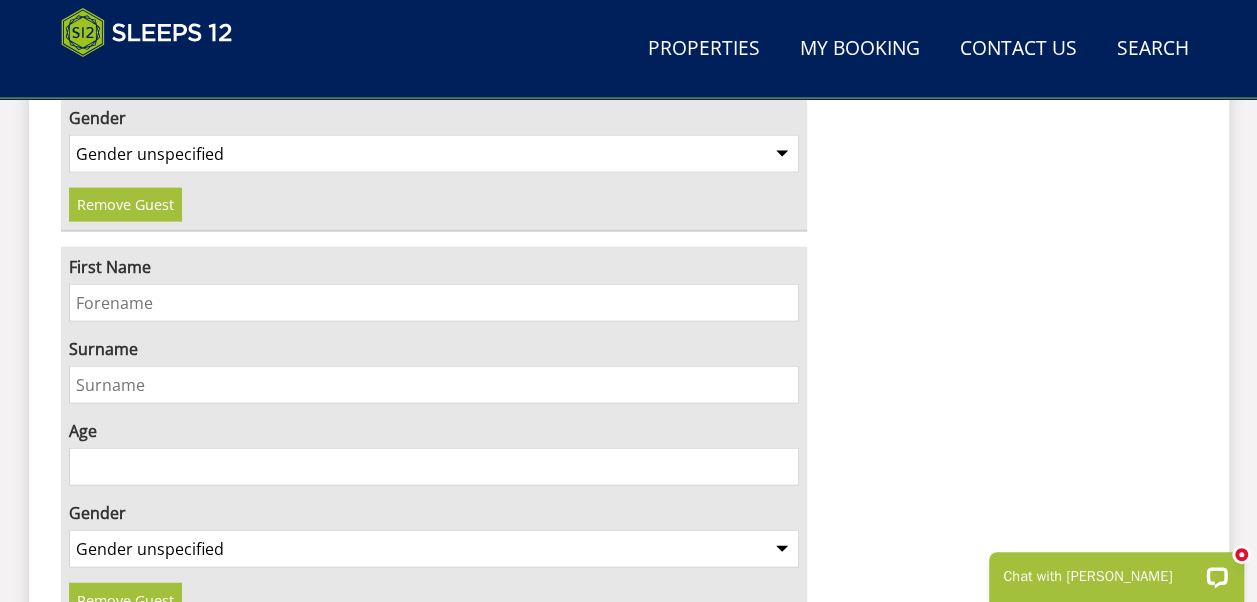 scroll, scrollTop: 2159, scrollLeft: 0, axis: vertical 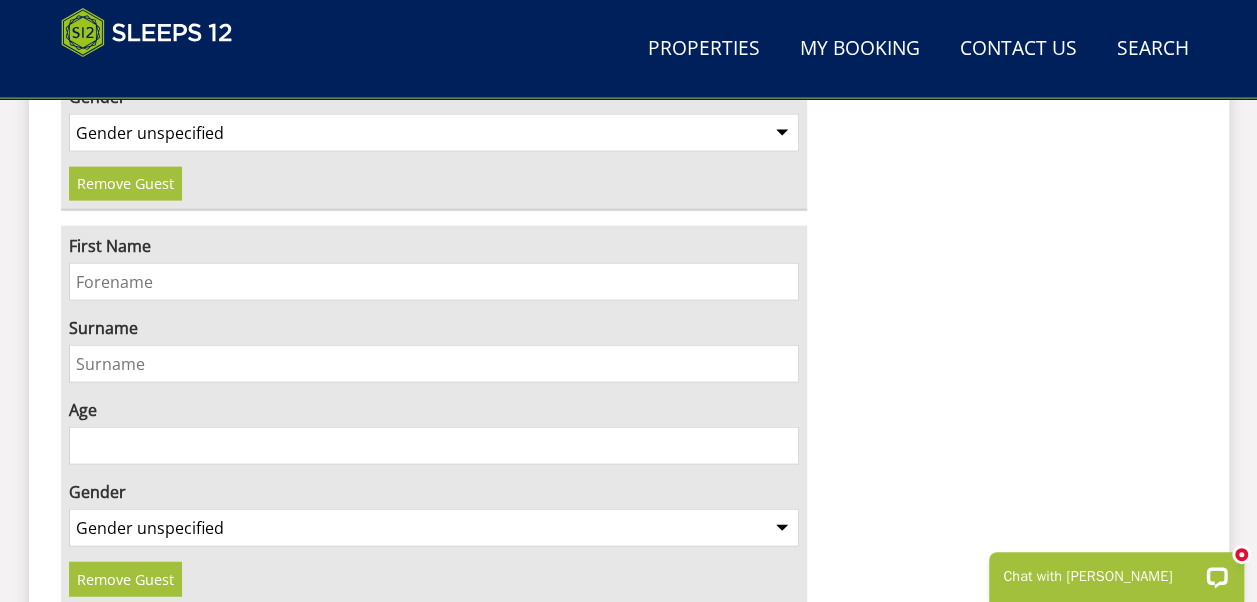 click on "First Name" at bounding box center (434, 282) 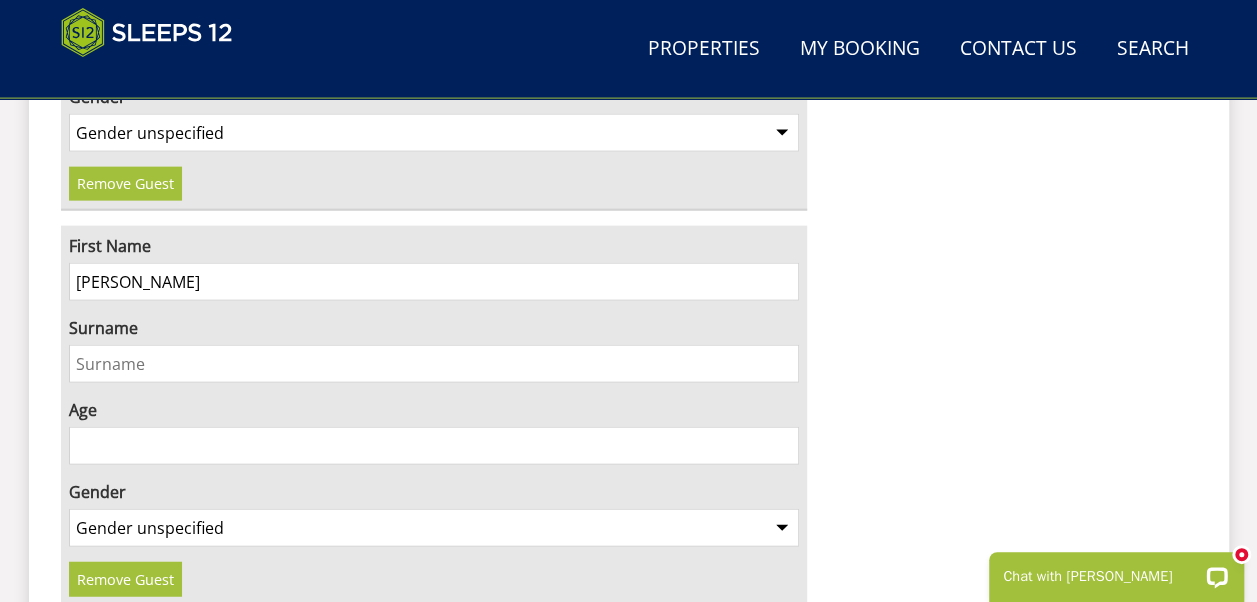 type on "[PERSON_NAME]" 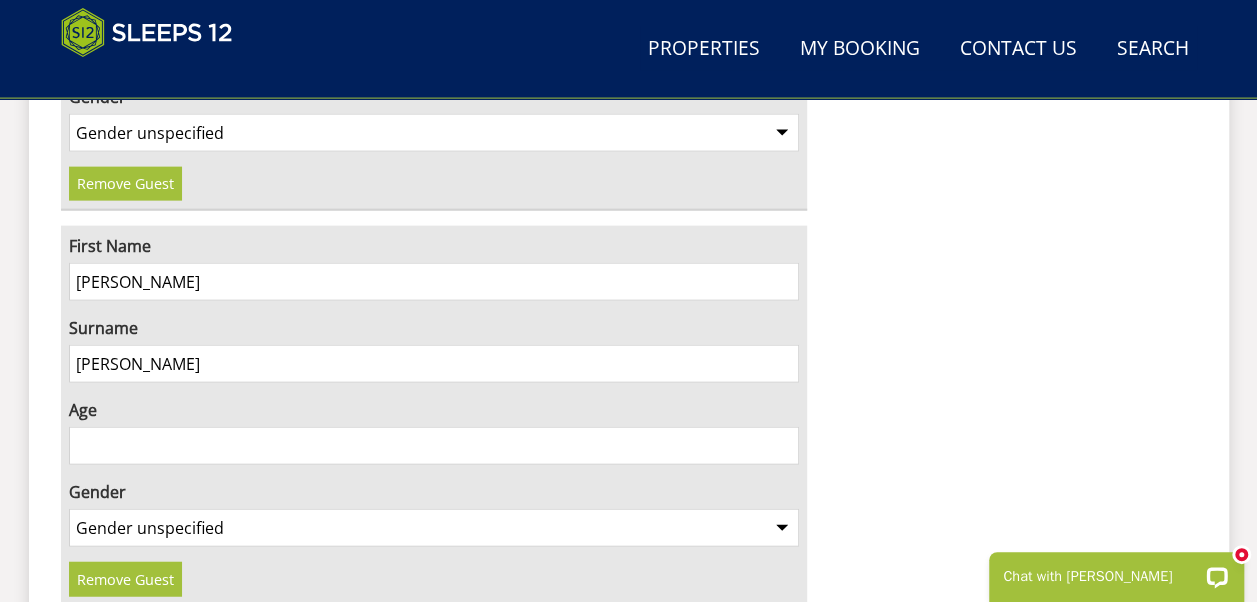 type on "[PERSON_NAME]" 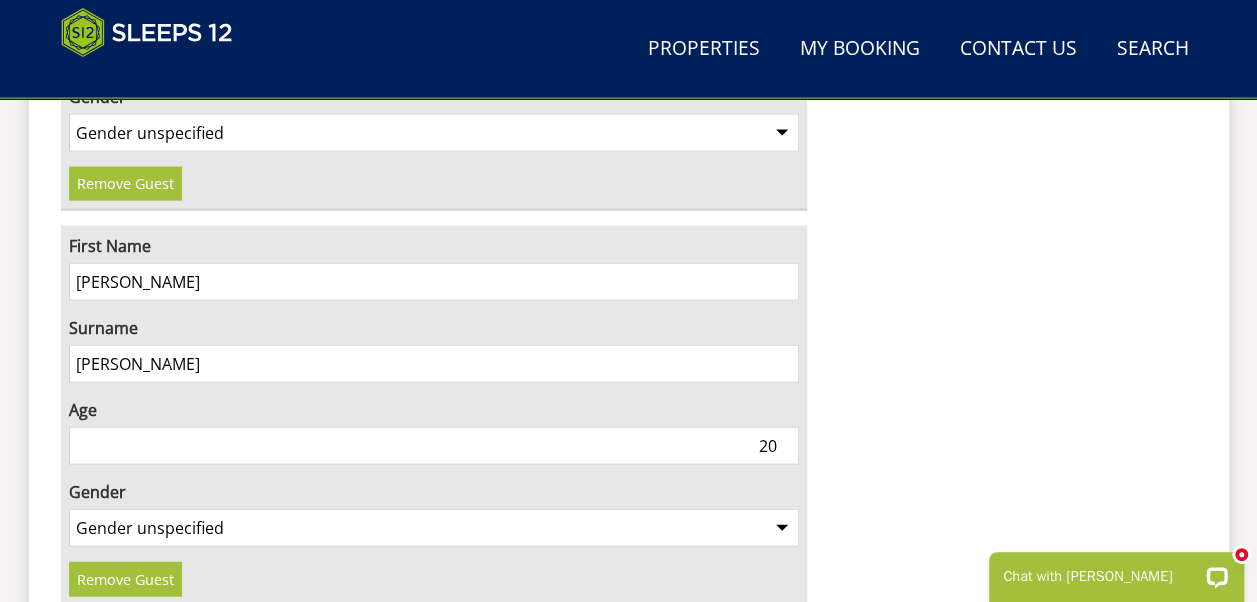 type on "20" 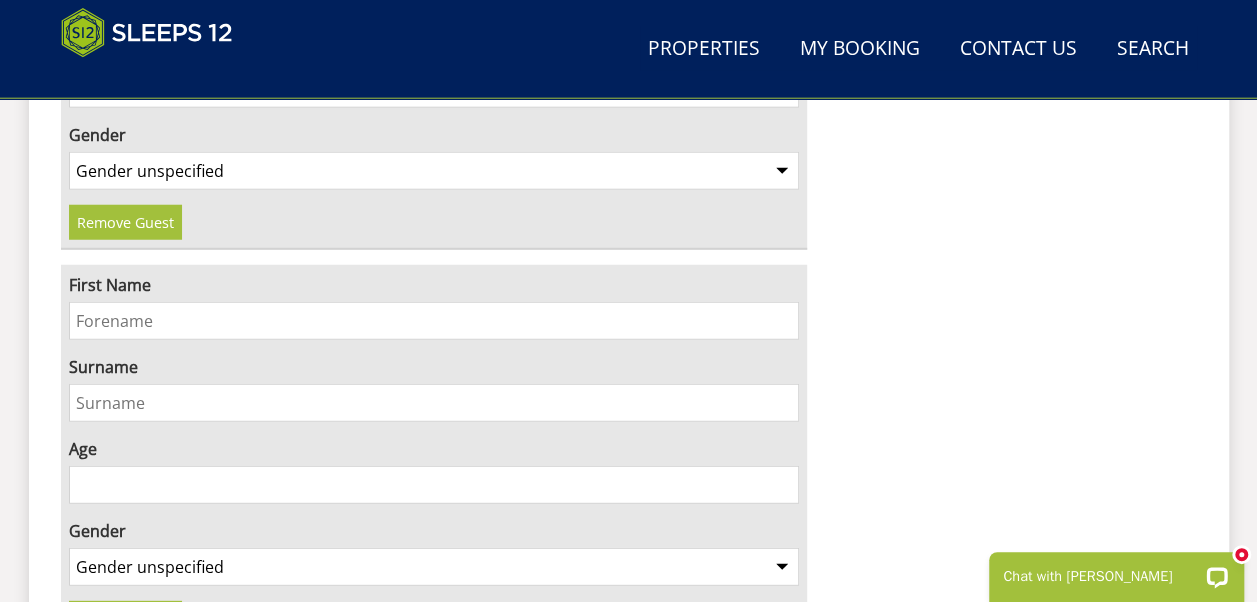 scroll, scrollTop: 2492, scrollLeft: 0, axis: vertical 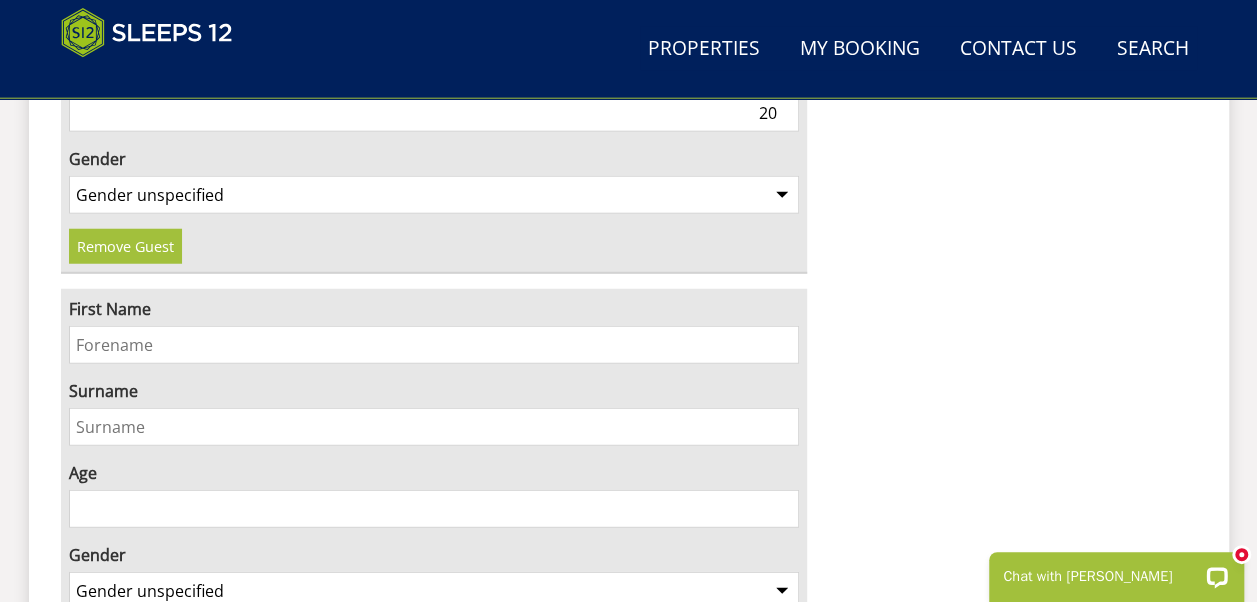 click on "First Name" at bounding box center (434, 345) 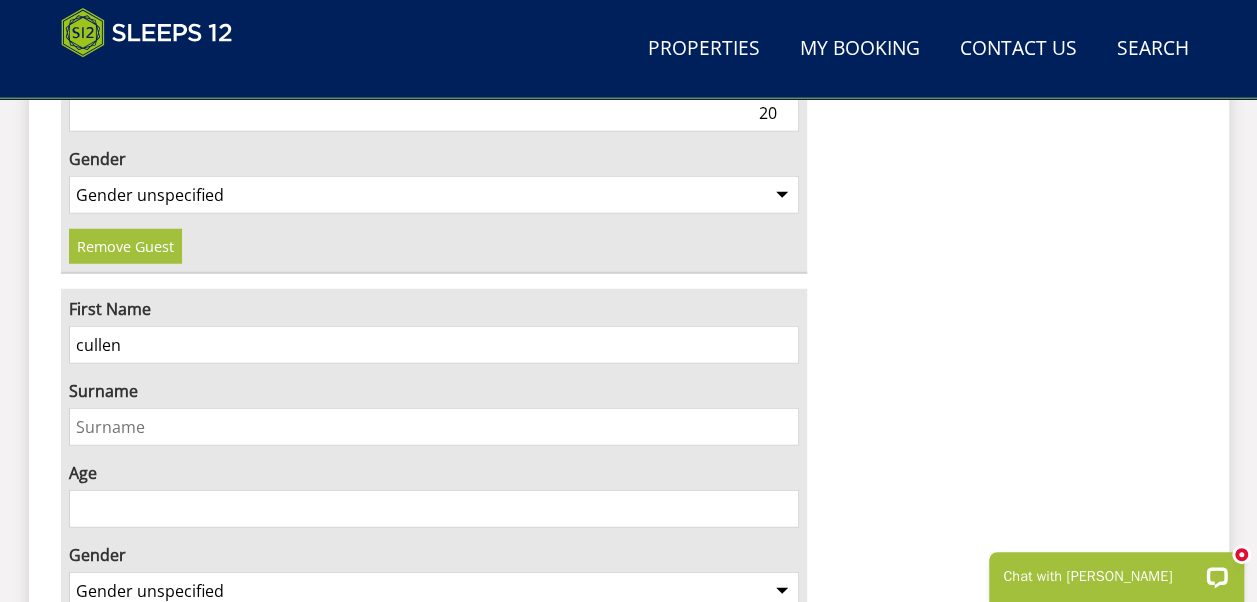 type on "cullen" 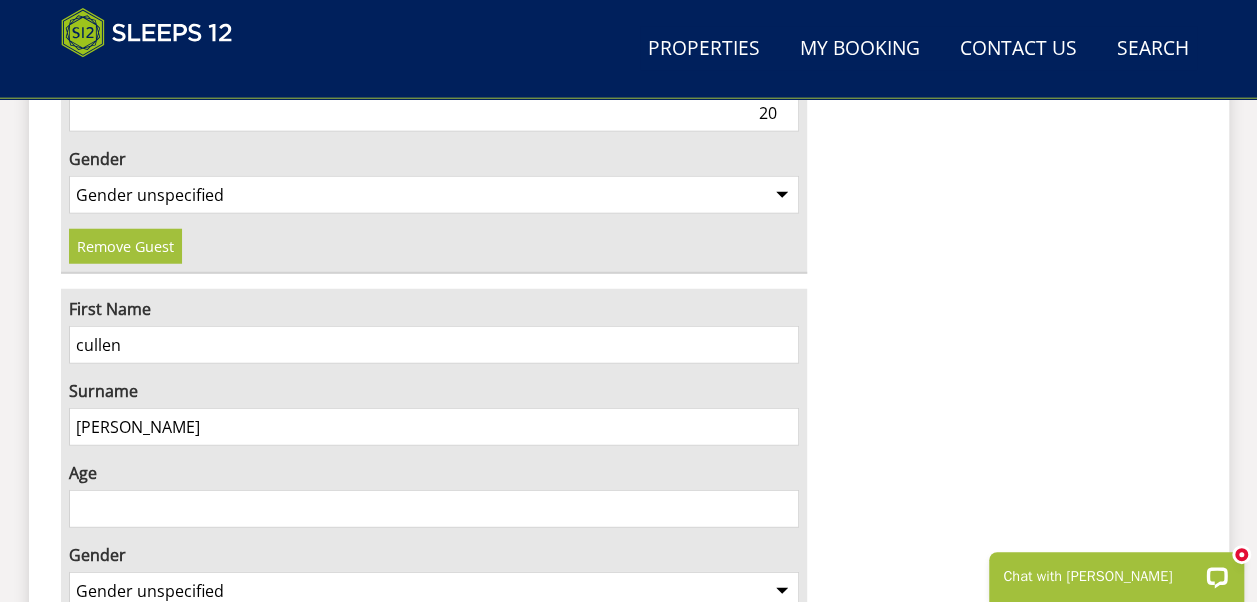 type on "[PERSON_NAME]" 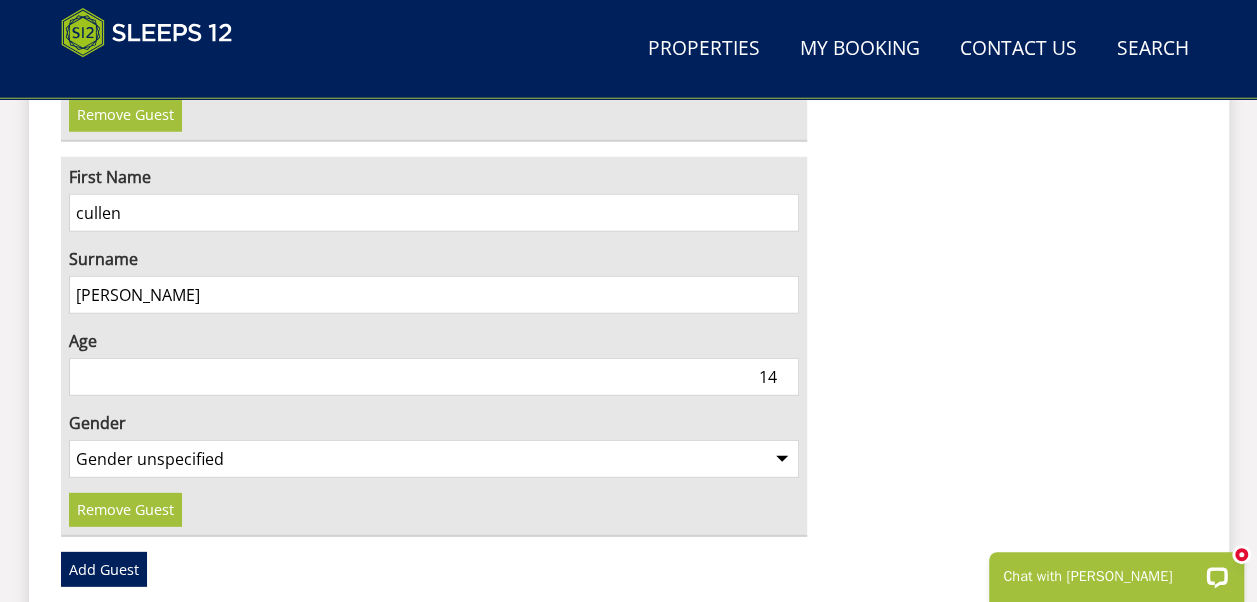 scroll, scrollTop: 2657, scrollLeft: 0, axis: vertical 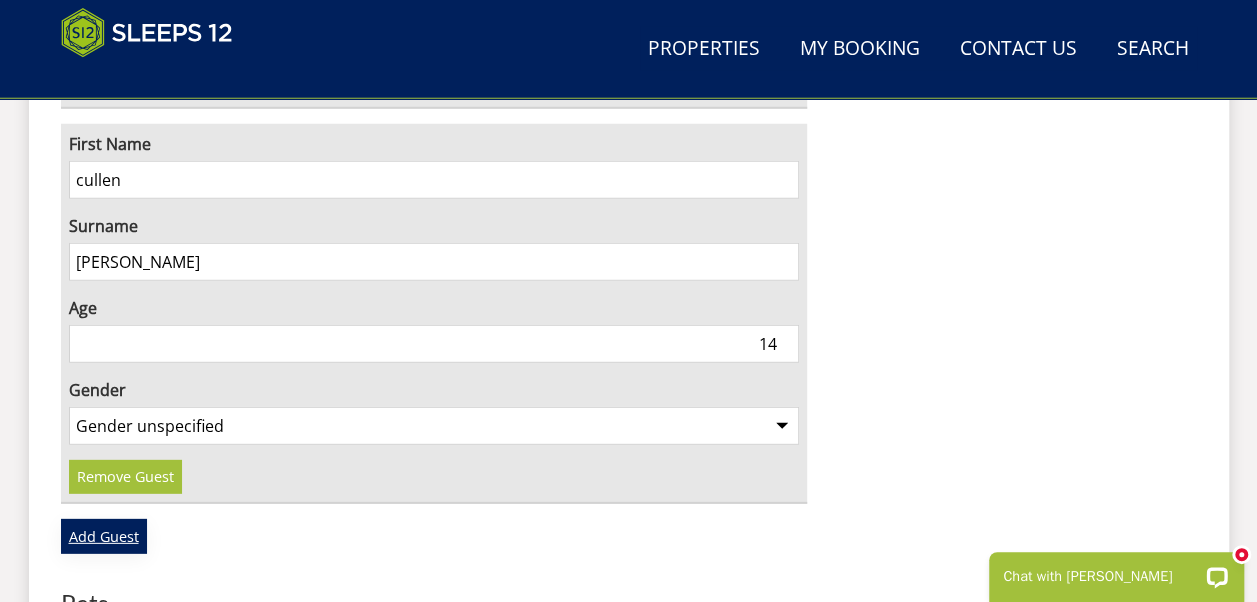 type on "14" 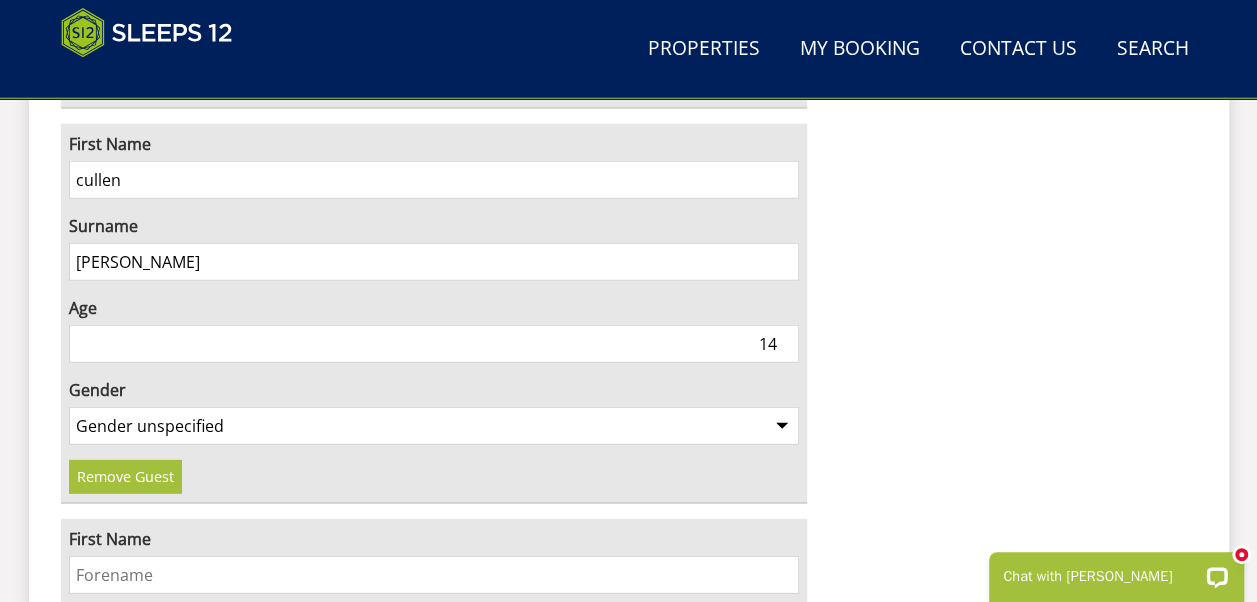 click on "First Name" at bounding box center [434, 575] 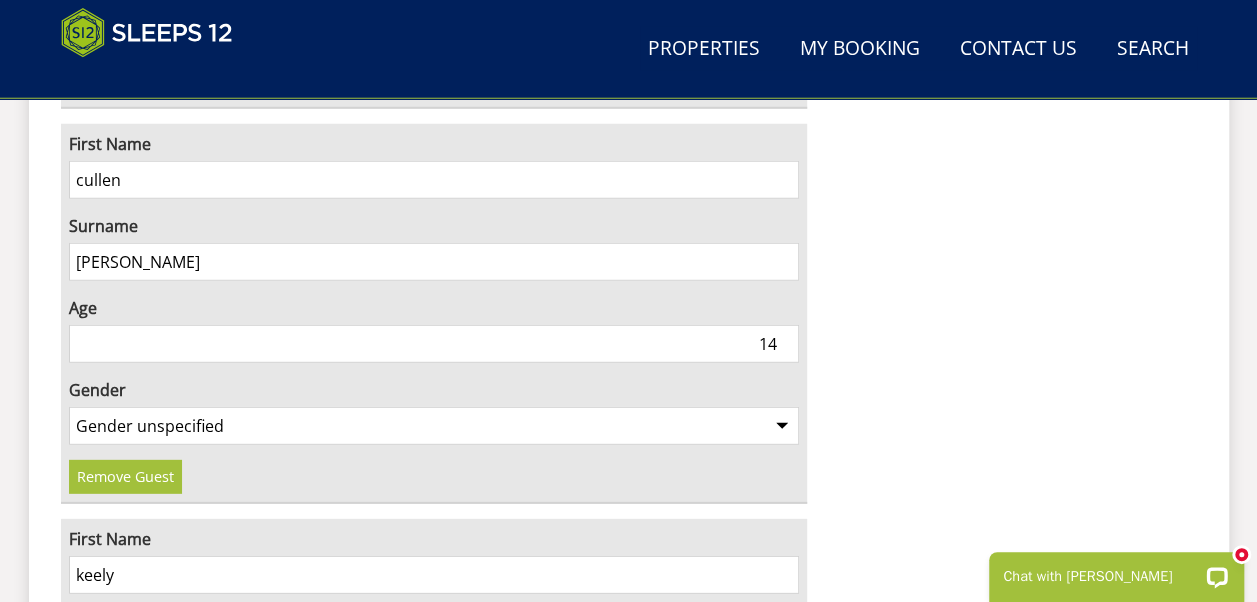 type on "keely" 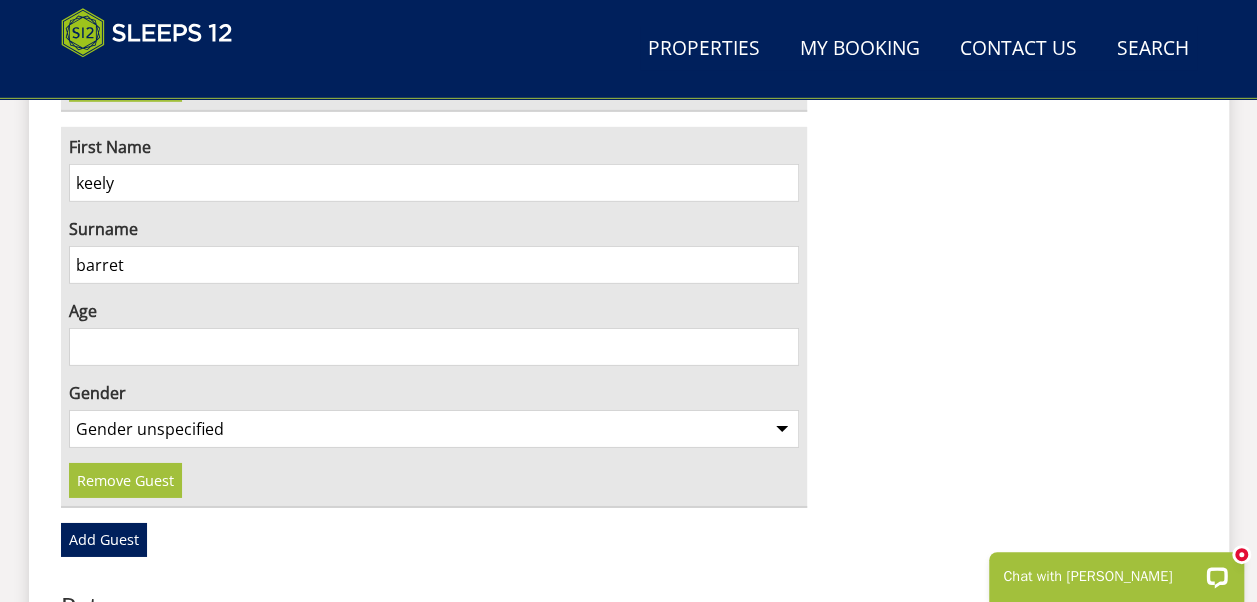 scroll, scrollTop: 3065, scrollLeft: 0, axis: vertical 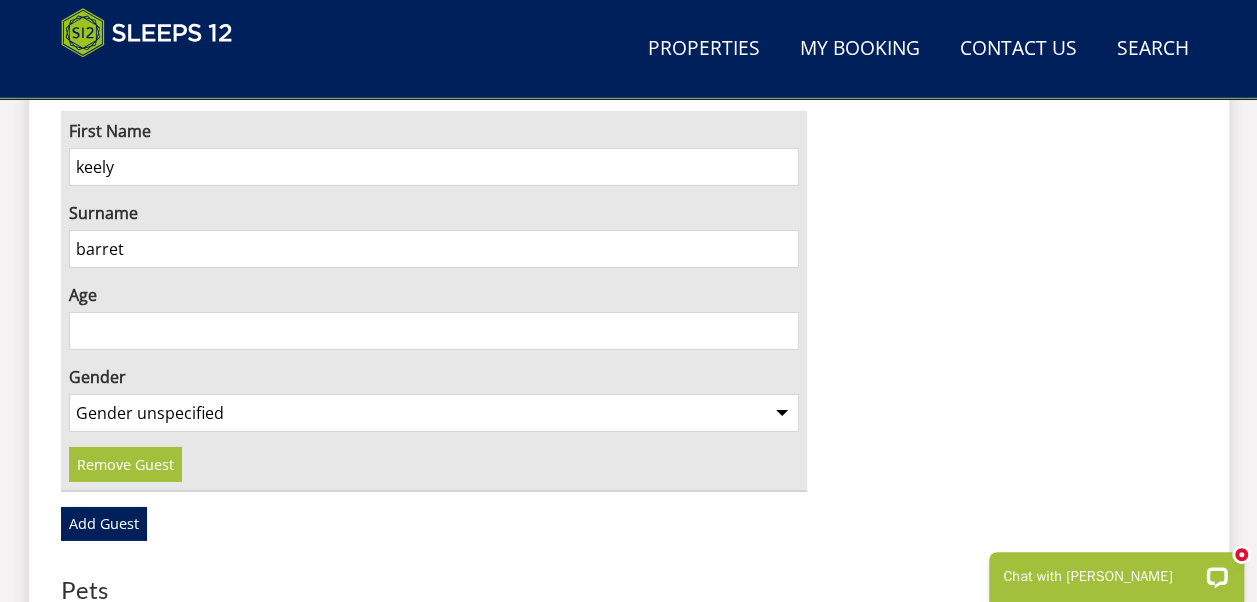 type on "barret" 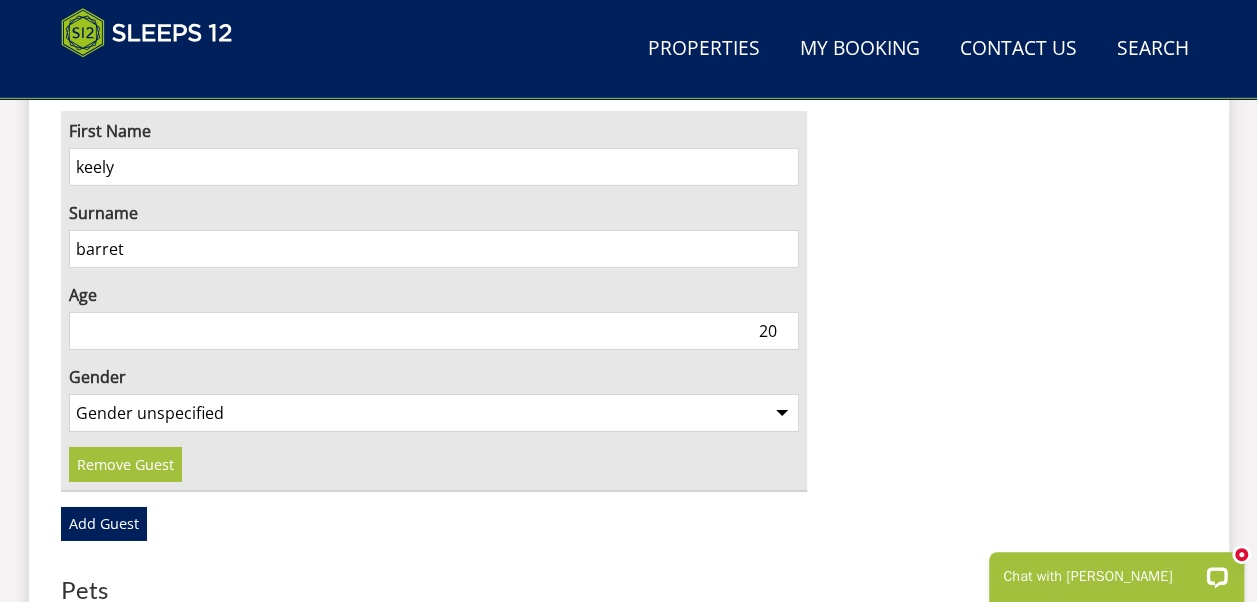 click on "20" at bounding box center (434, 331) 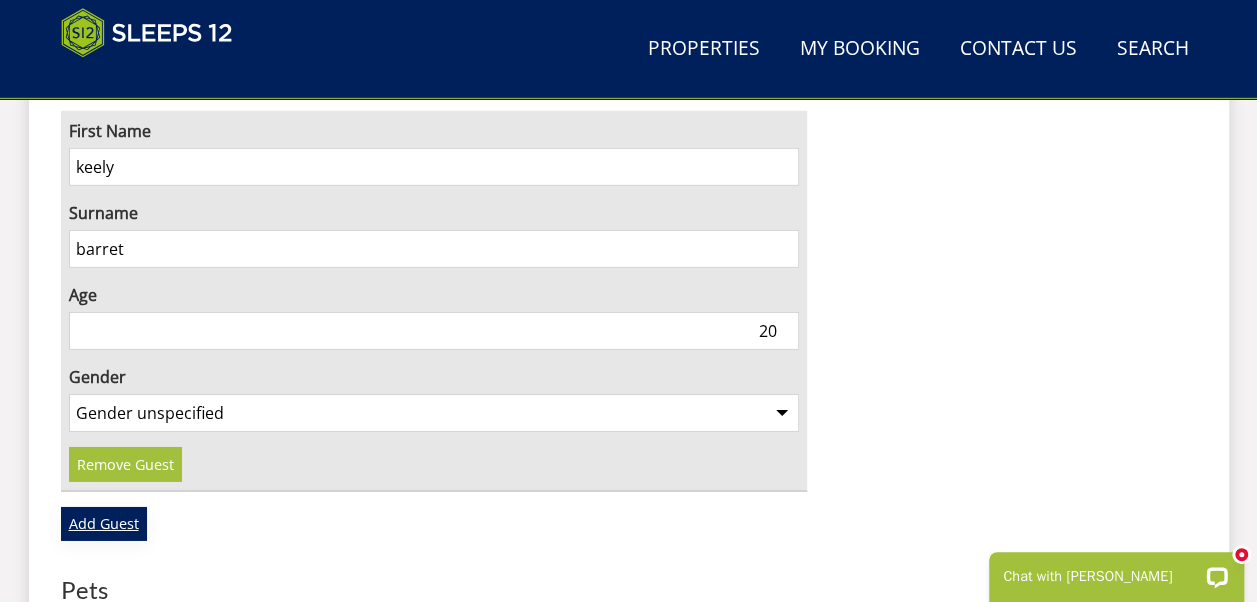 type on "20" 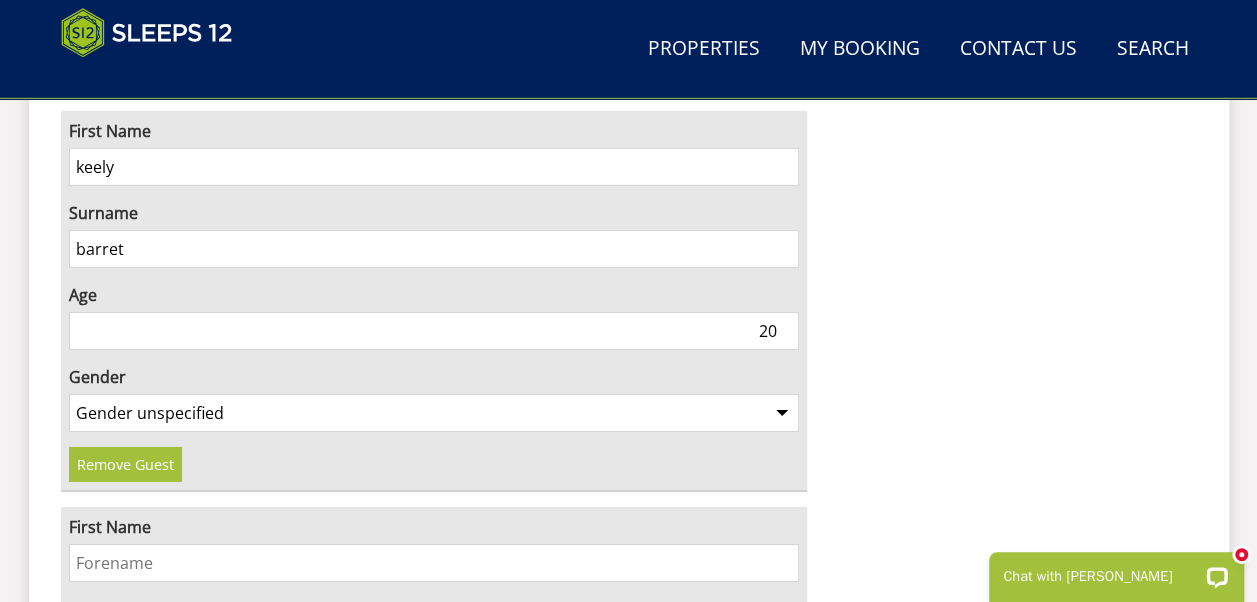 click on "First Name" at bounding box center [434, 563] 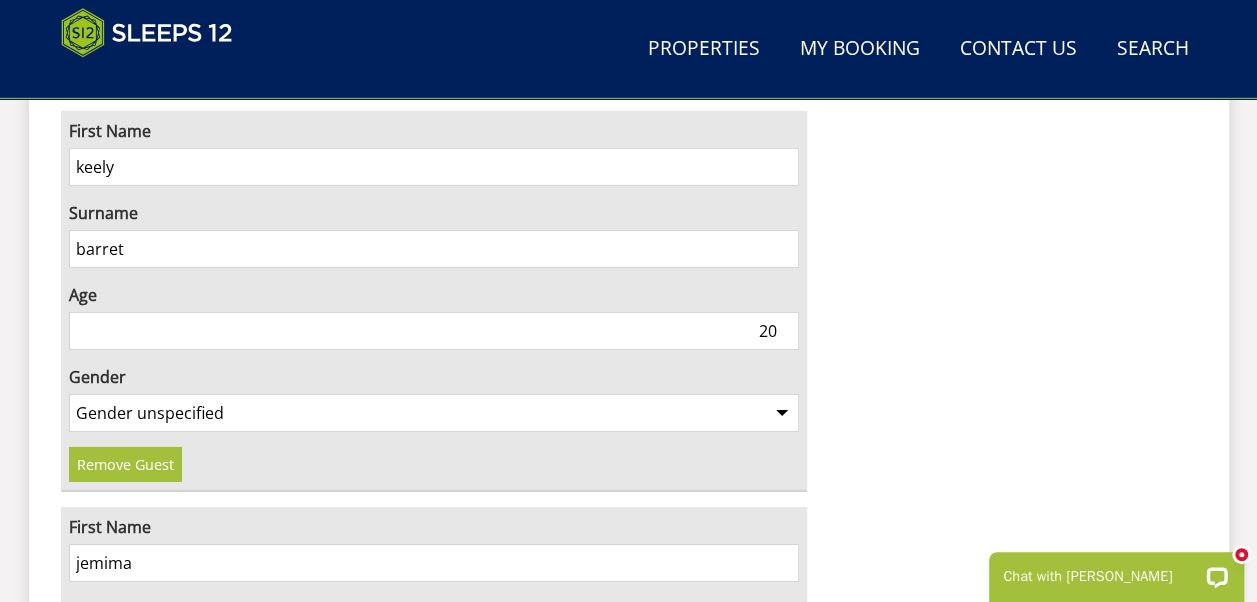 type on "jemima" 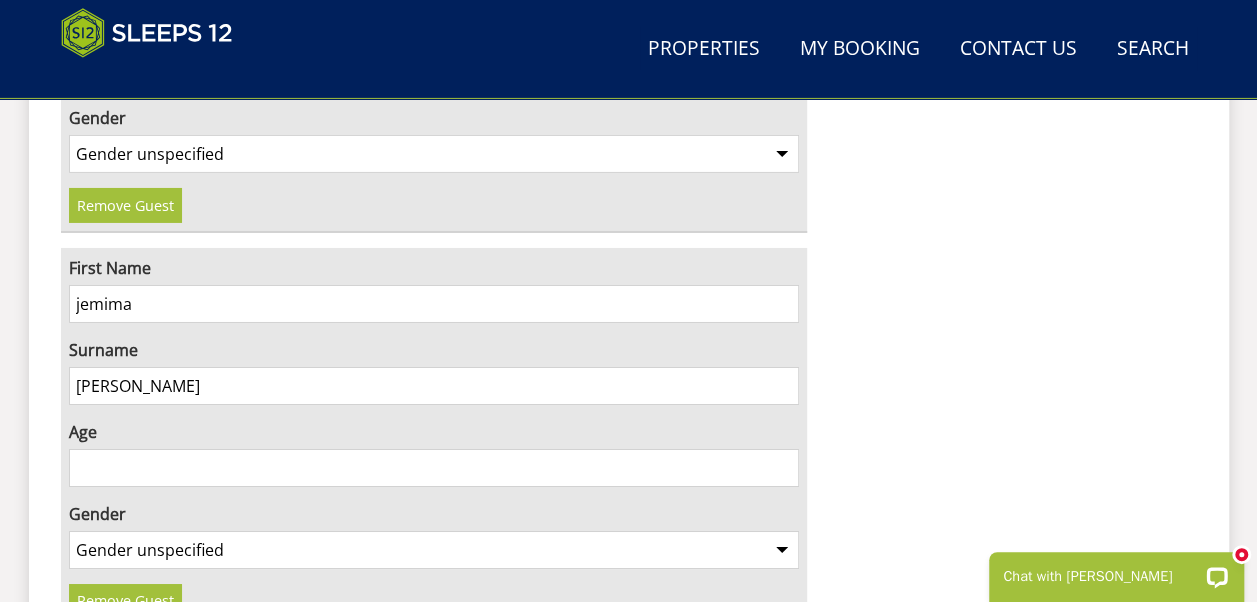 scroll, scrollTop: 3330, scrollLeft: 0, axis: vertical 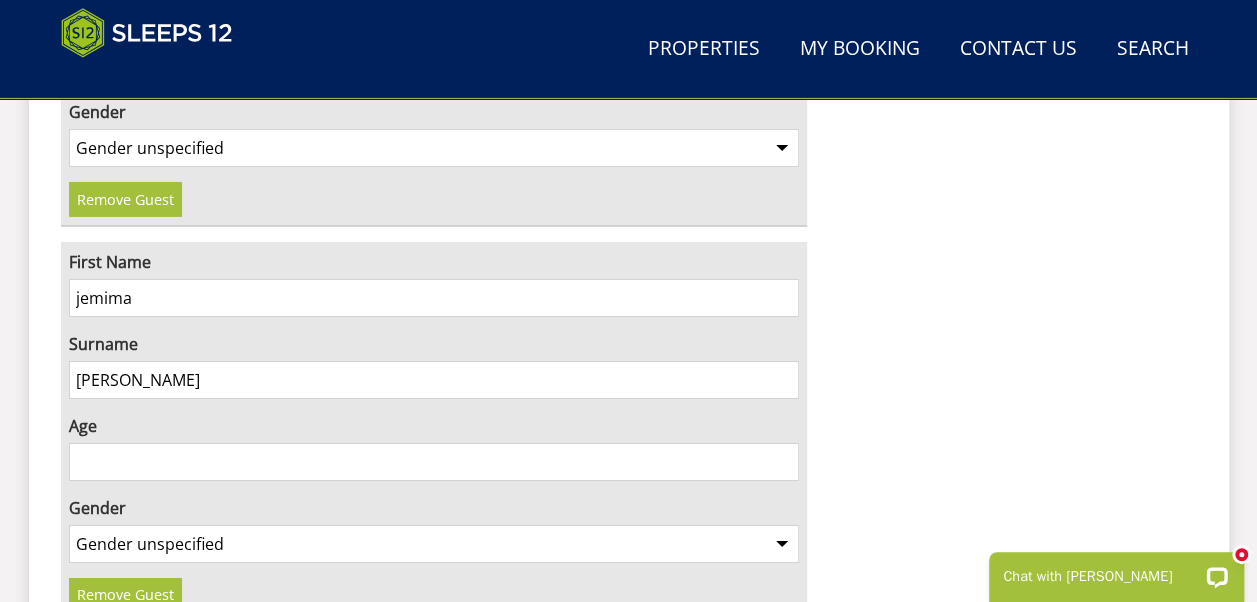 type on "[PERSON_NAME]" 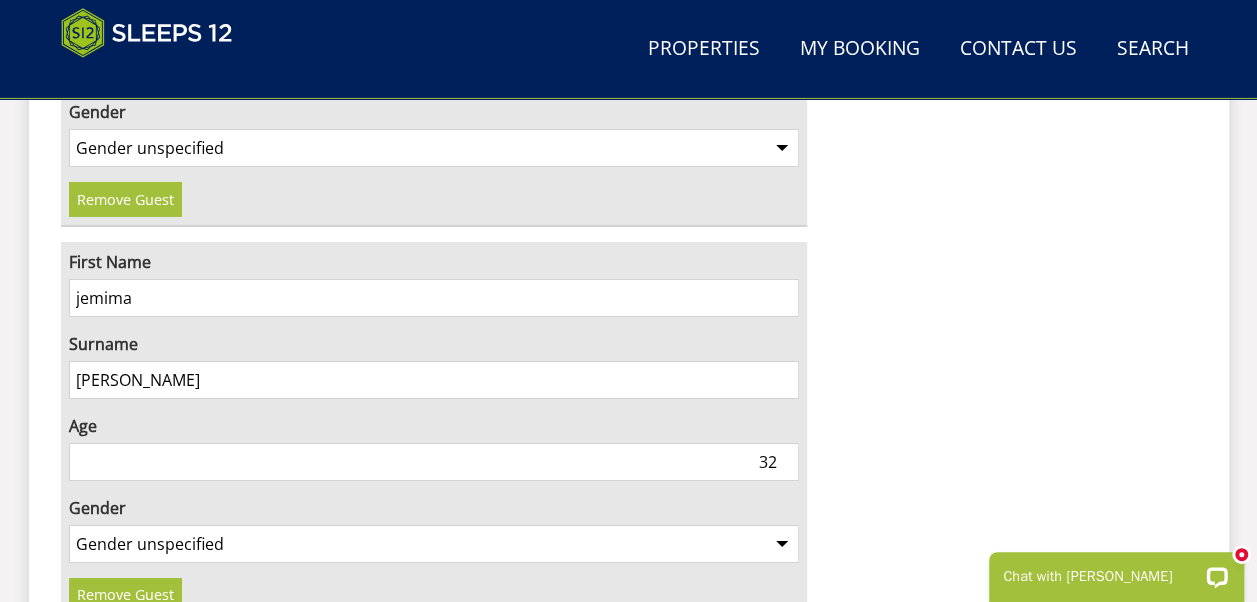 type on "32" 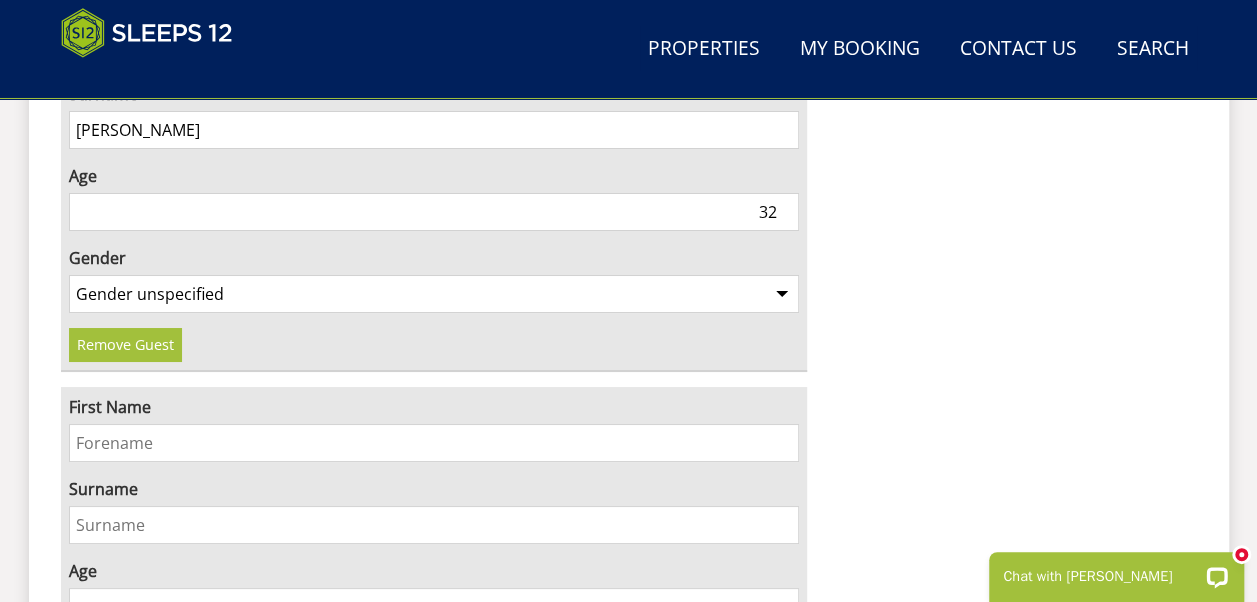 scroll, scrollTop: 3672, scrollLeft: 0, axis: vertical 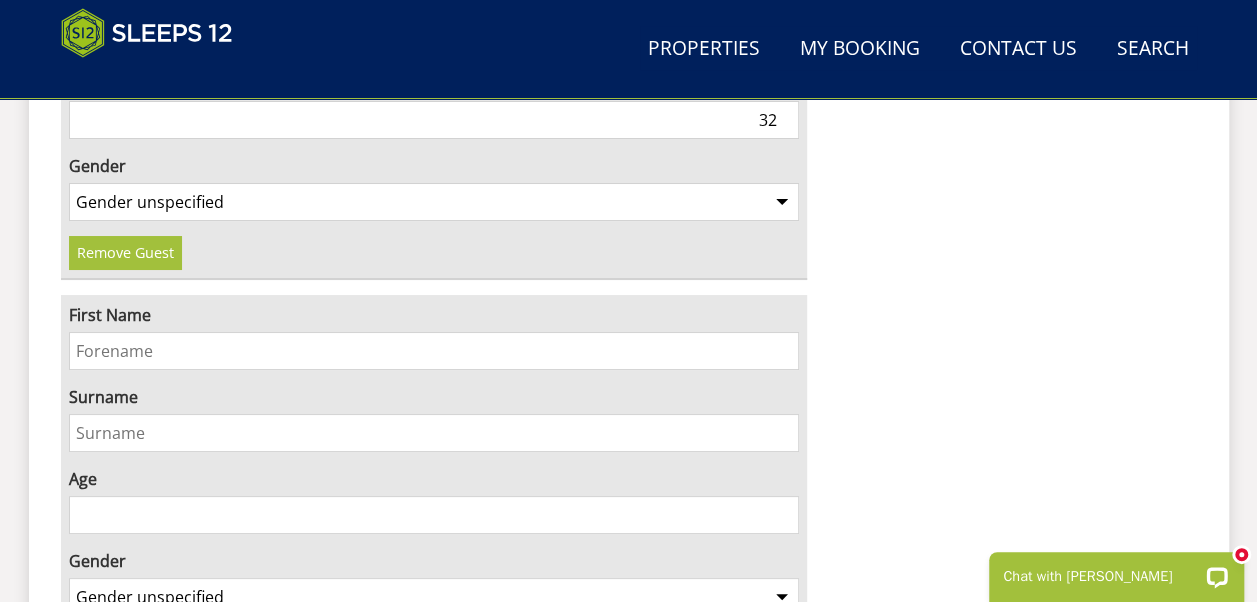 click on "First Name" at bounding box center [434, 351] 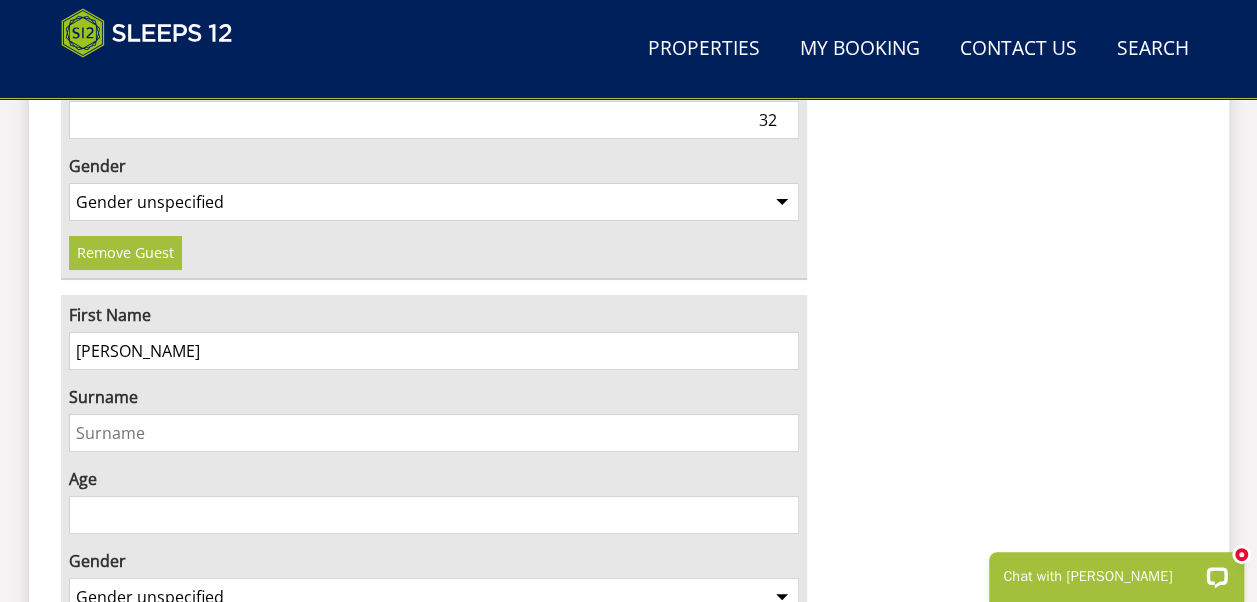 type on "[PERSON_NAME]" 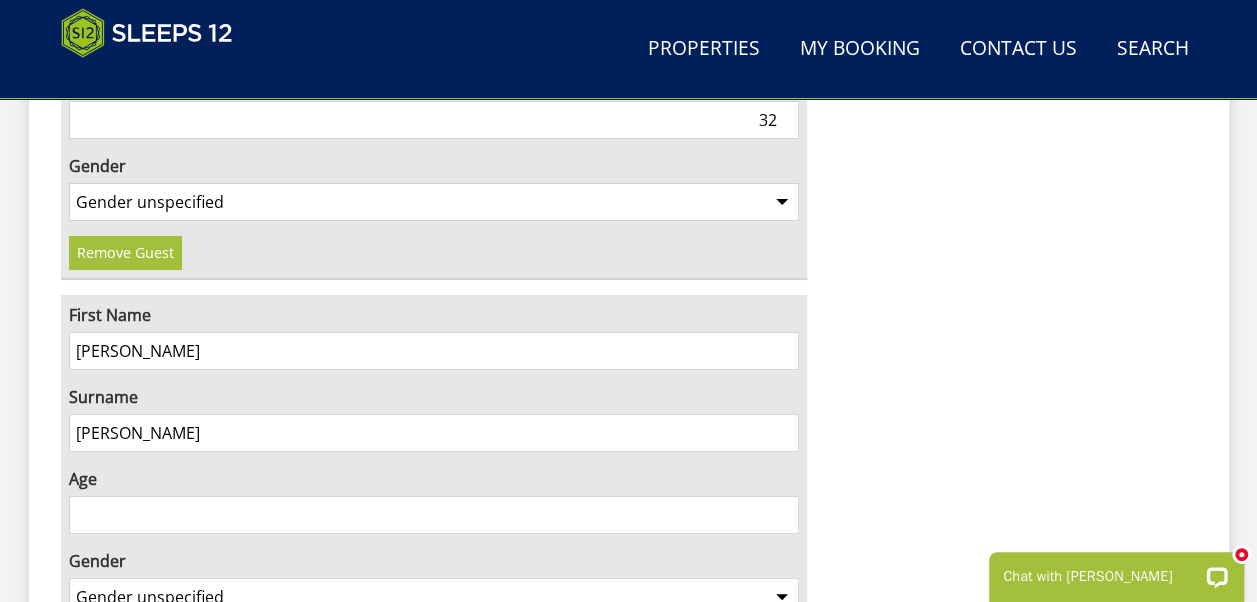 type on "[PERSON_NAME]" 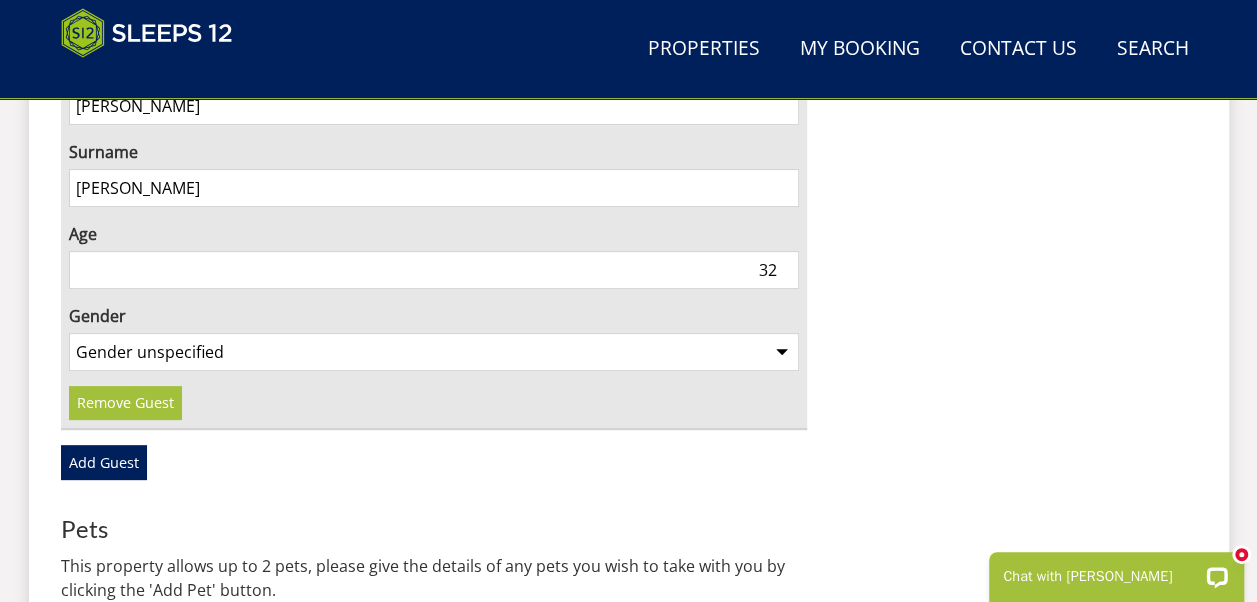 scroll, scrollTop: 4106, scrollLeft: 0, axis: vertical 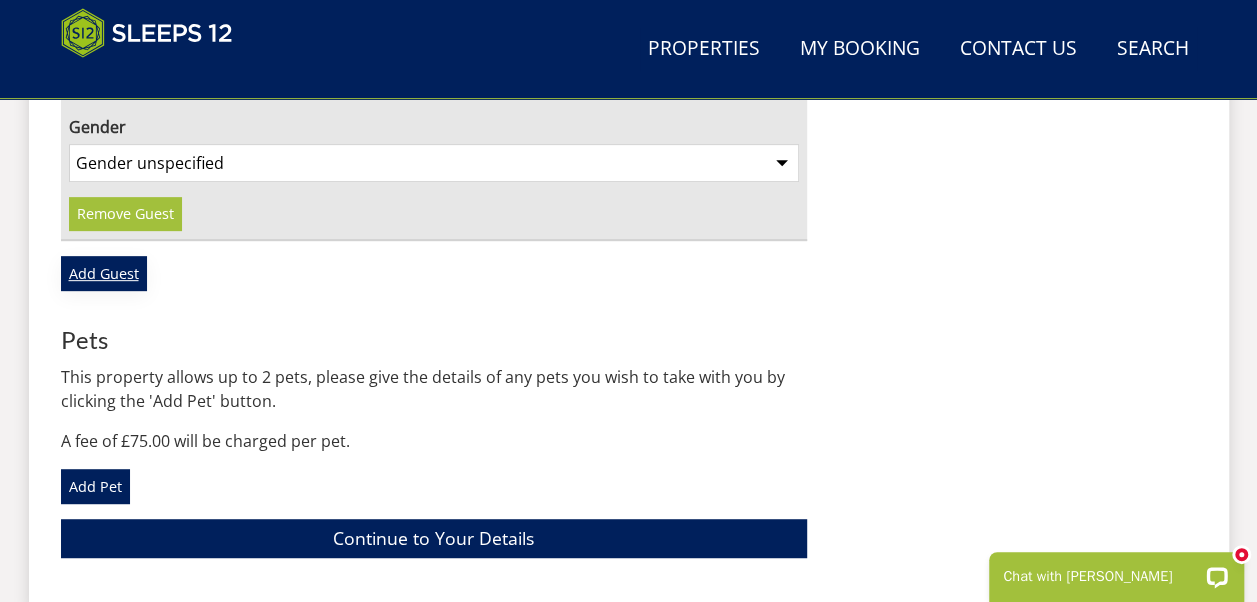 type on "32" 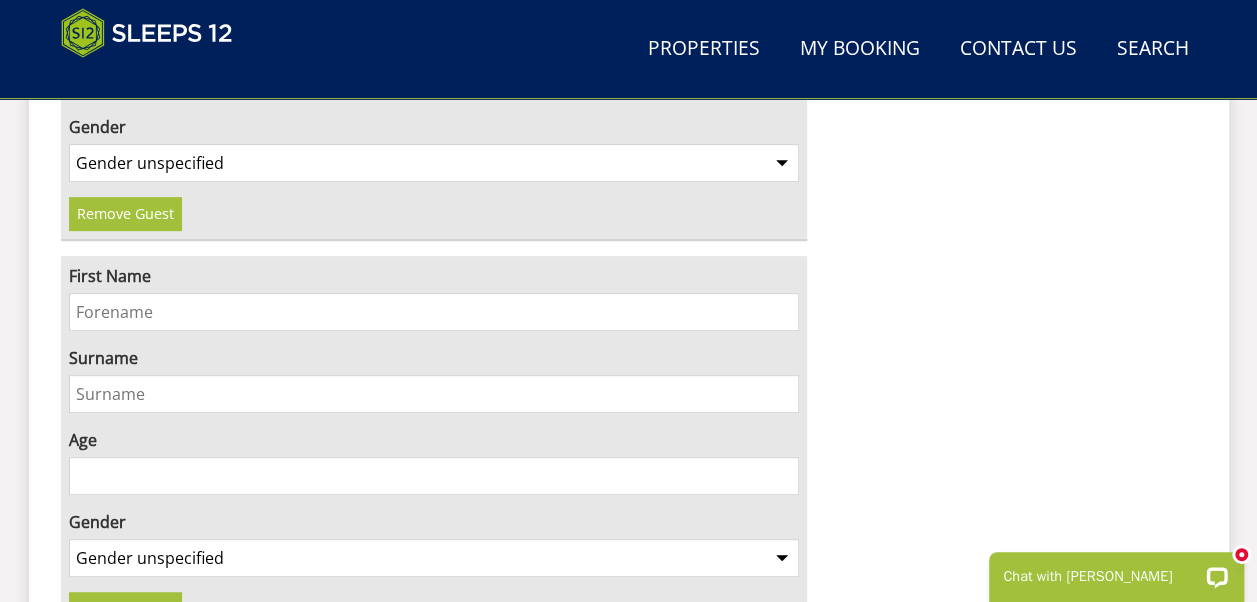 click on "First Name" at bounding box center (434, 276) 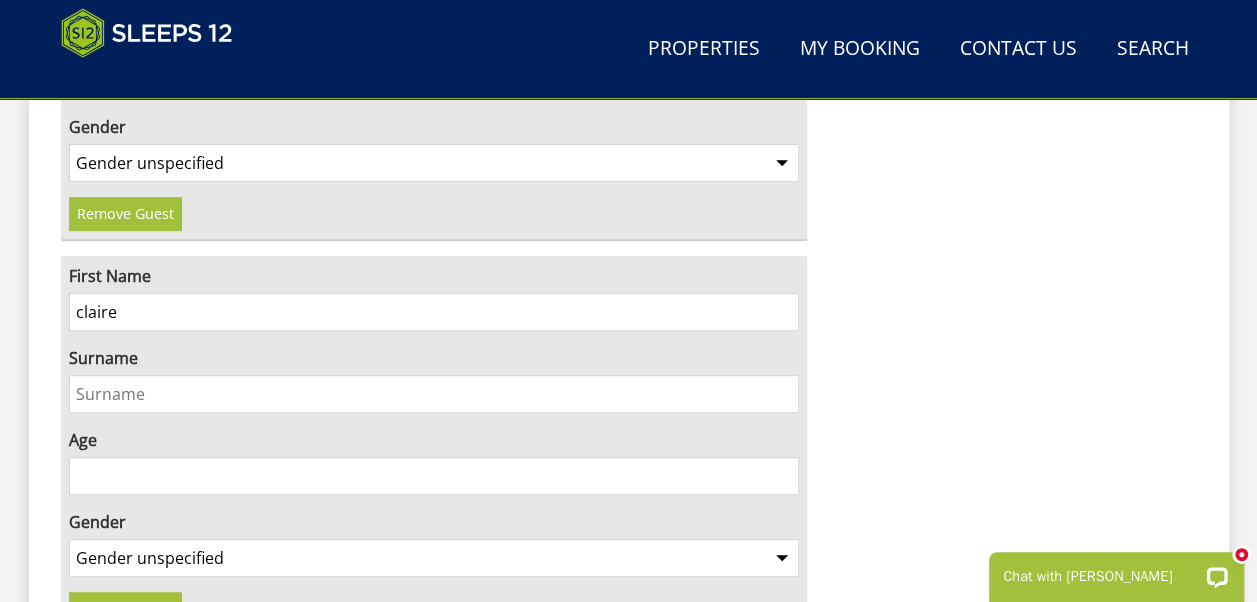 type on "claire" 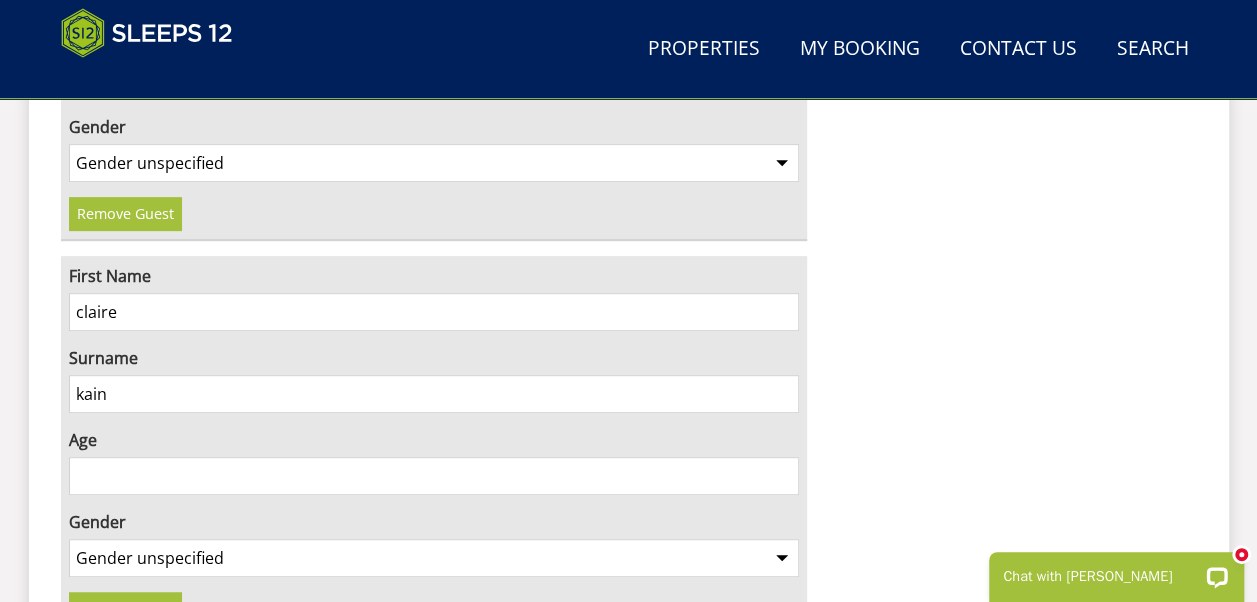 type on "kain" 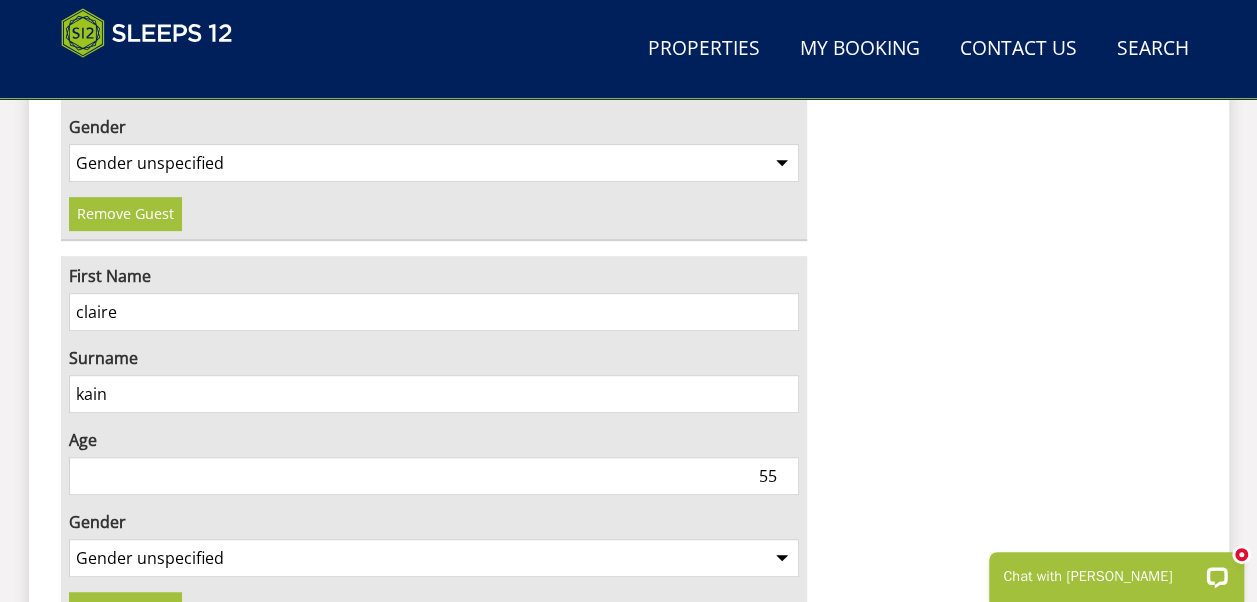 type on "55" 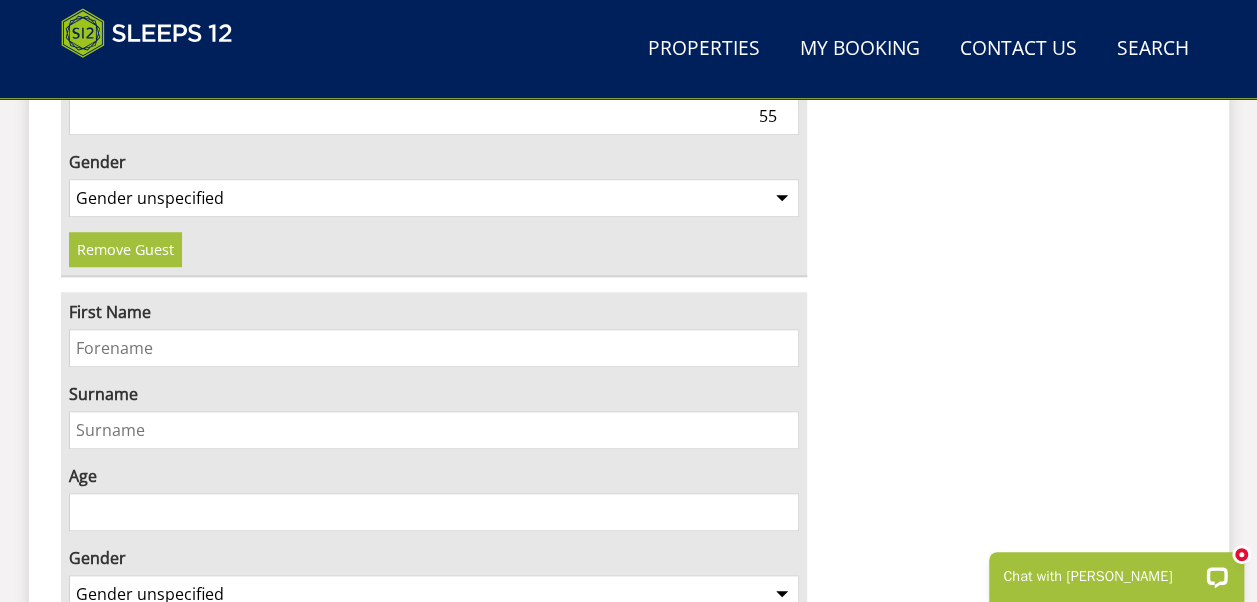 scroll, scrollTop: 4452, scrollLeft: 0, axis: vertical 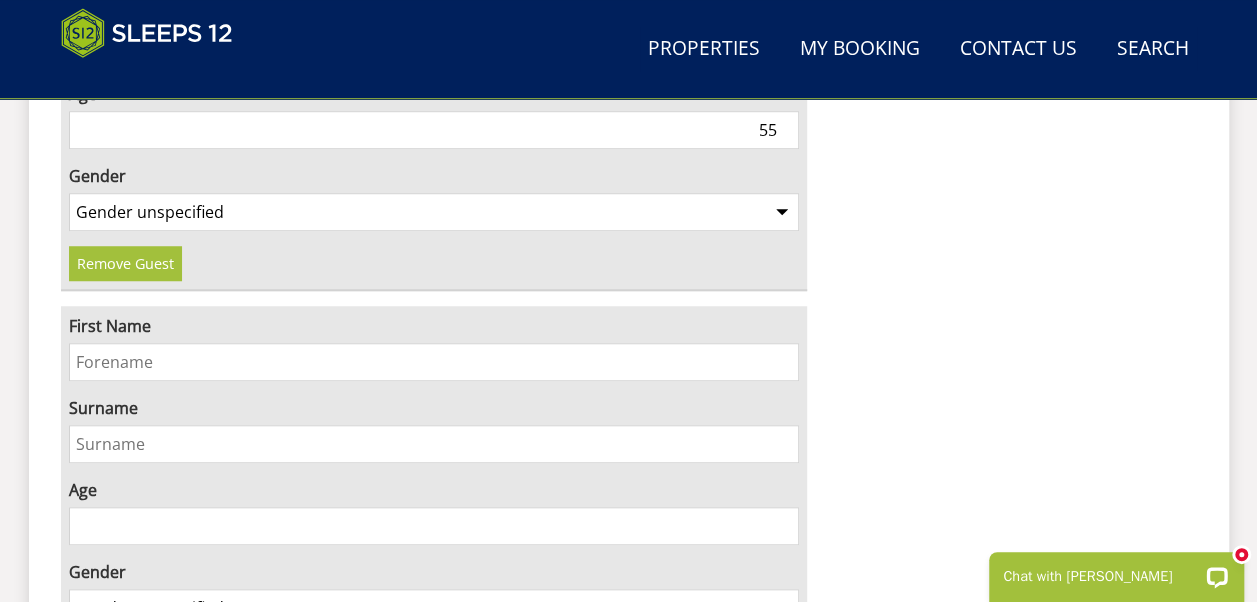 click on "First Name" at bounding box center [434, 362] 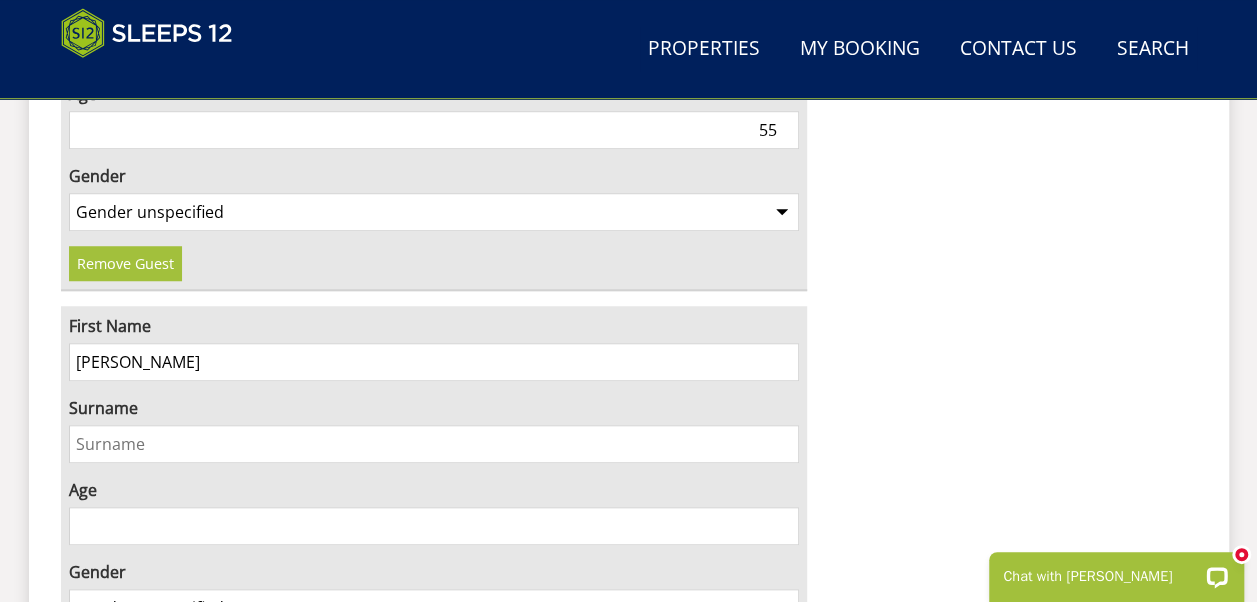type on "[PERSON_NAME]" 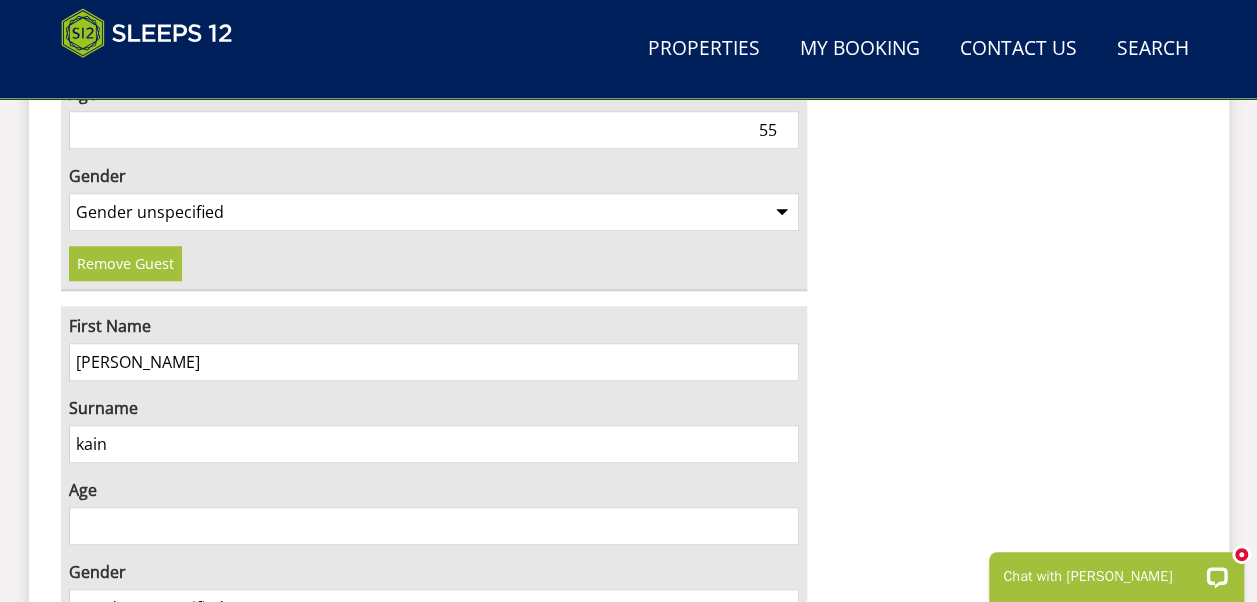 type on "kain" 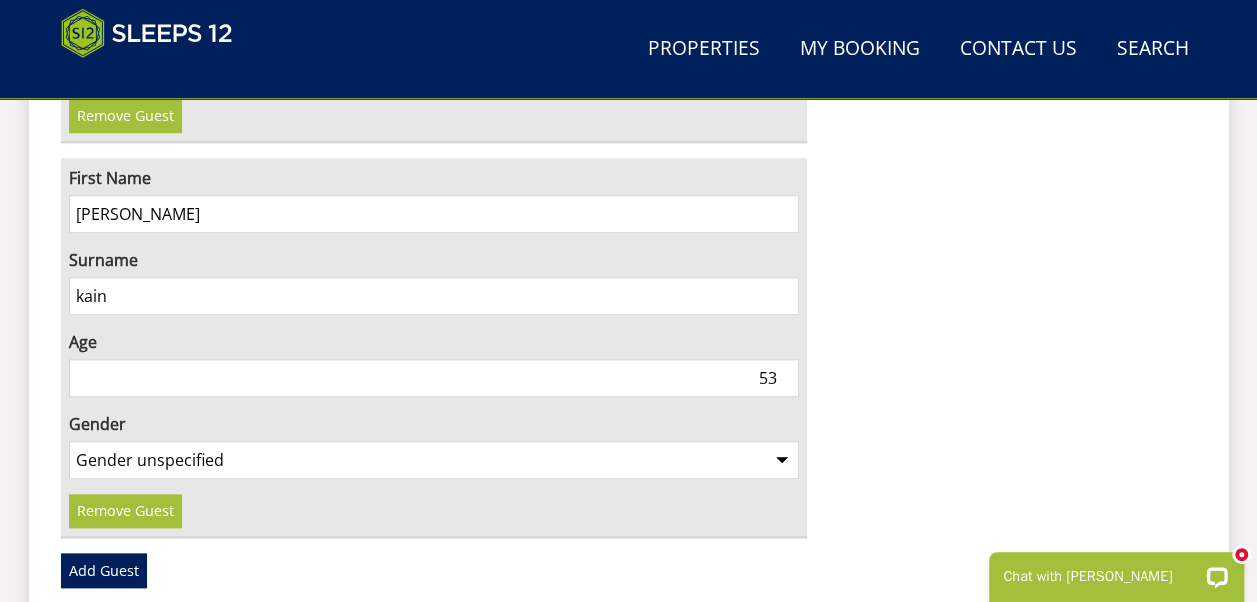 scroll, scrollTop: 4713, scrollLeft: 0, axis: vertical 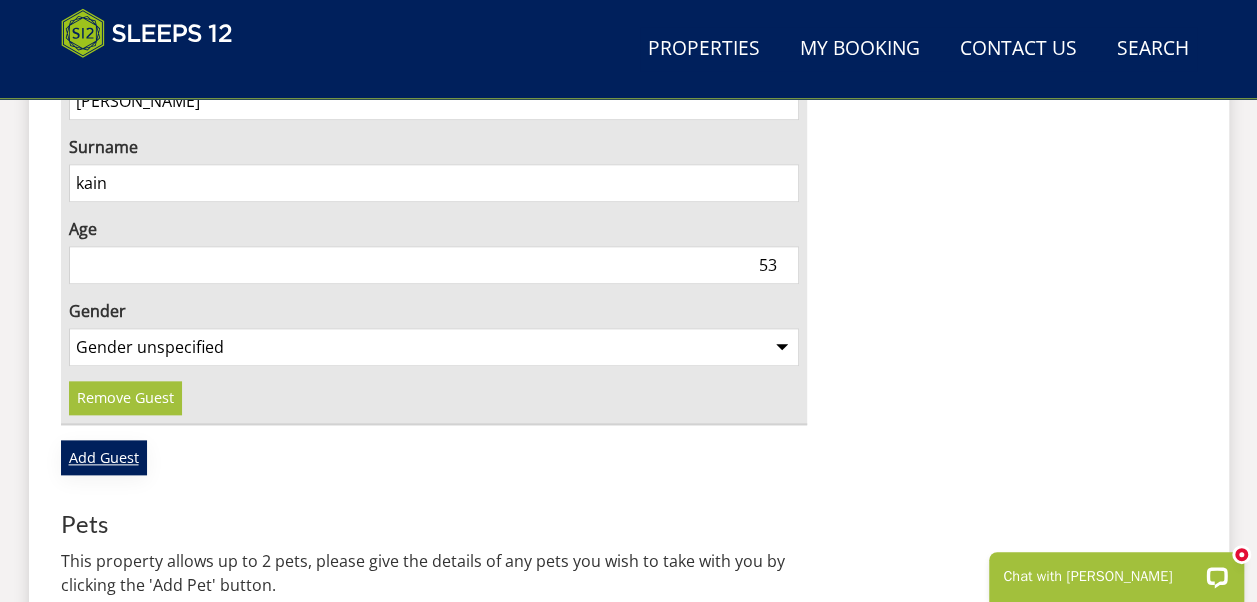 type on "53" 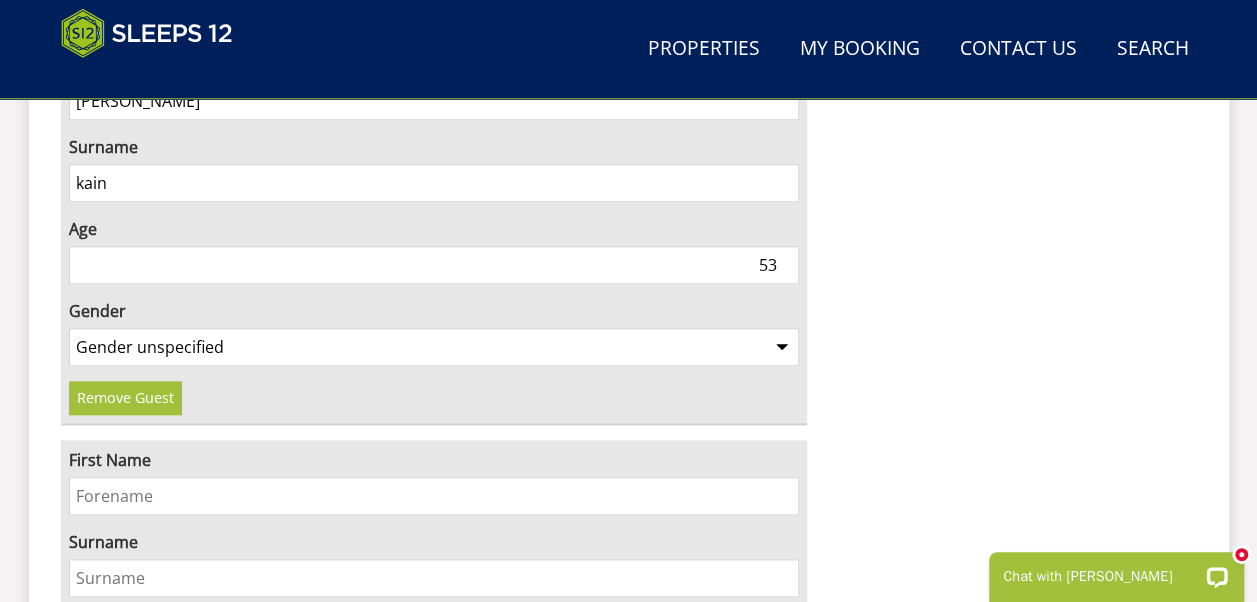 click on "First Name" at bounding box center (434, 496) 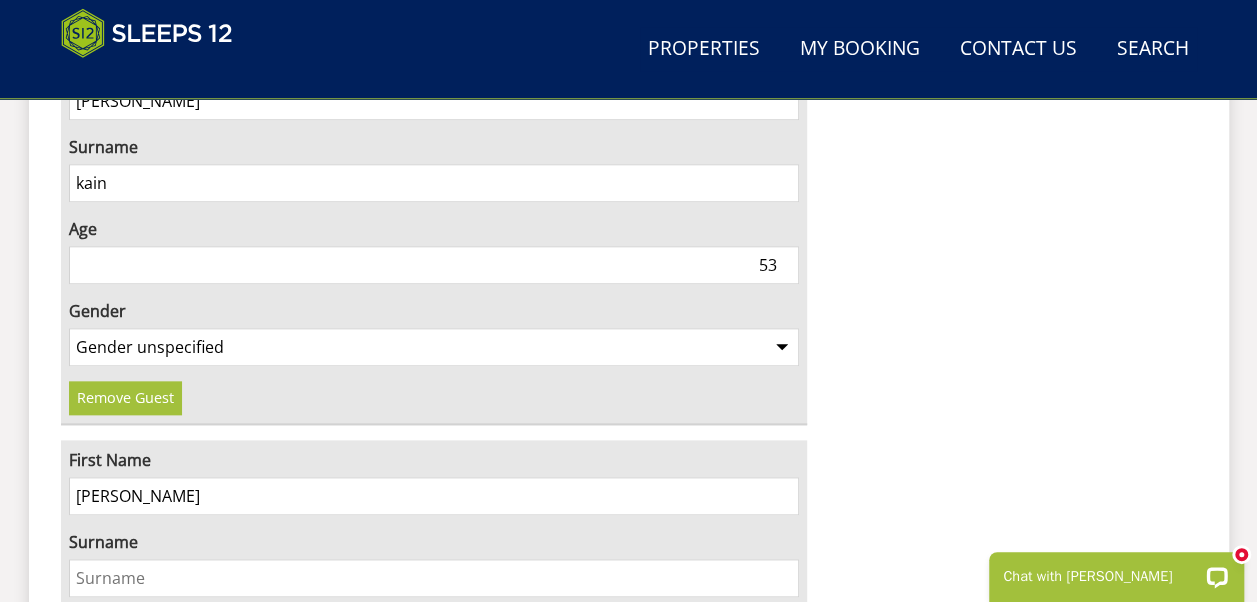 type on "[PERSON_NAME]" 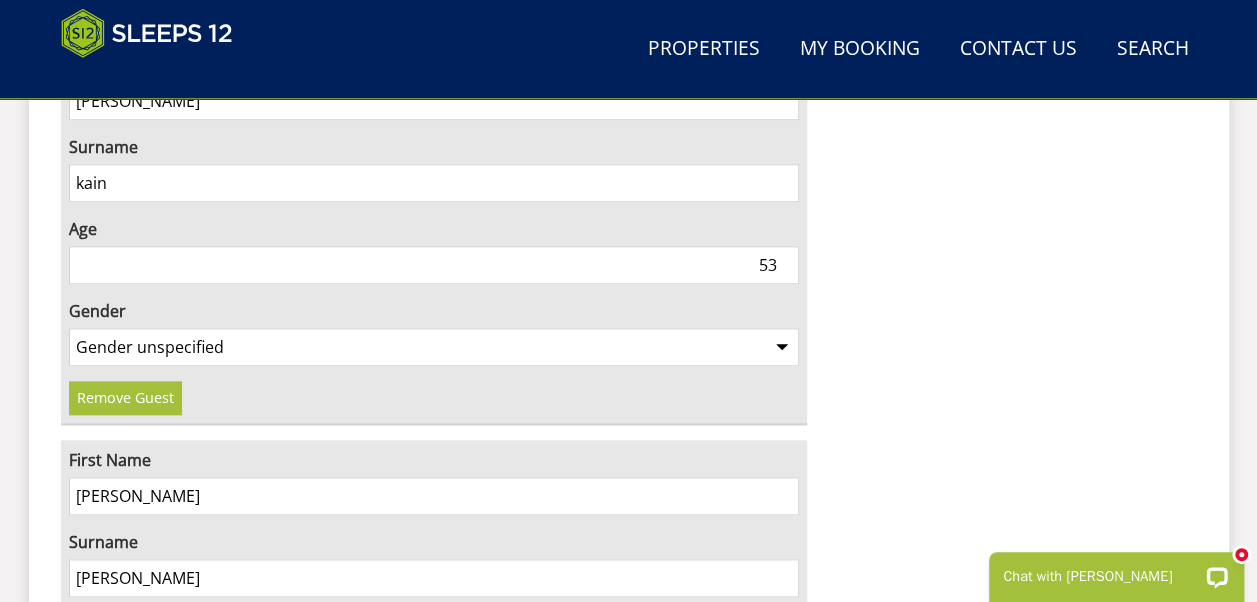 type on "[PERSON_NAME]" 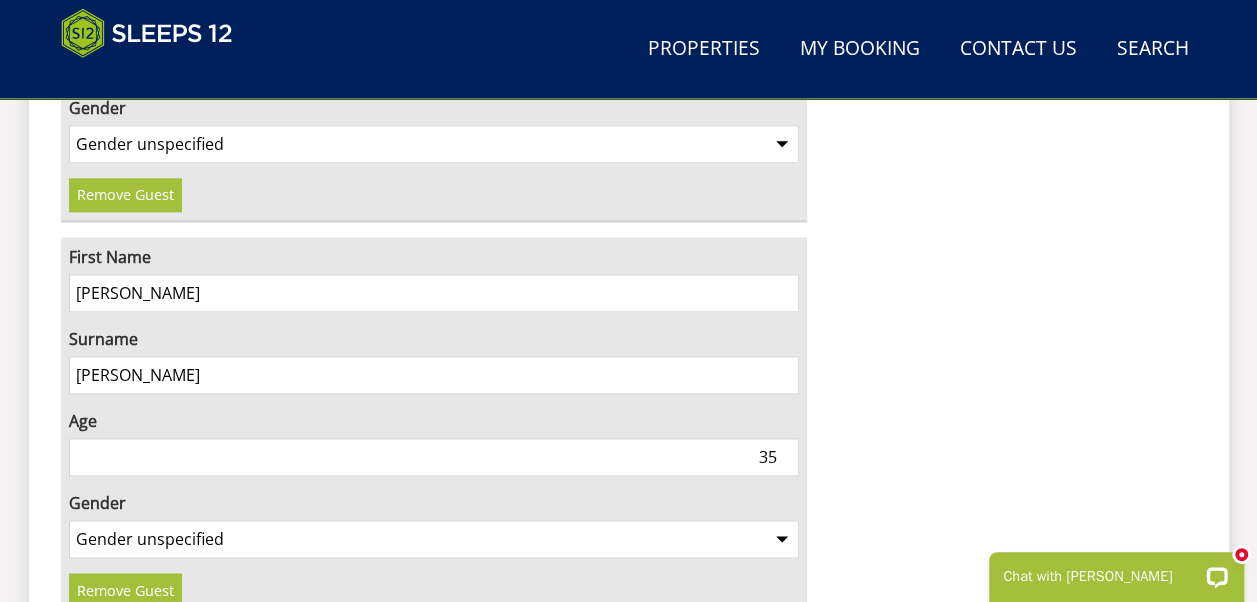 scroll, scrollTop: 4924, scrollLeft: 0, axis: vertical 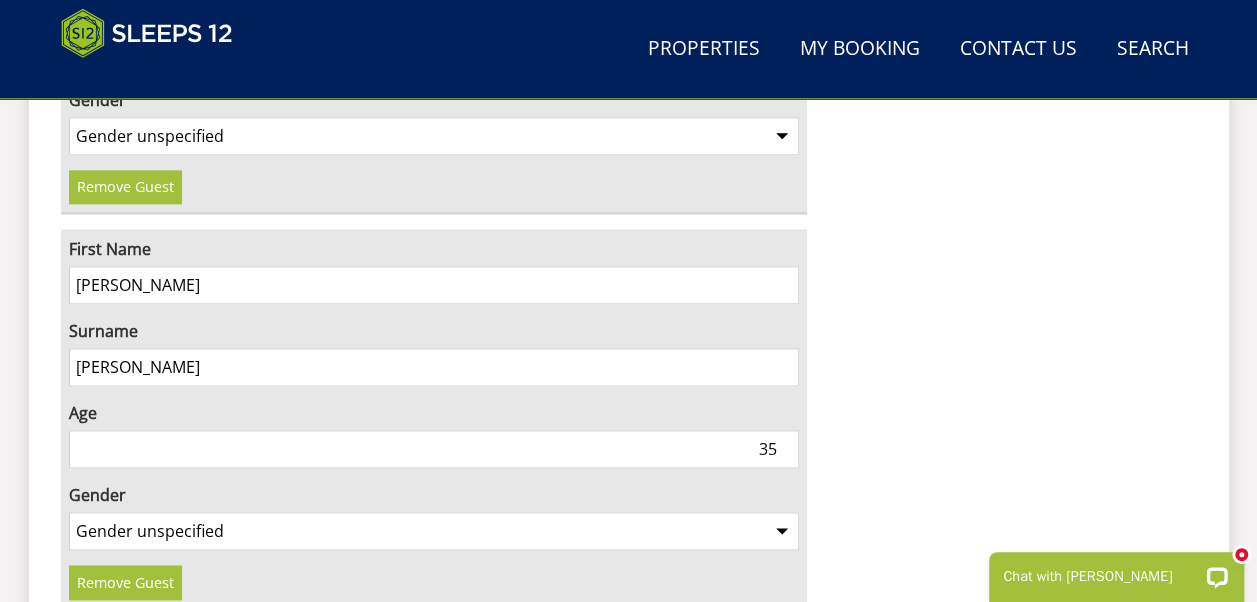 type on "35" 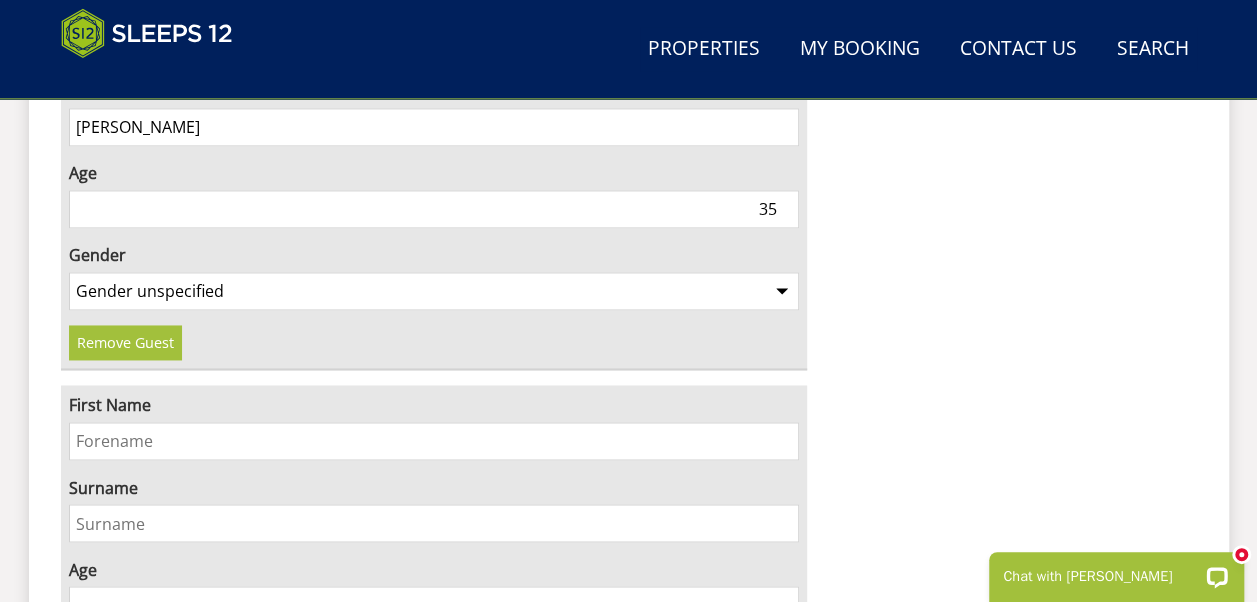 scroll, scrollTop: 5188, scrollLeft: 0, axis: vertical 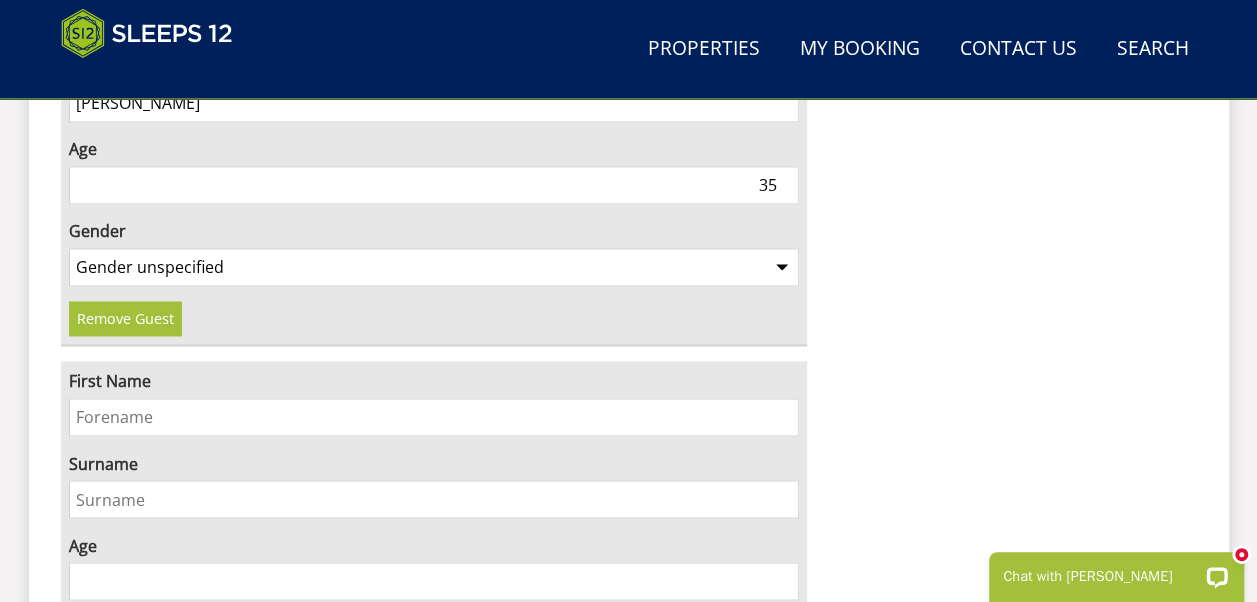 click on "First Name" at bounding box center (434, 417) 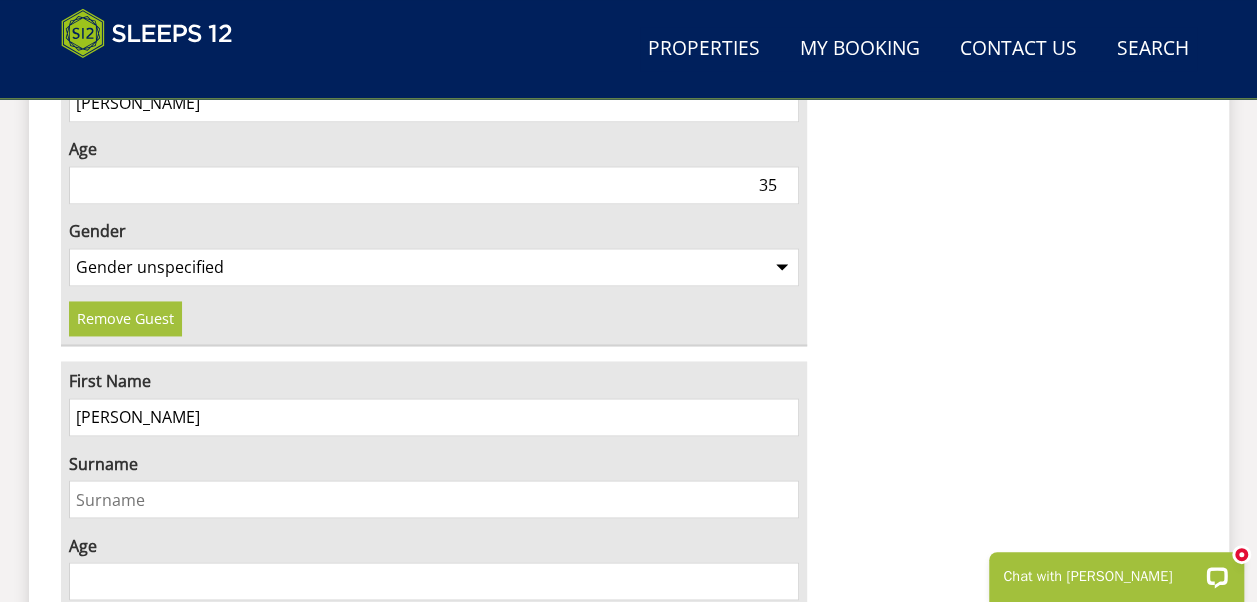 type on "[PERSON_NAME]" 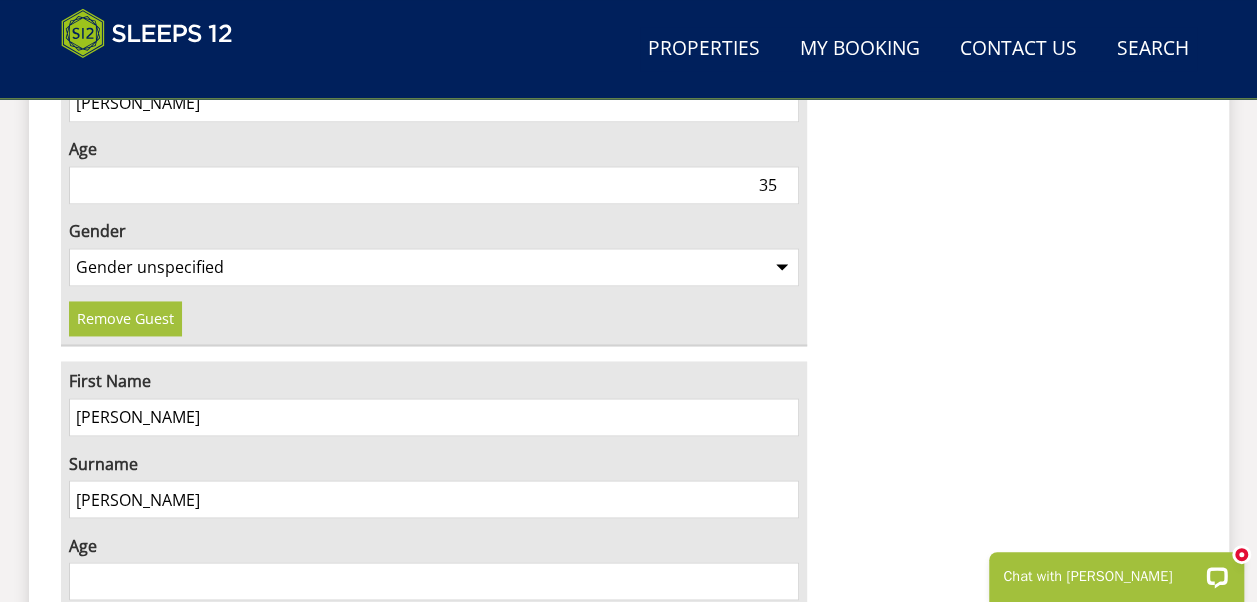 type on "[PERSON_NAME]" 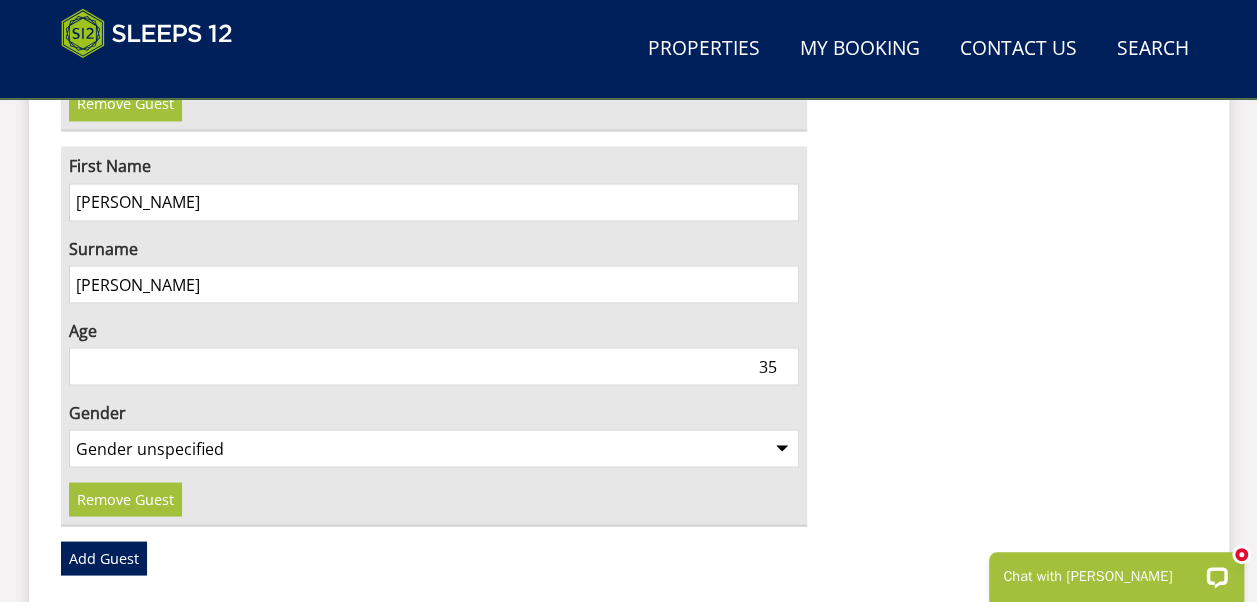 scroll, scrollTop: 5443, scrollLeft: 0, axis: vertical 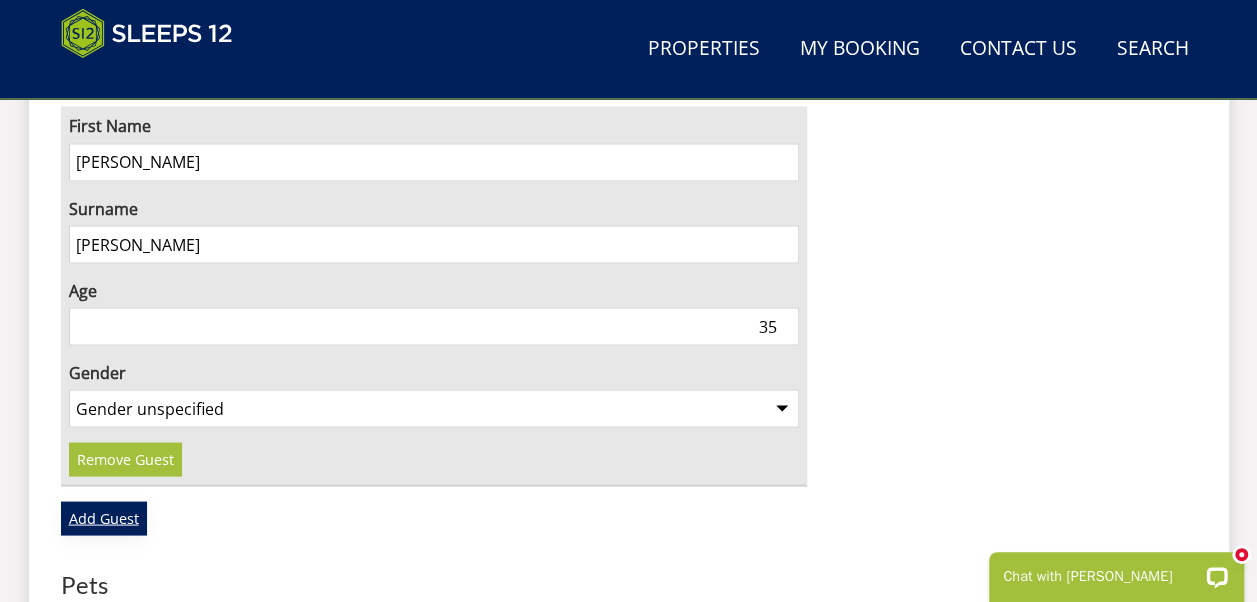 type on "35" 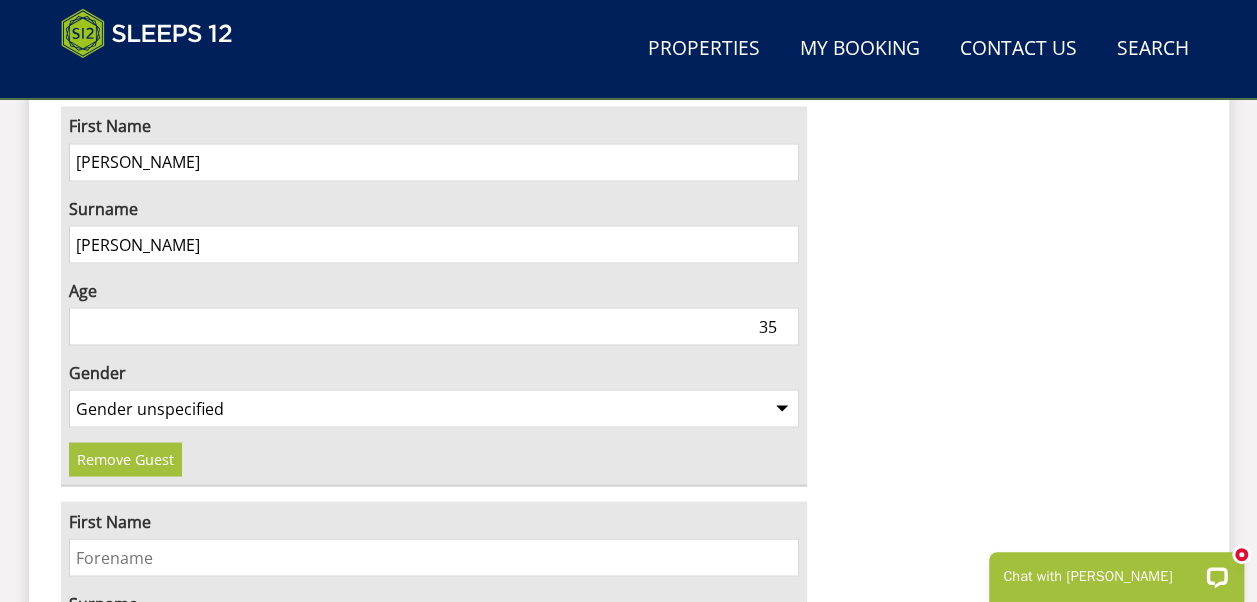 click on "First Name" at bounding box center [434, 557] 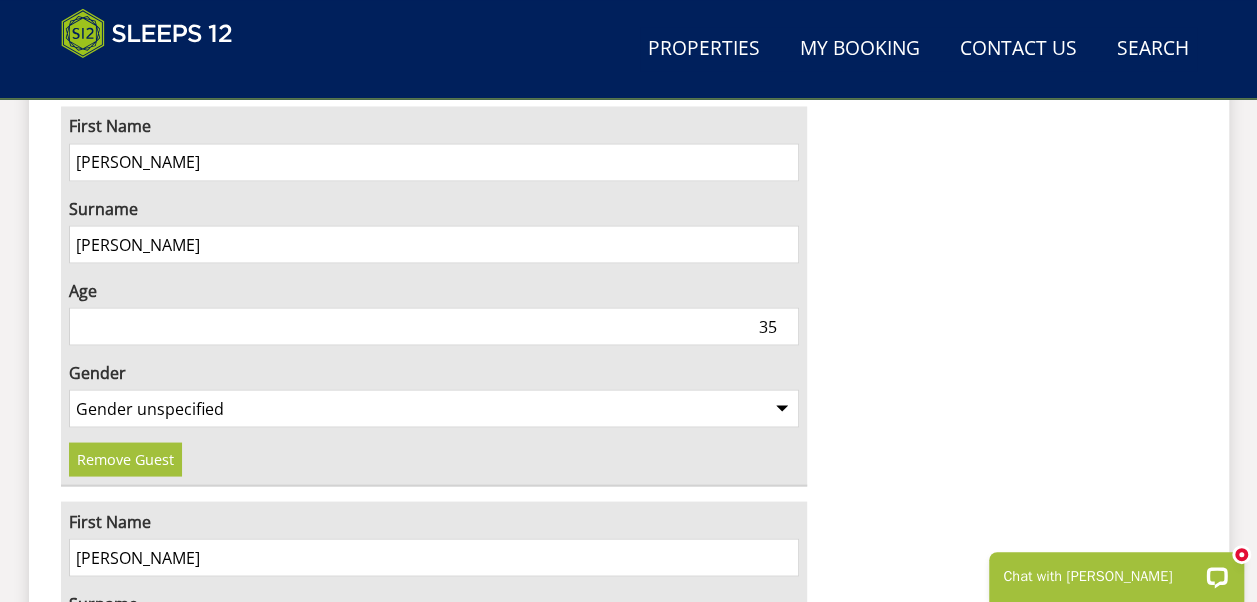 click on "[PERSON_NAME]" at bounding box center [434, 557] 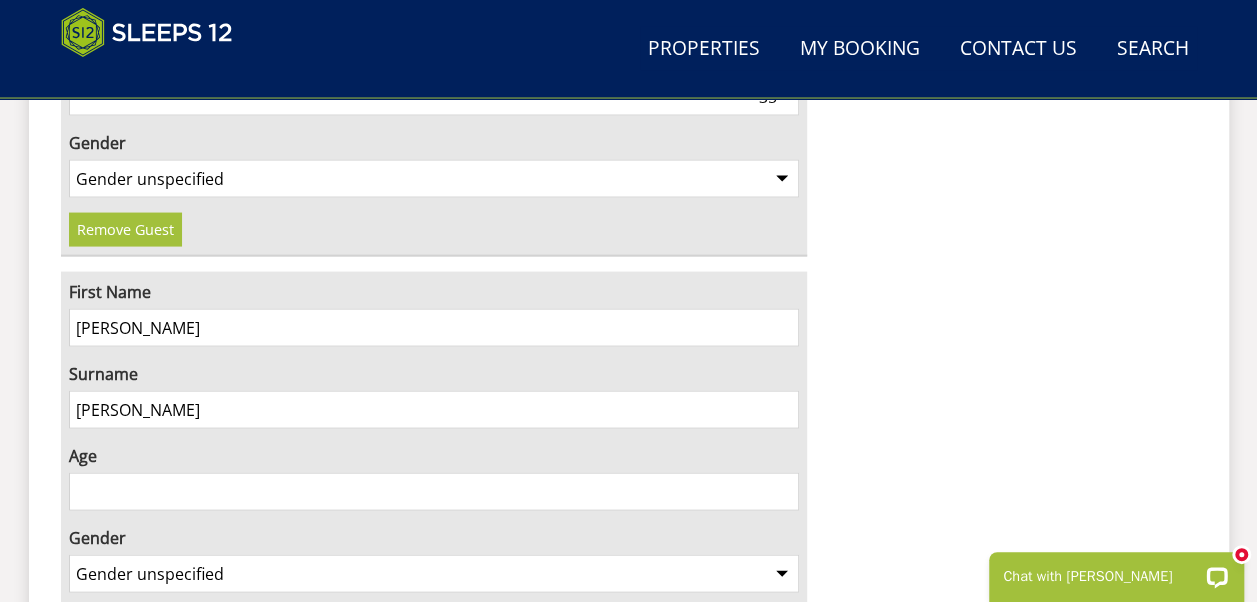 scroll, scrollTop: 5697, scrollLeft: 0, axis: vertical 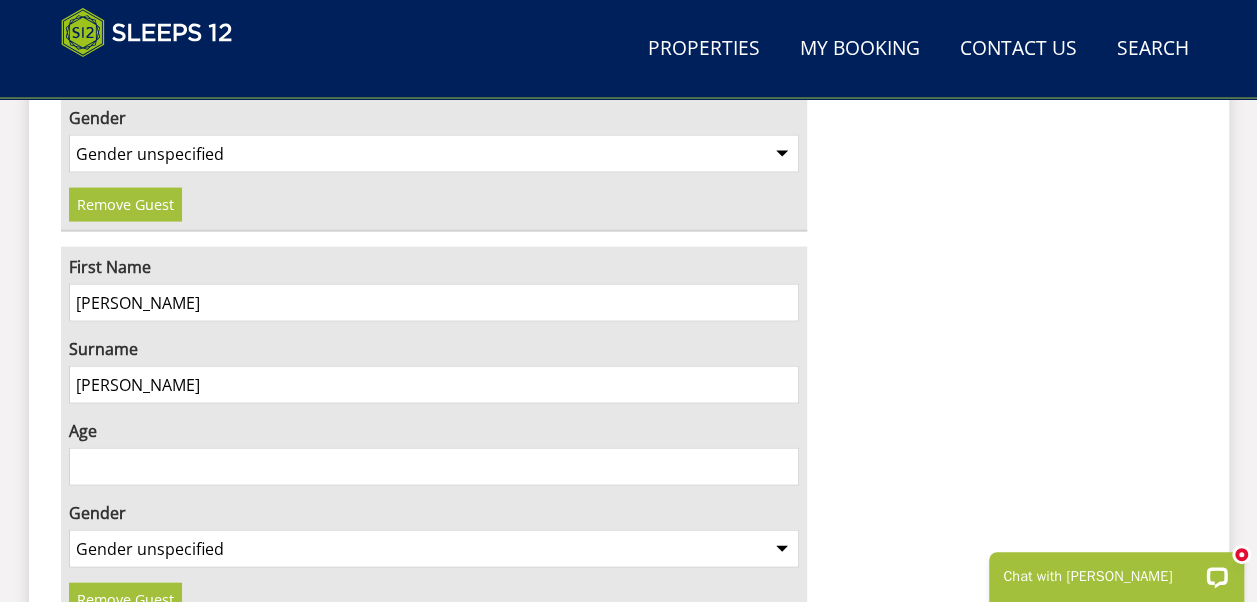 type on "[PERSON_NAME]" 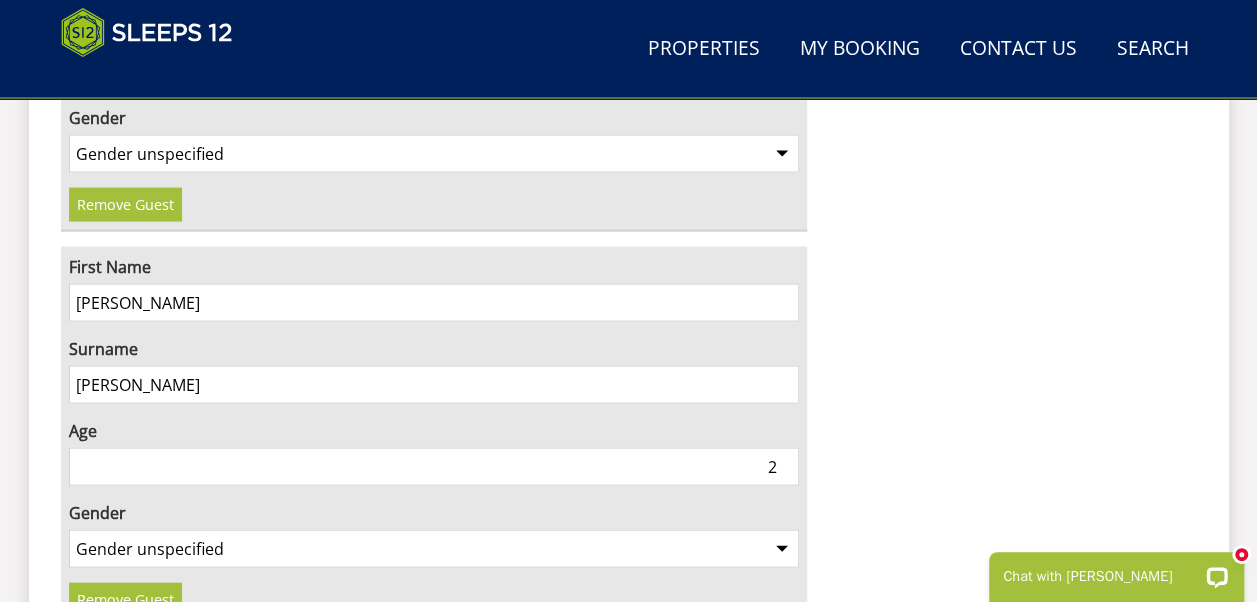 type on "2" 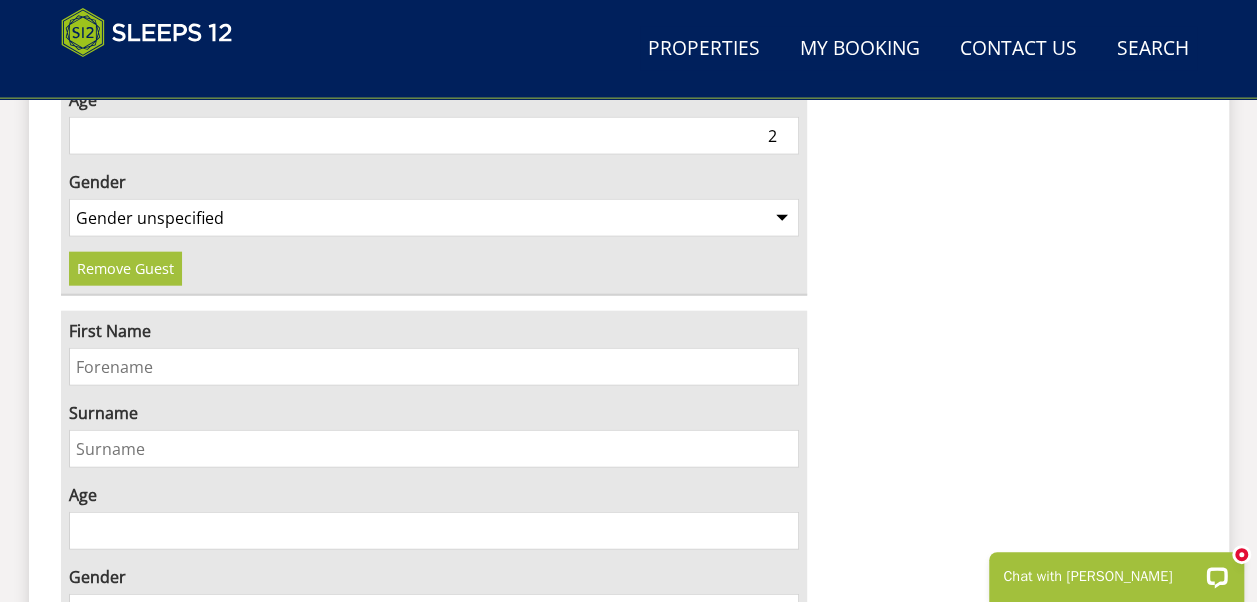 scroll, scrollTop: 6046, scrollLeft: 0, axis: vertical 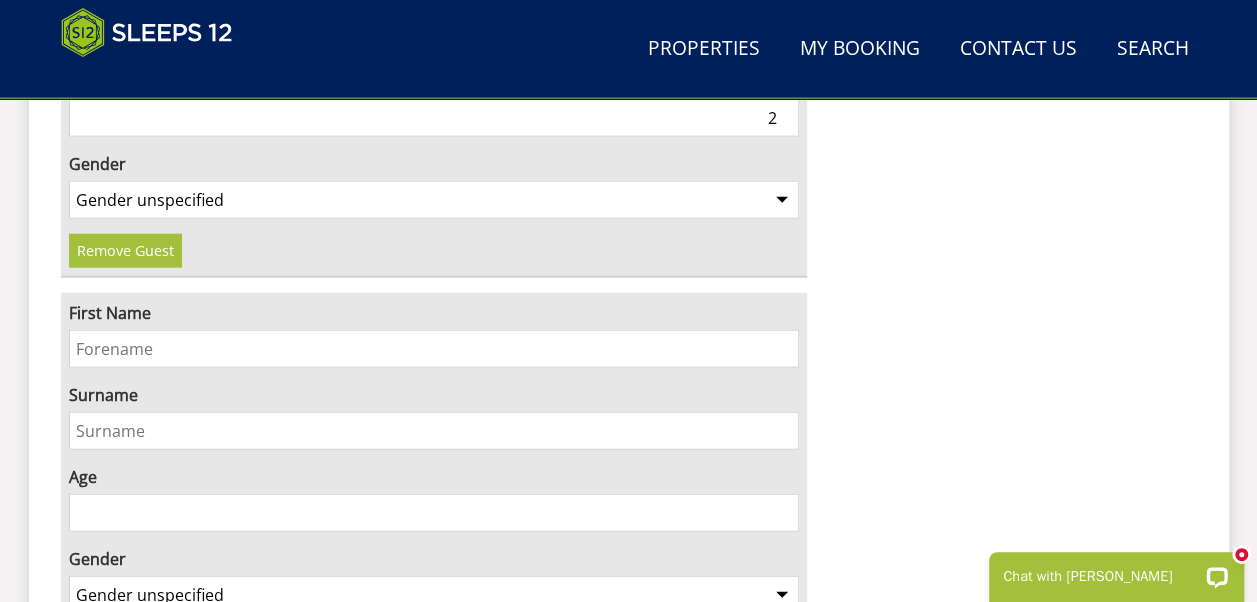 click on "First Name" at bounding box center [434, 349] 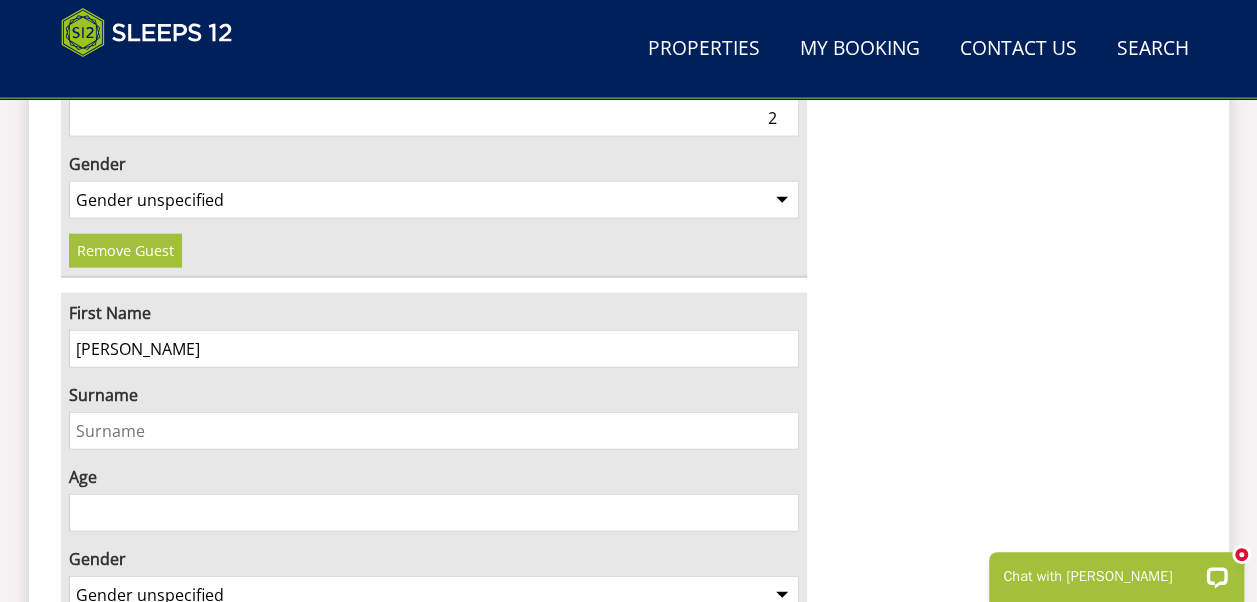 type on "[PERSON_NAME]" 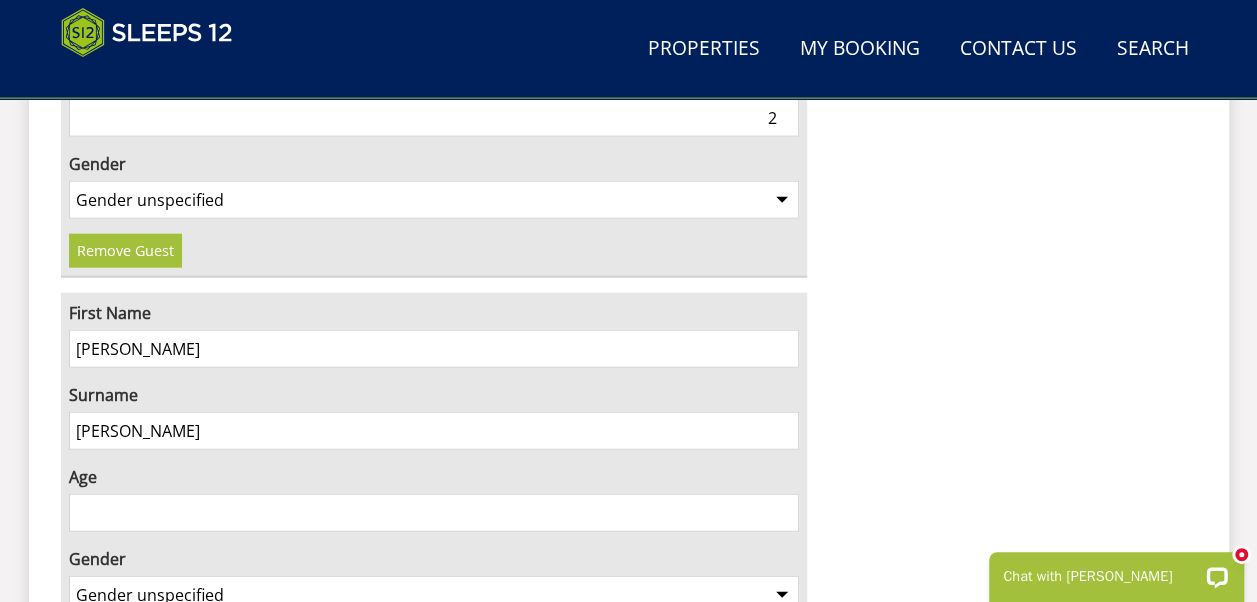 type on "[PERSON_NAME]" 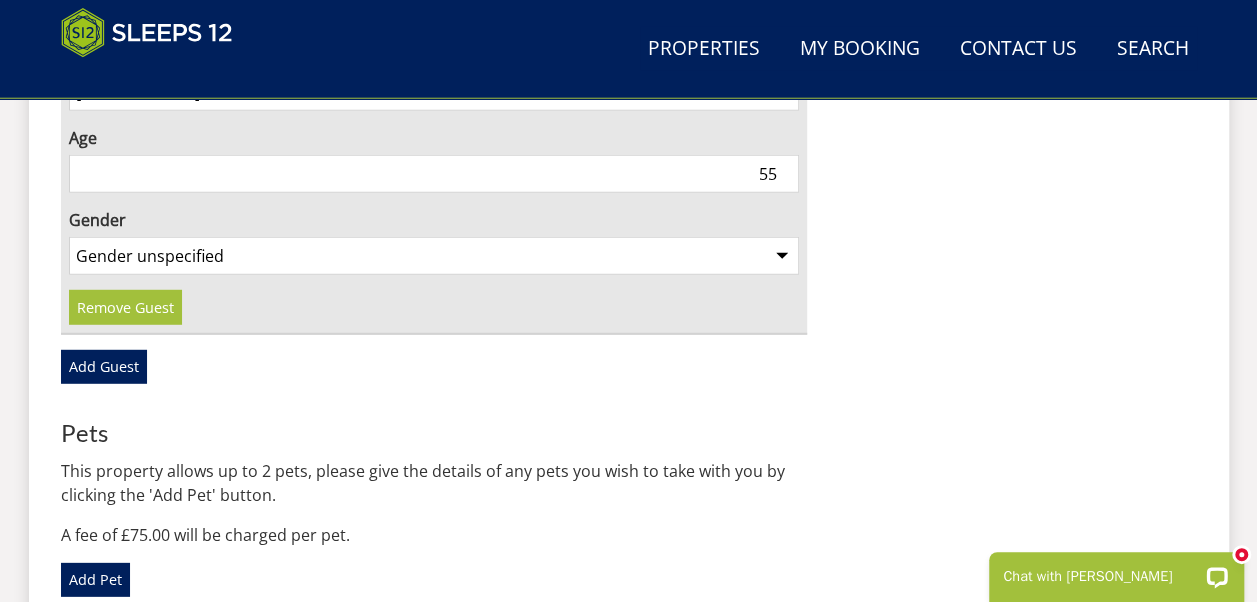 scroll, scrollTop: 6457, scrollLeft: 0, axis: vertical 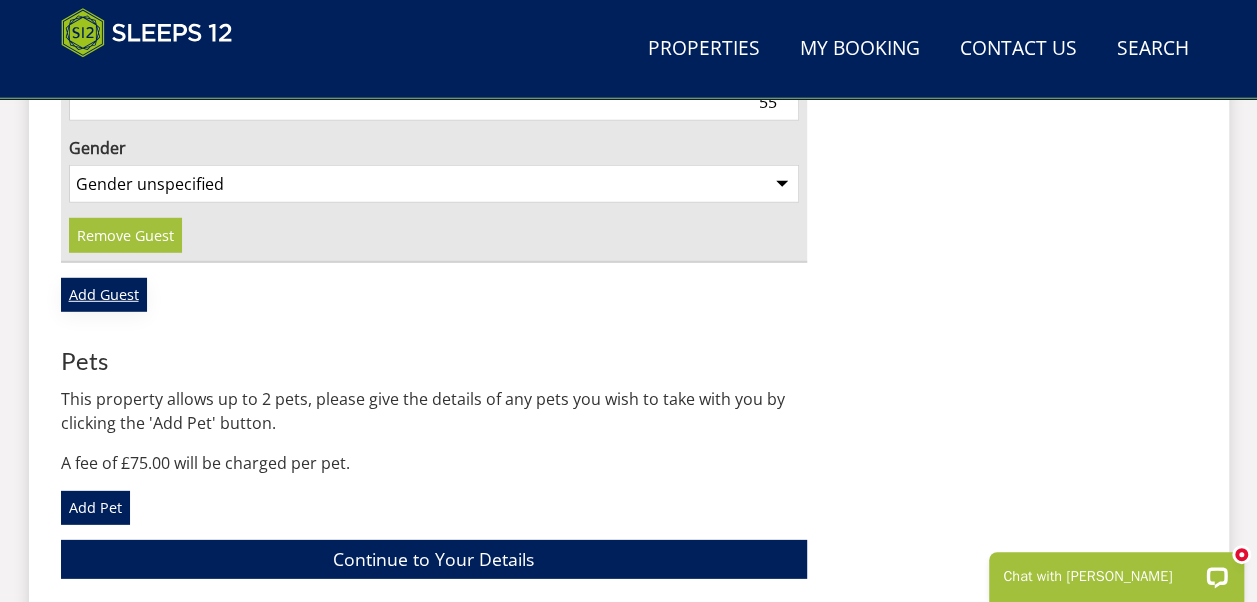 type on "55" 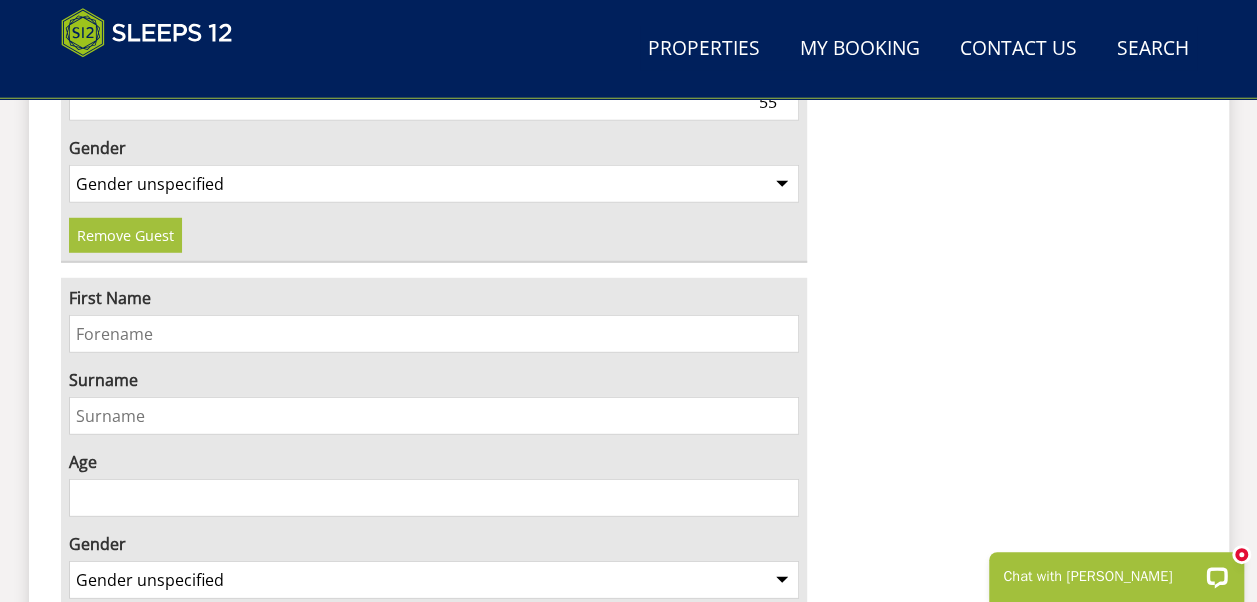 click on "First Name" at bounding box center (434, 334) 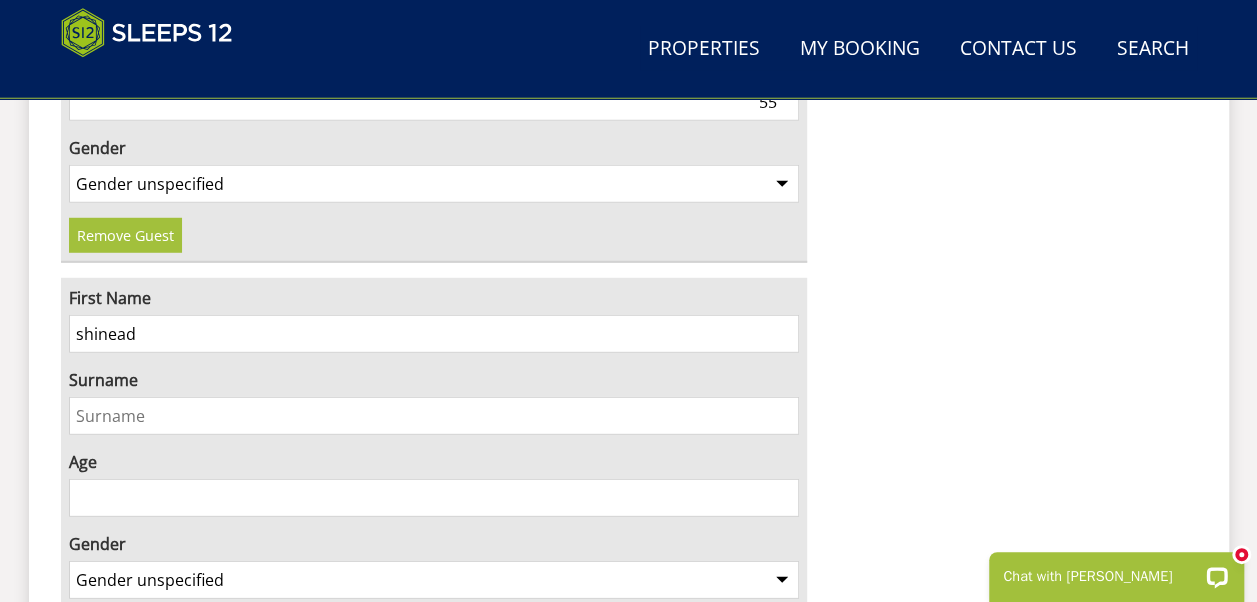 click on "Surname" at bounding box center [434, 416] 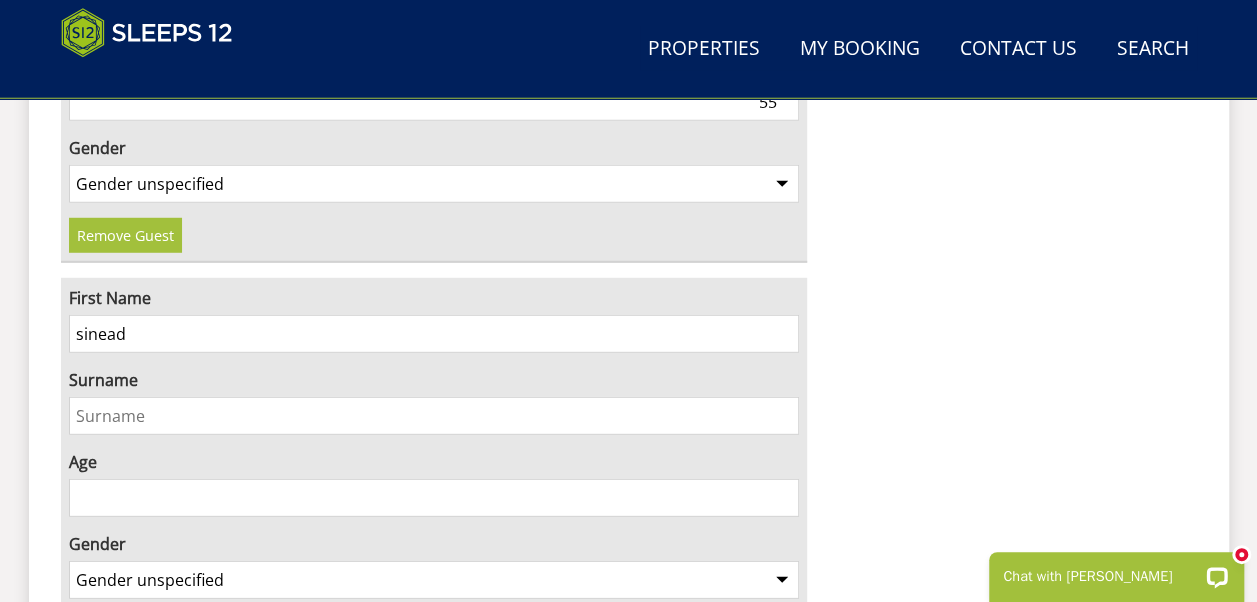 type on "sinead" 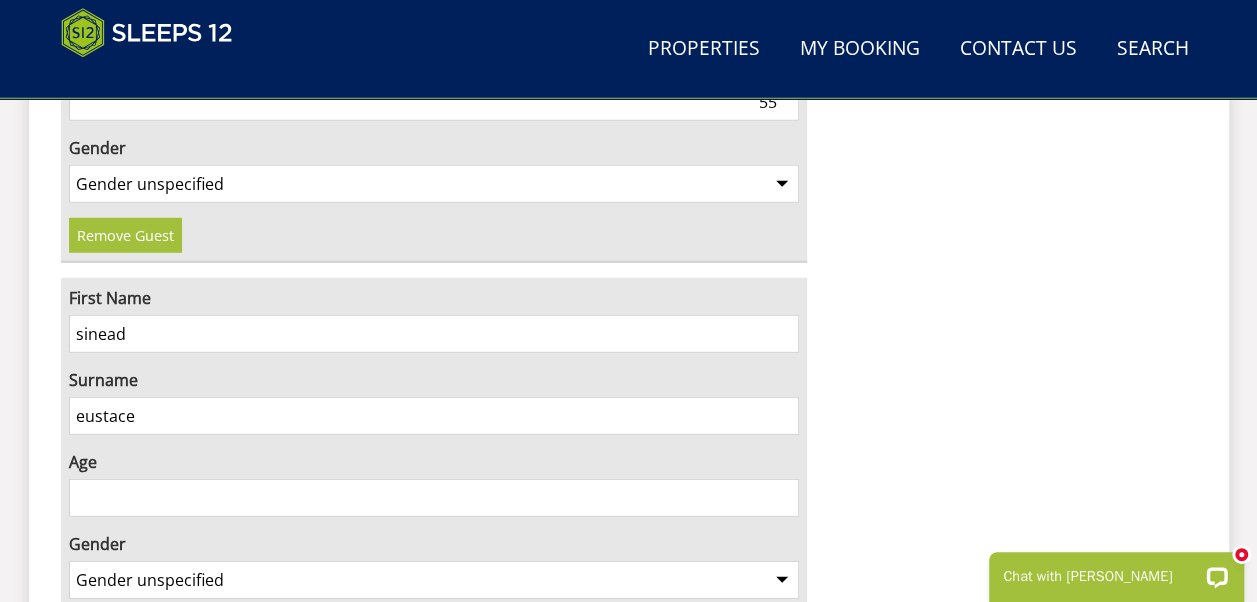 type on "eustace" 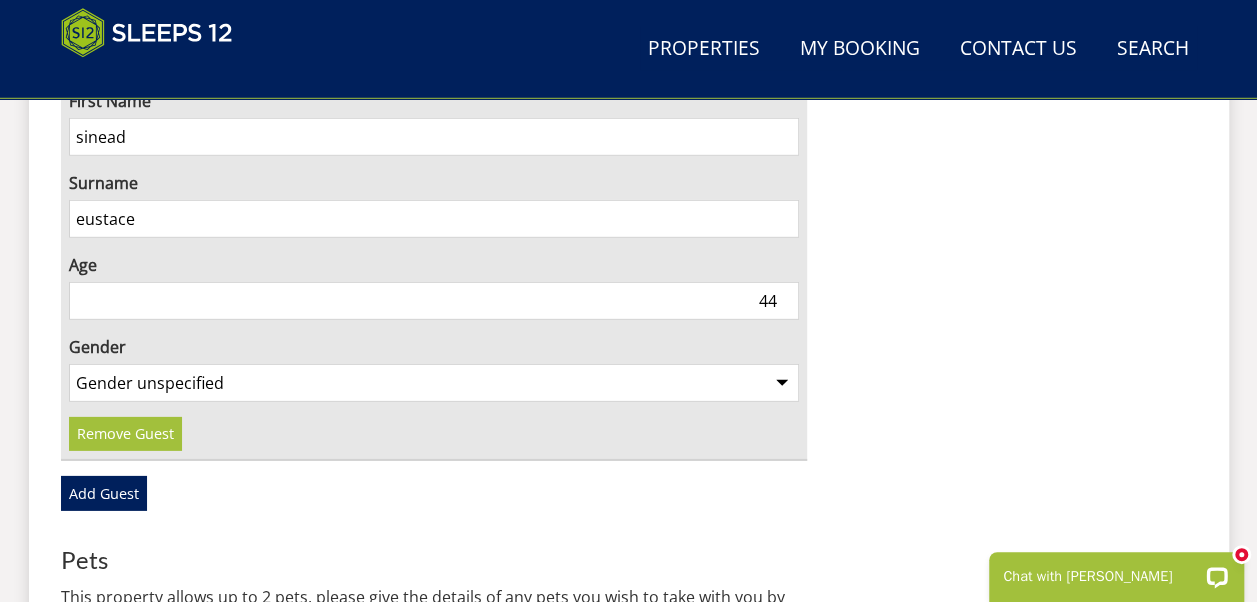 scroll, scrollTop: 6768, scrollLeft: 0, axis: vertical 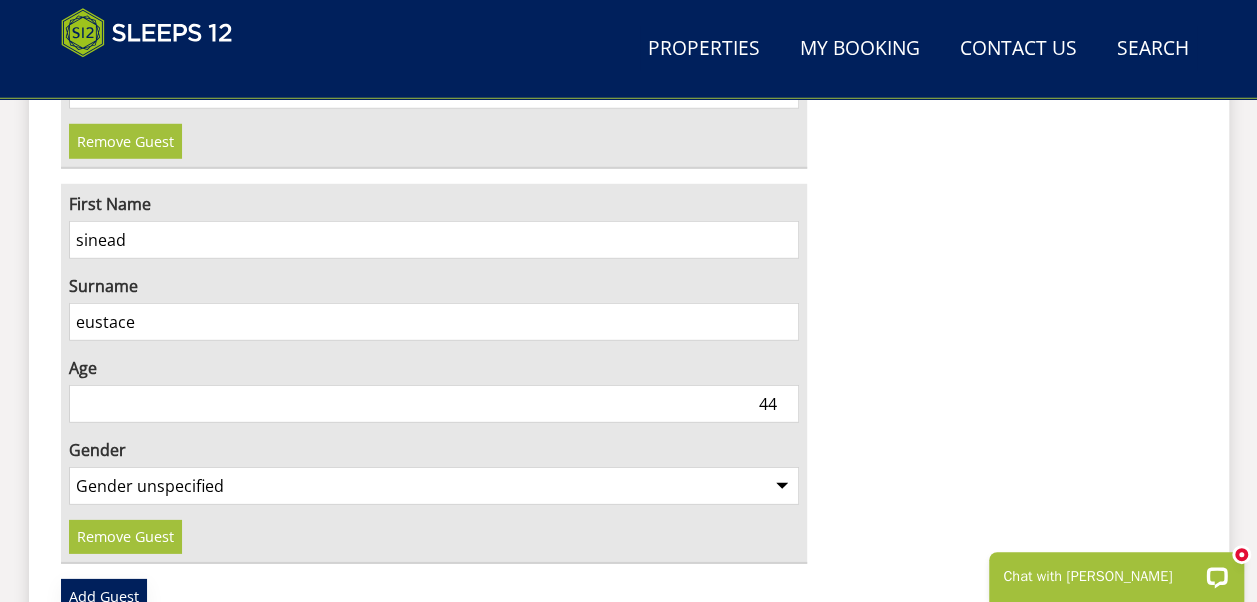 type on "44" 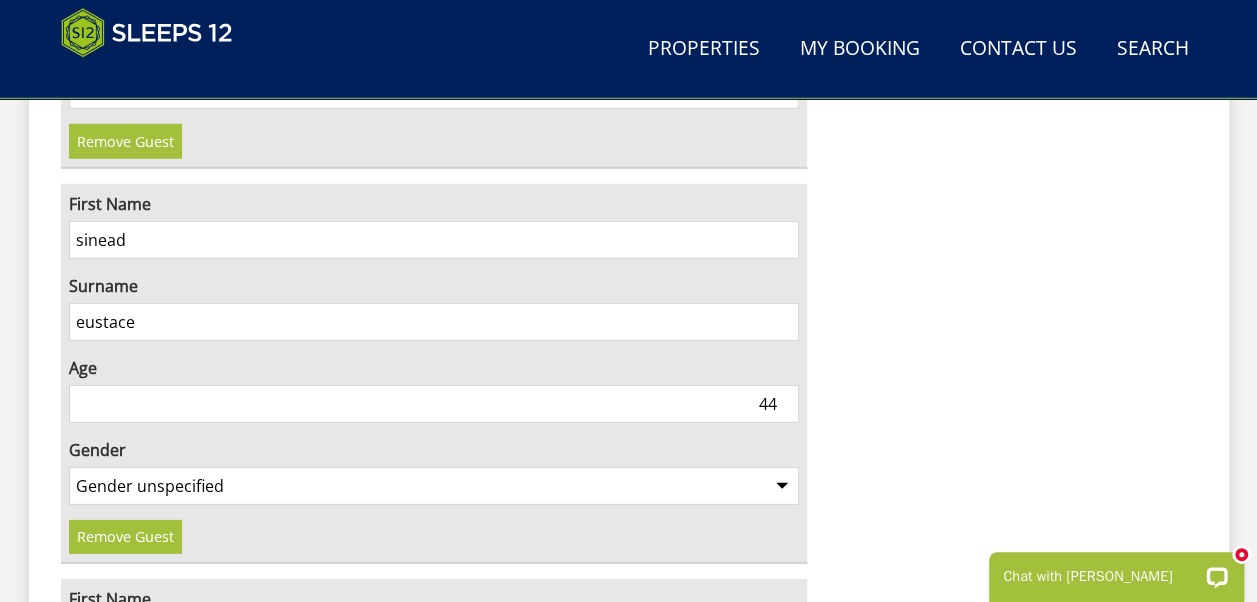 click on "First Name" at bounding box center (434, 635) 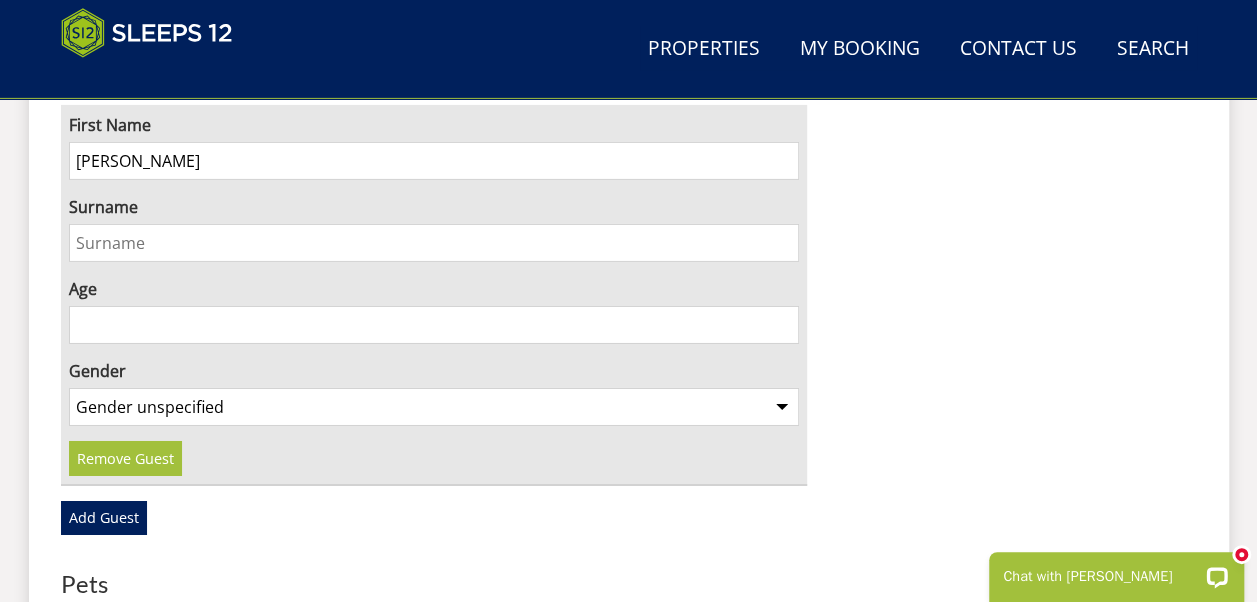scroll, scrollTop: 7075, scrollLeft: 0, axis: vertical 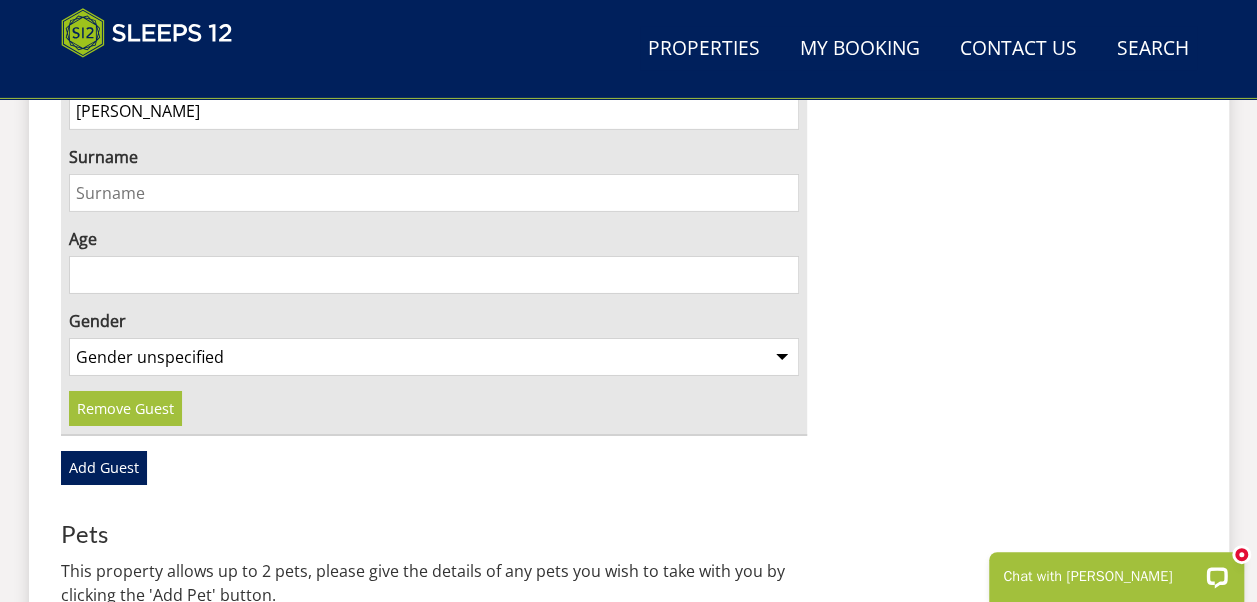 type on "[PERSON_NAME]" 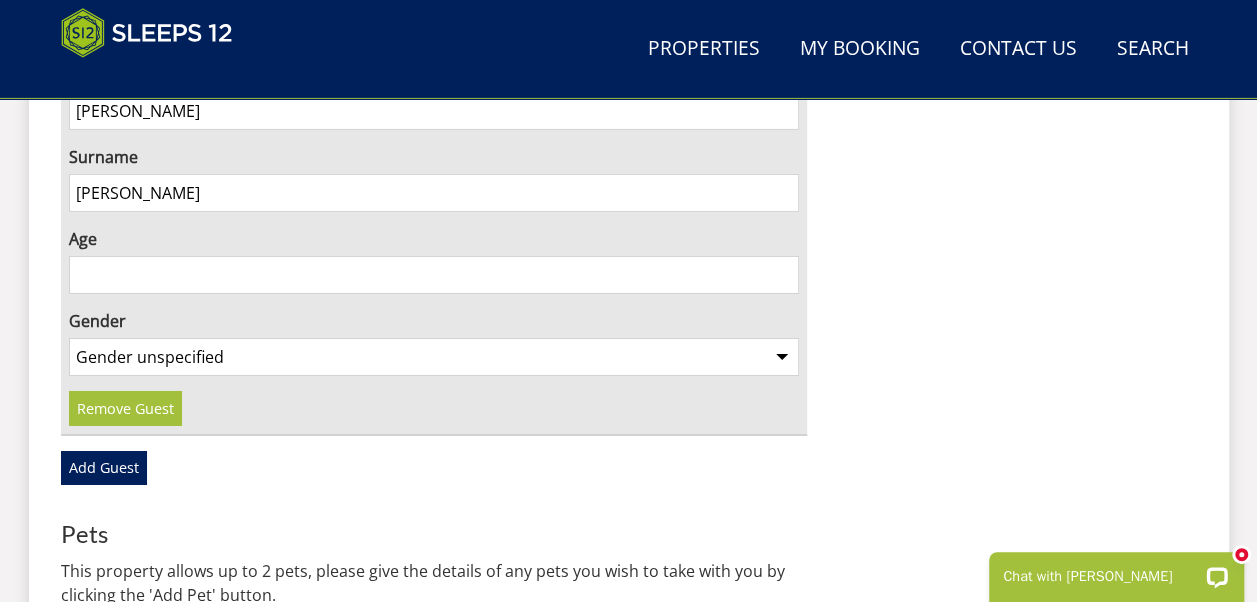 type on "[PERSON_NAME]" 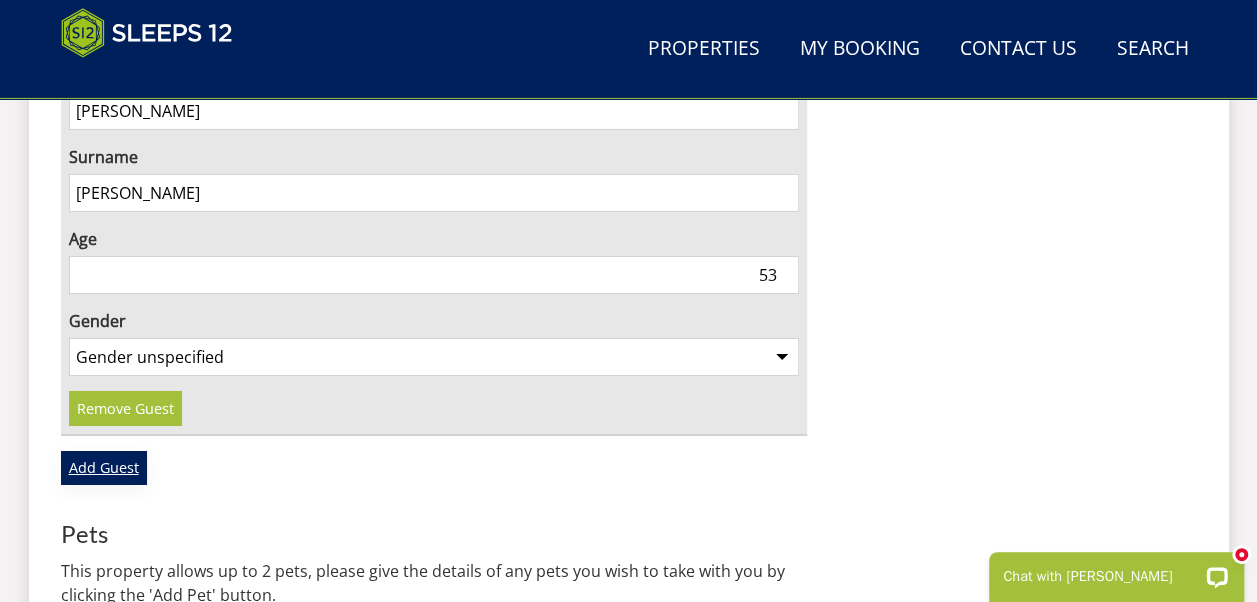 type on "53" 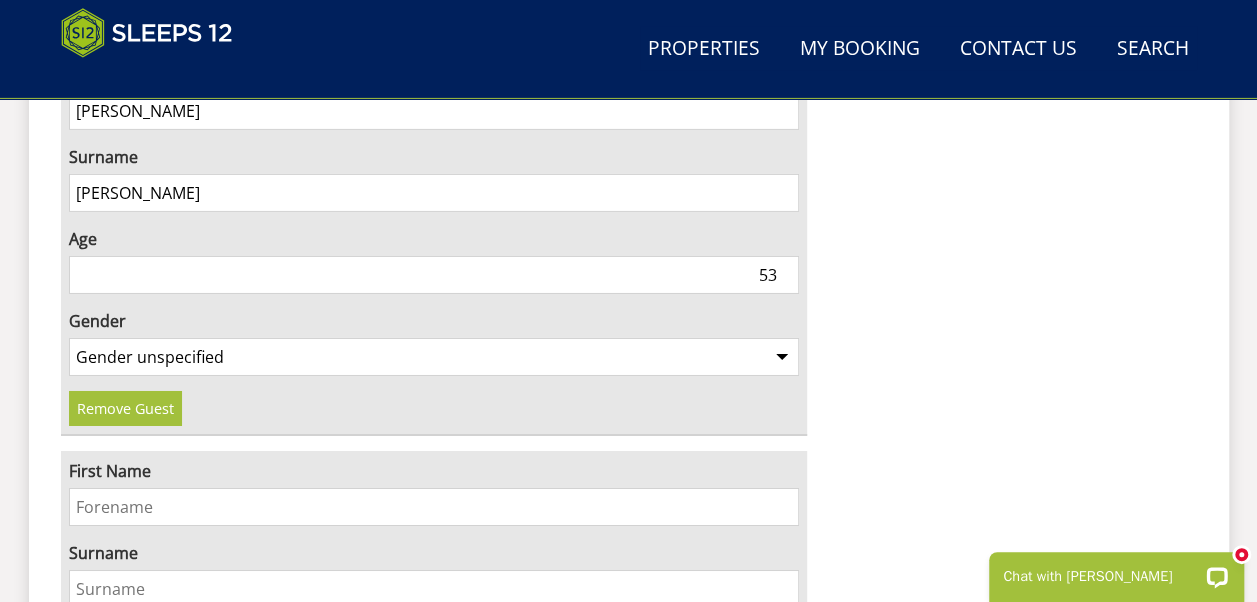 click on "First Name" at bounding box center [434, 507] 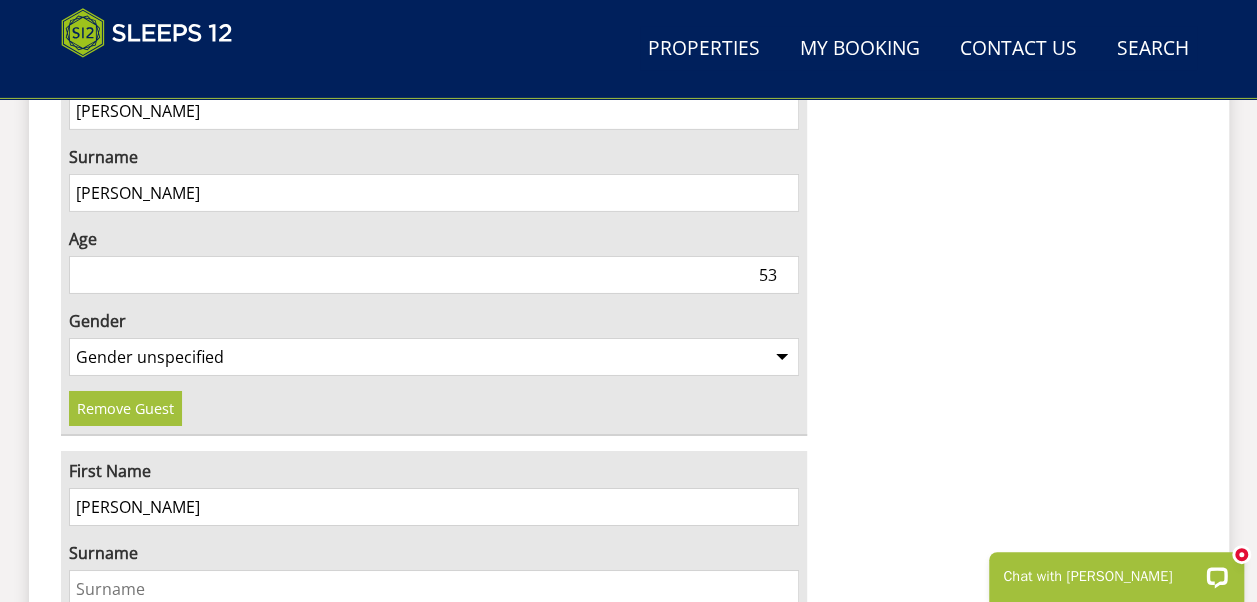 type on "[PERSON_NAME]" 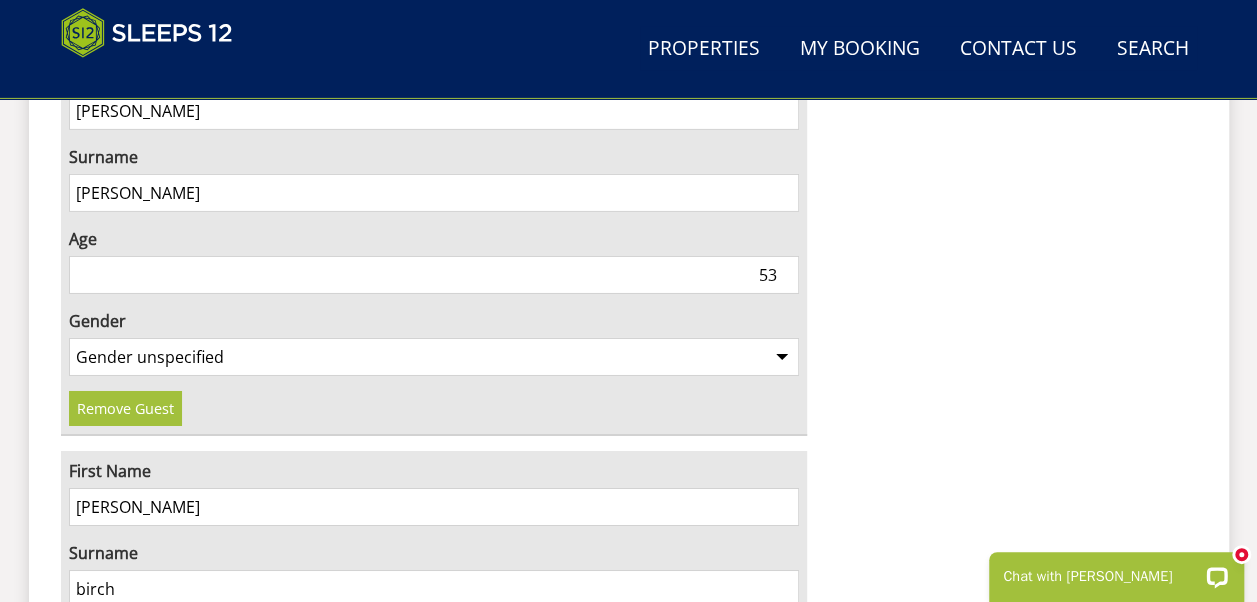 type on "birch" 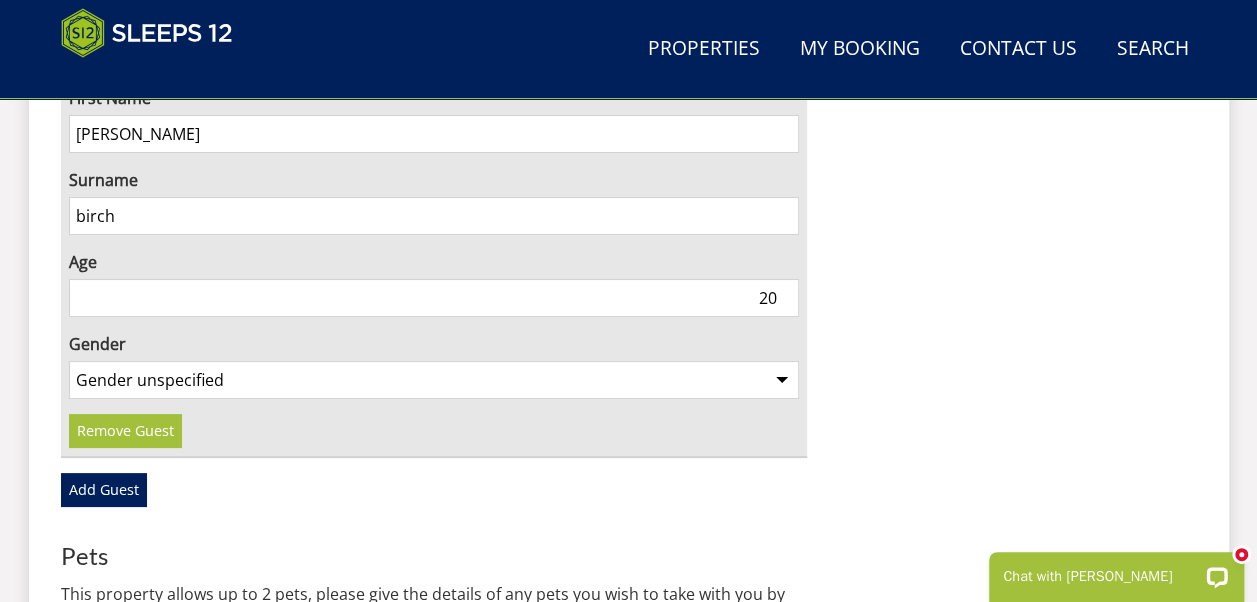 scroll, scrollTop: 7458, scrollLeft: 0, axis: vertical 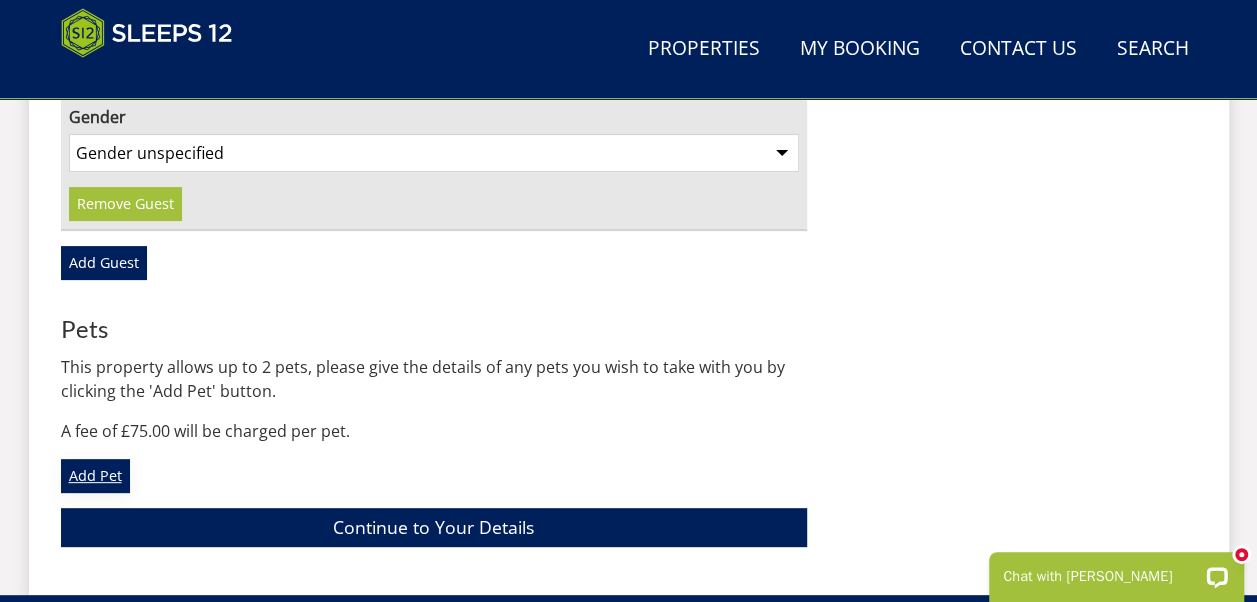 type on "20" 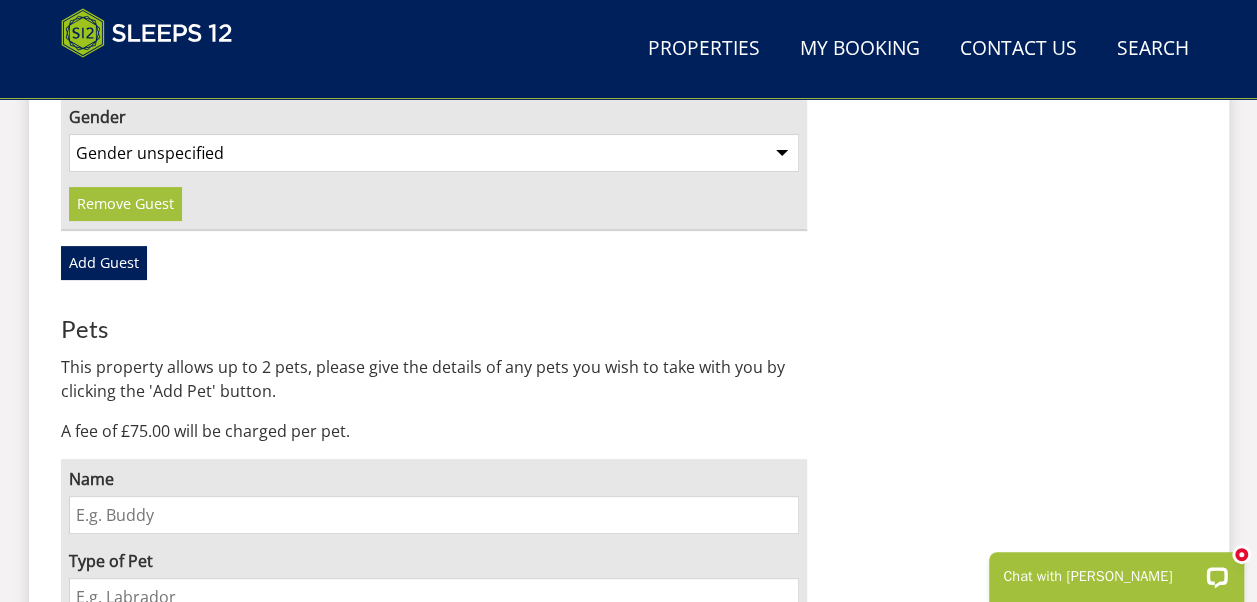 click on "Name" at bounding box center [434, 515] 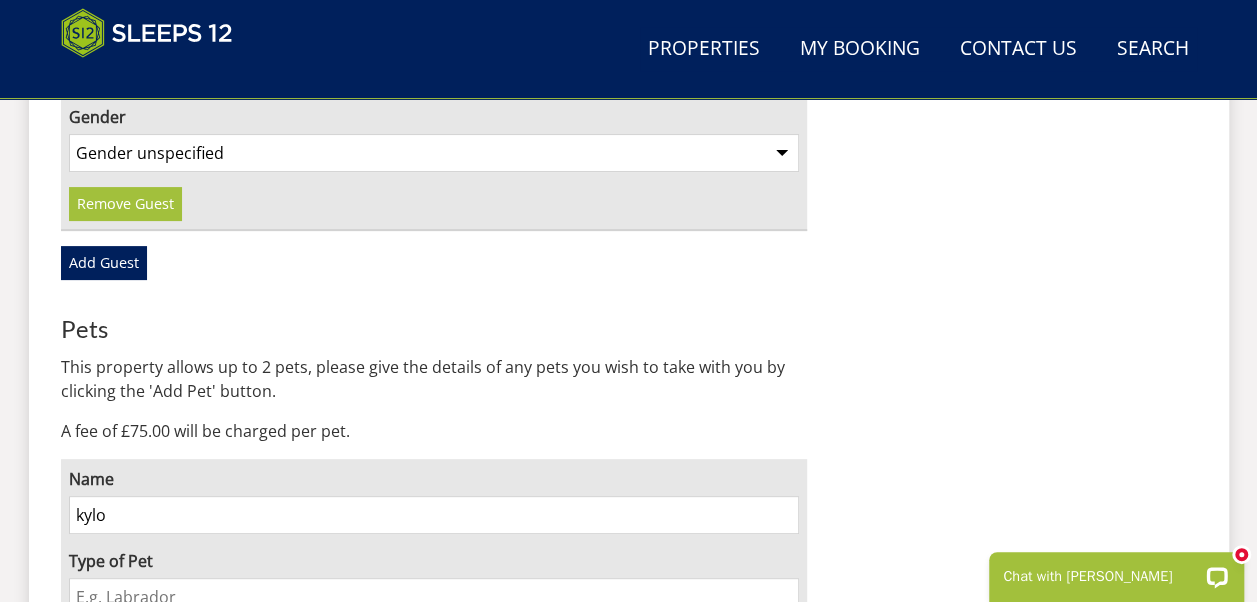 type on "kylo" 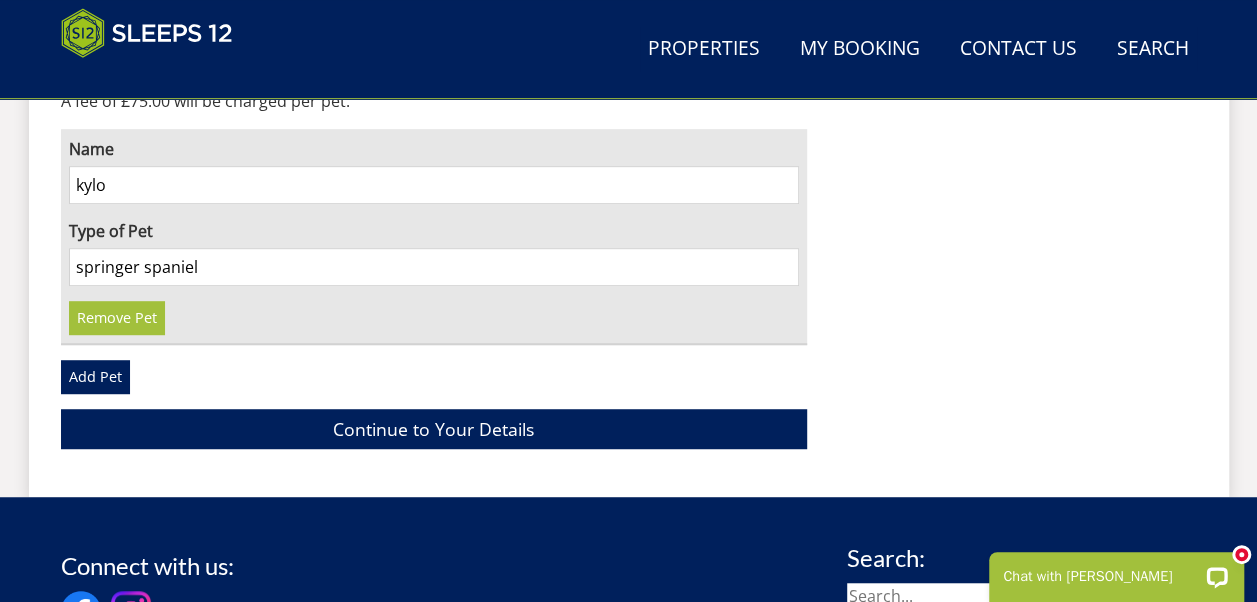 scroll, scrollTop: 8026, scrollLeft: 0, axis: vertical 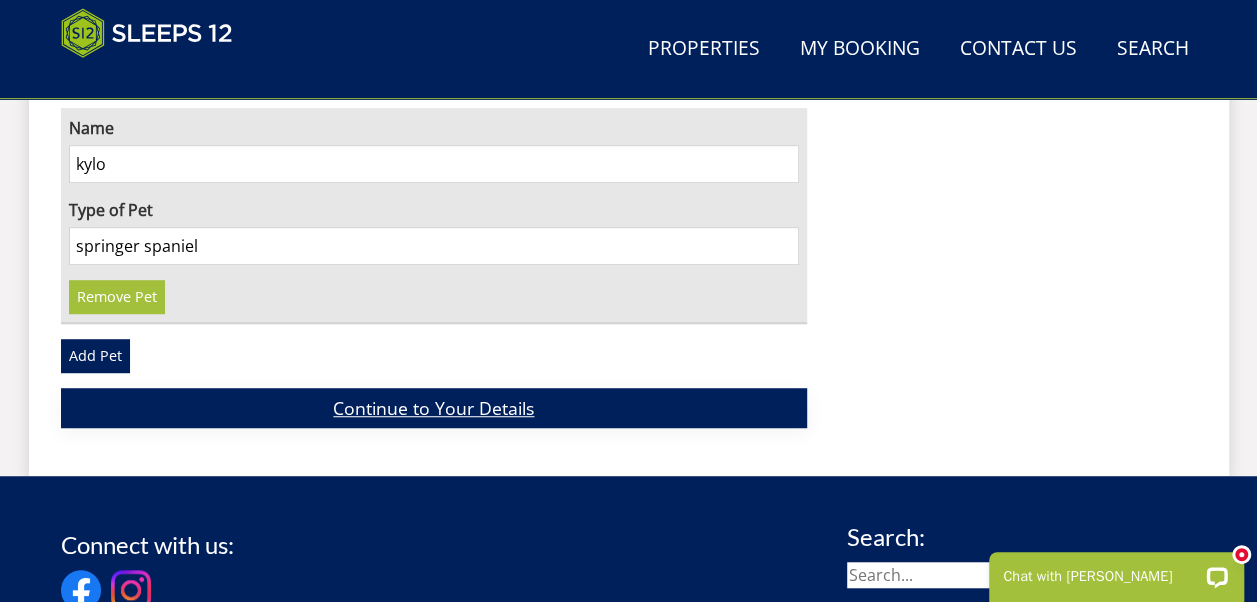 type on "springer spaniel" 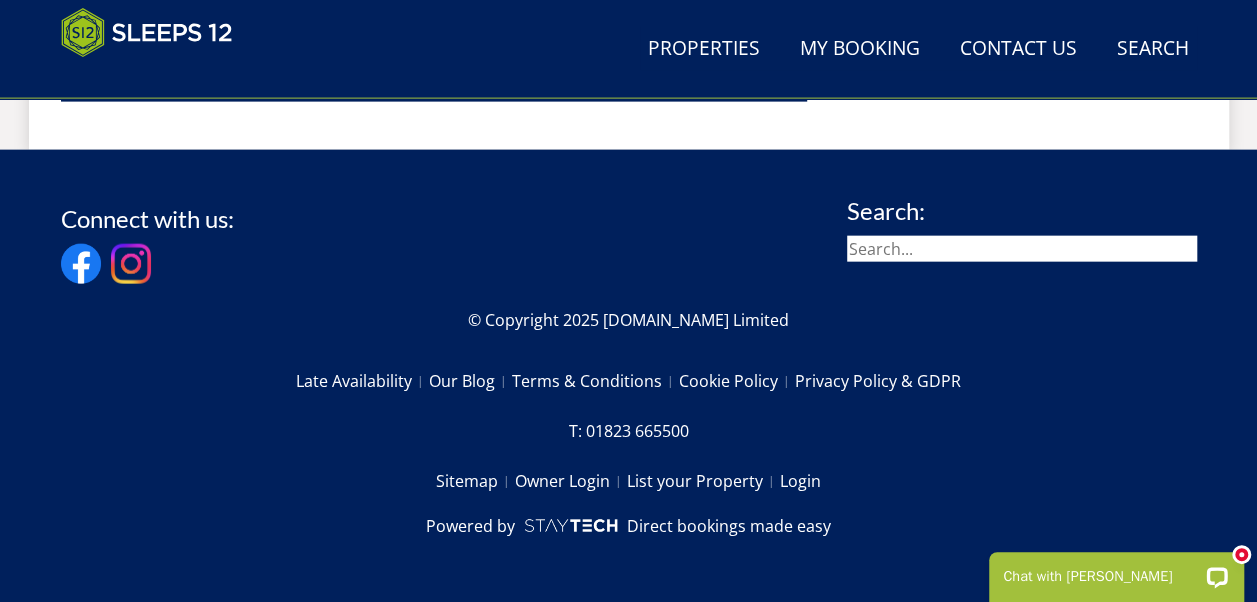 scroll, scrollTop: 858, scrollLeft: 0, axis: vertical 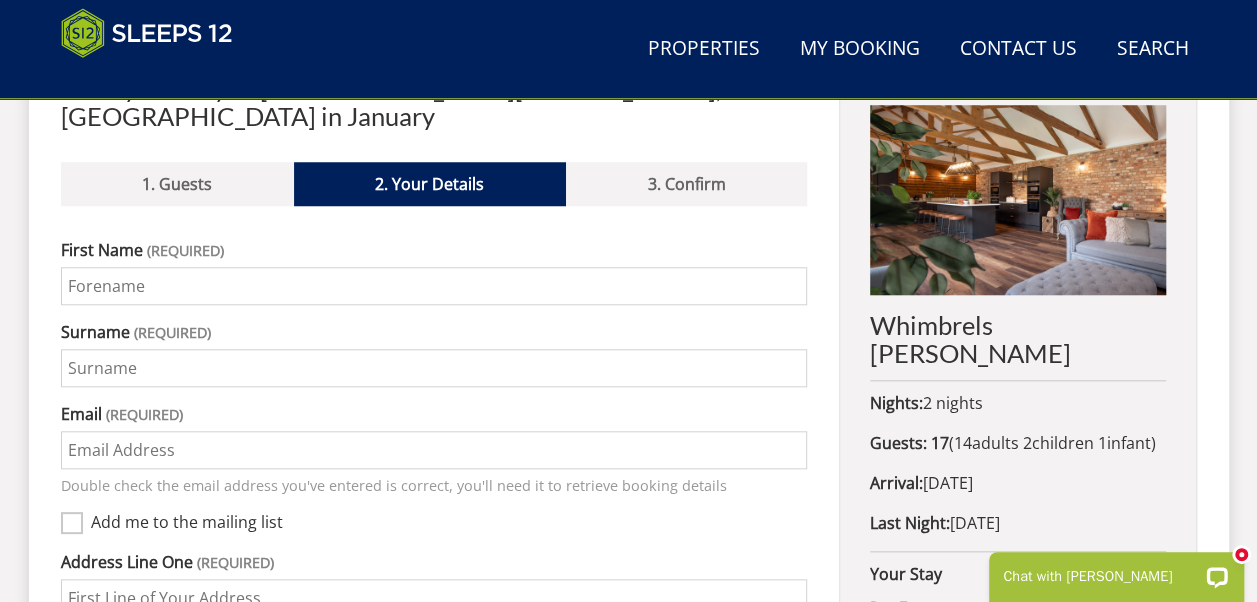click on "First Name" at bounding box center [434, 286] 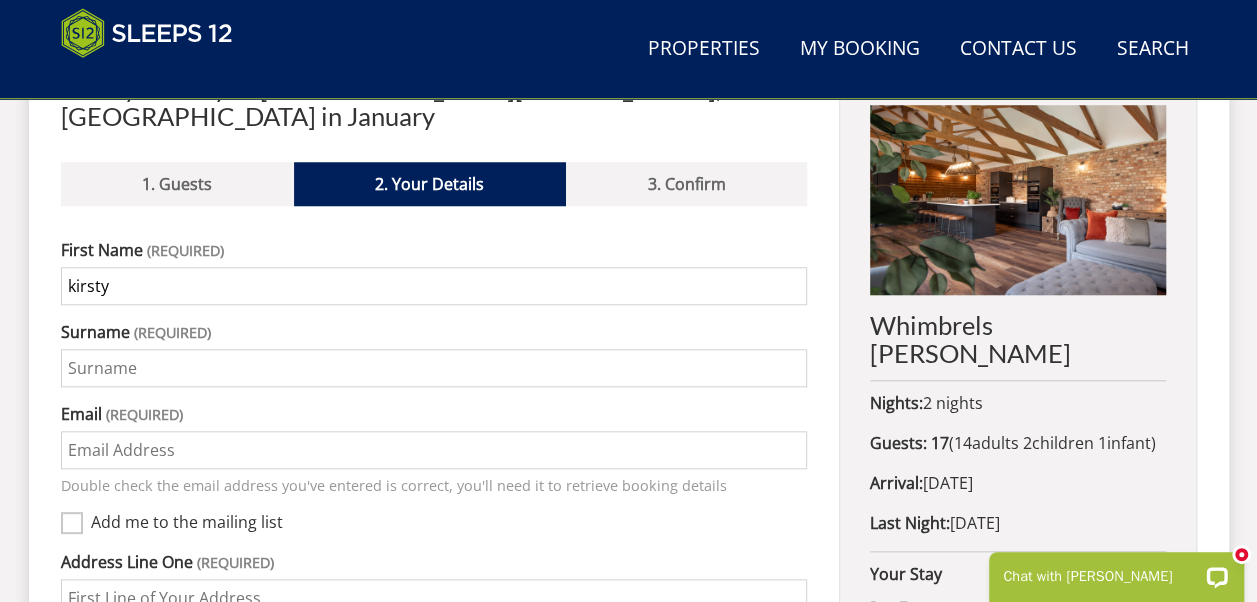 type on "kirsty" 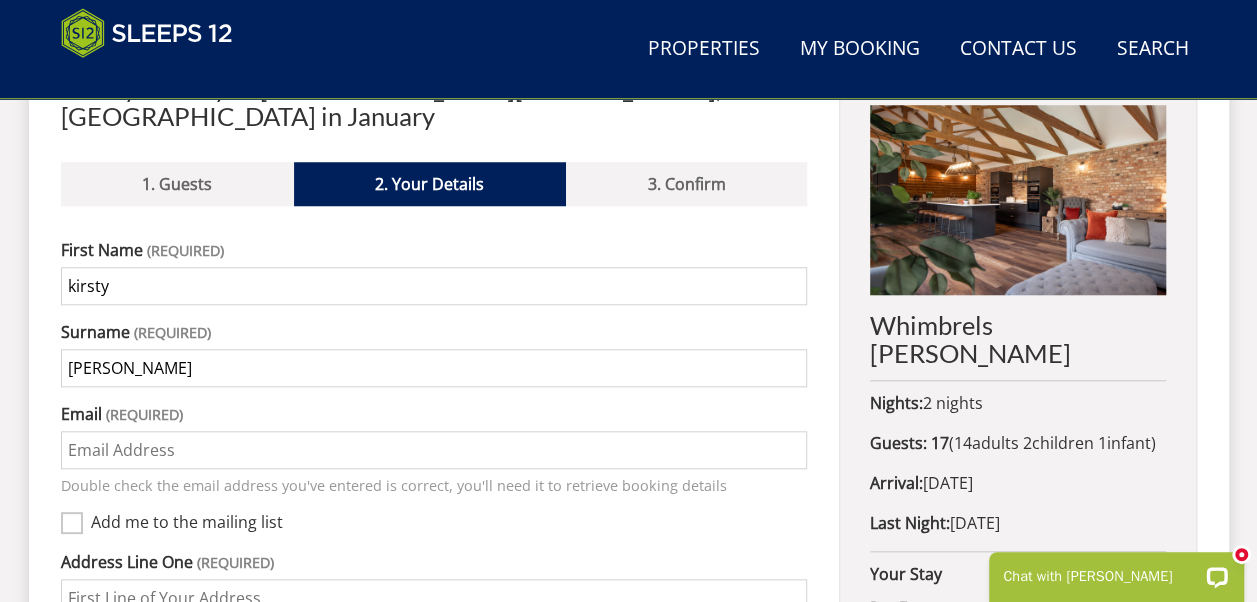 type on "[PERSON_NAME]" 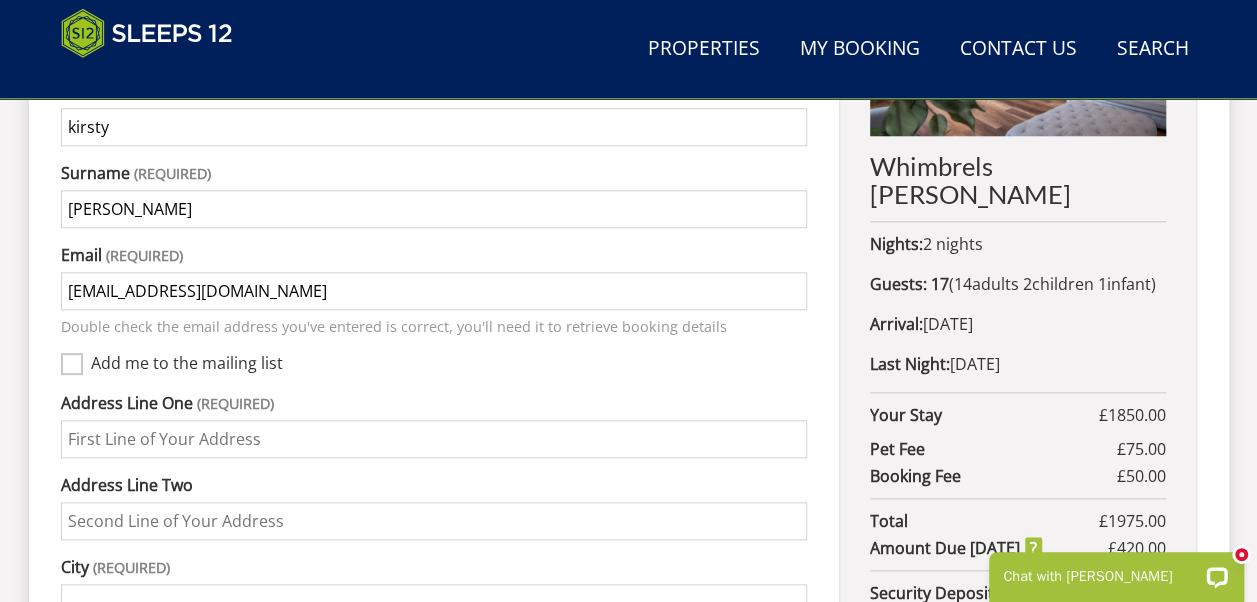 scroll, scrollTop: 951, scrollLeft: 0, axis: vertical 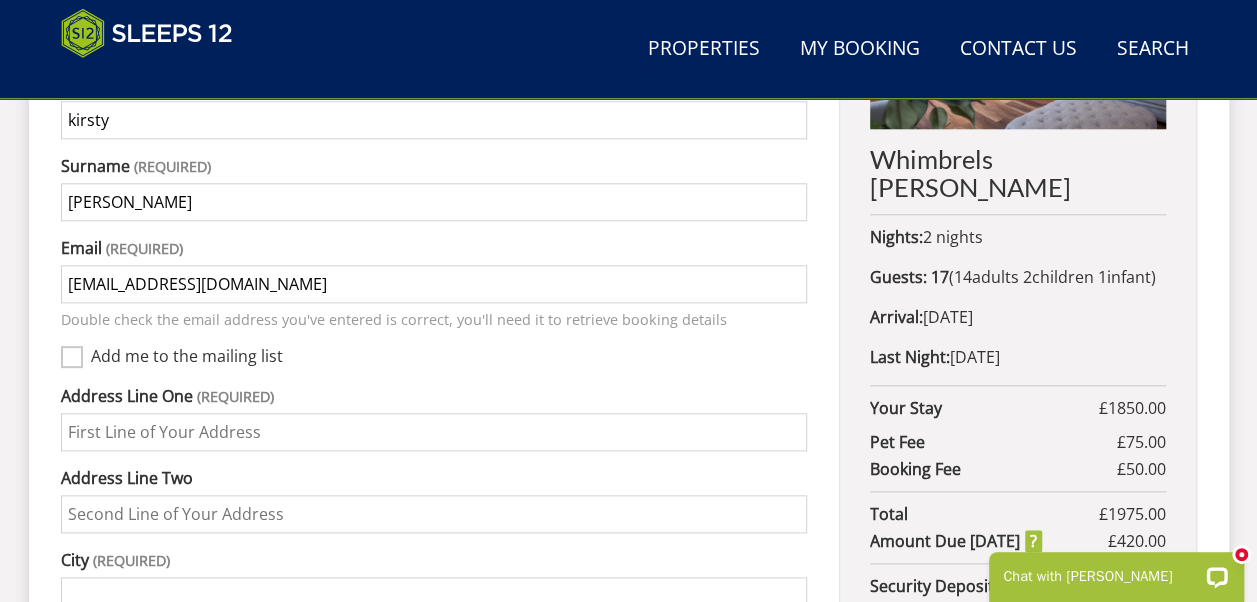type on "[EMAIL_ADDRESS][DOMAIN_NAME]" 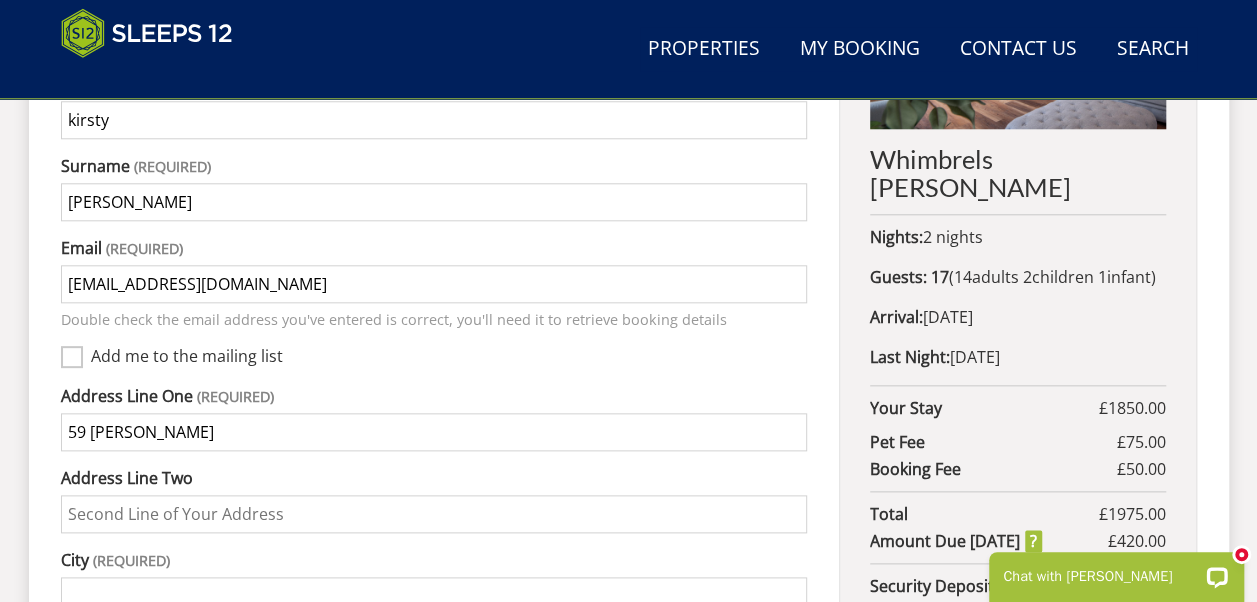 type on "59 [PERSON_NAME]" 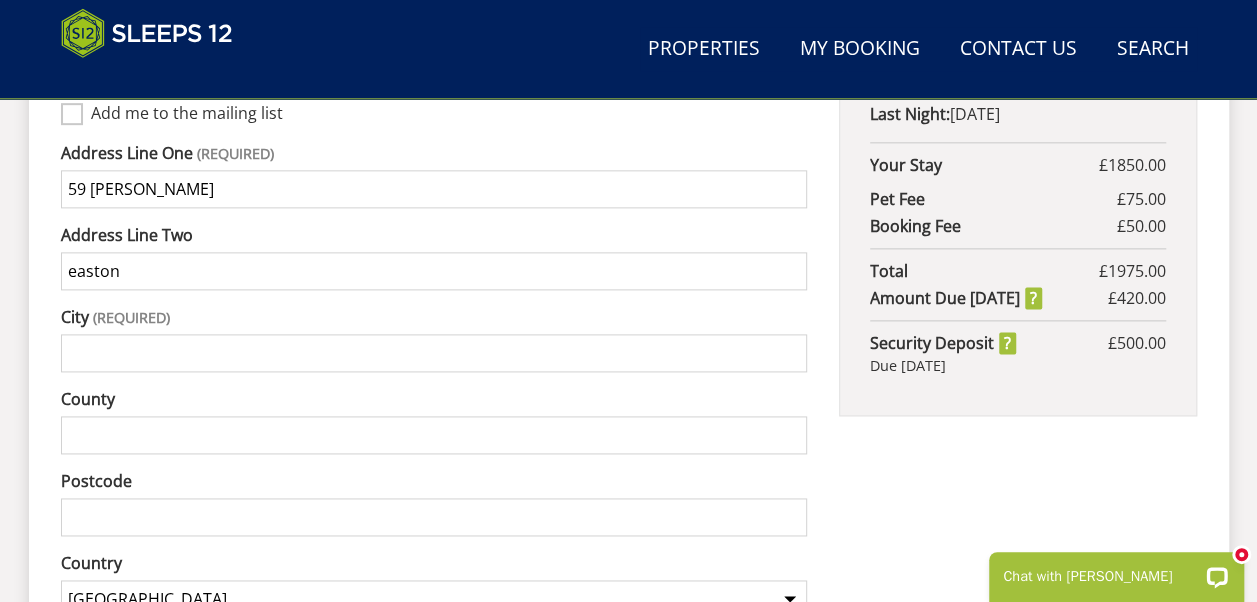 scroll, scrollTop: 1200, scrollLeft: 0, axis: vertical 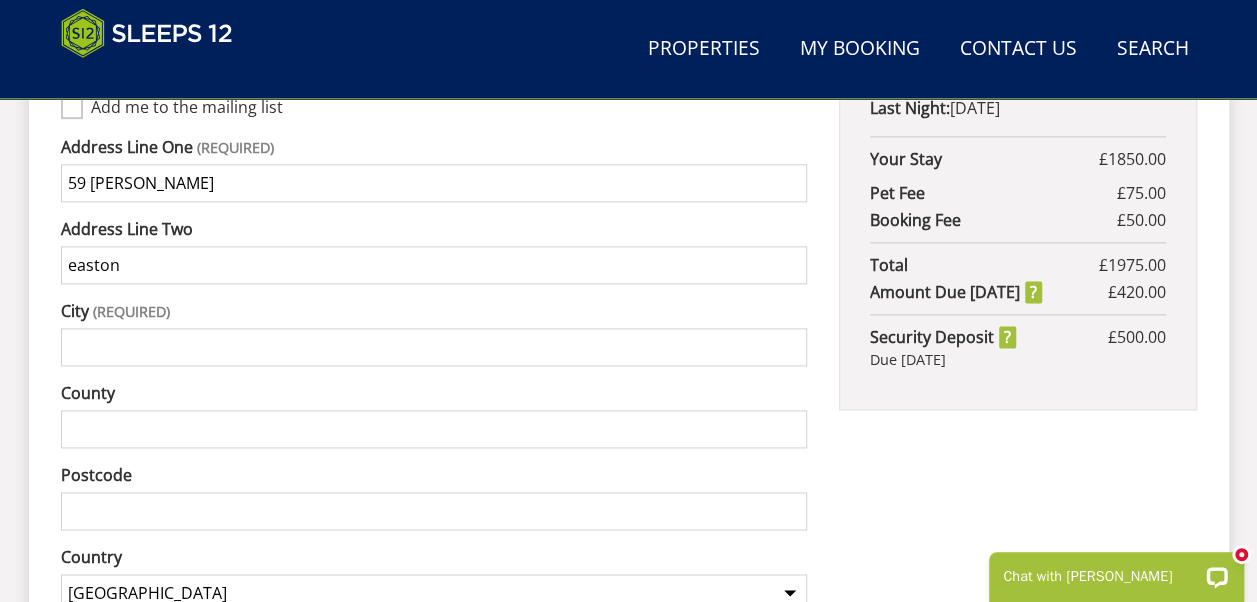 type on "easton" 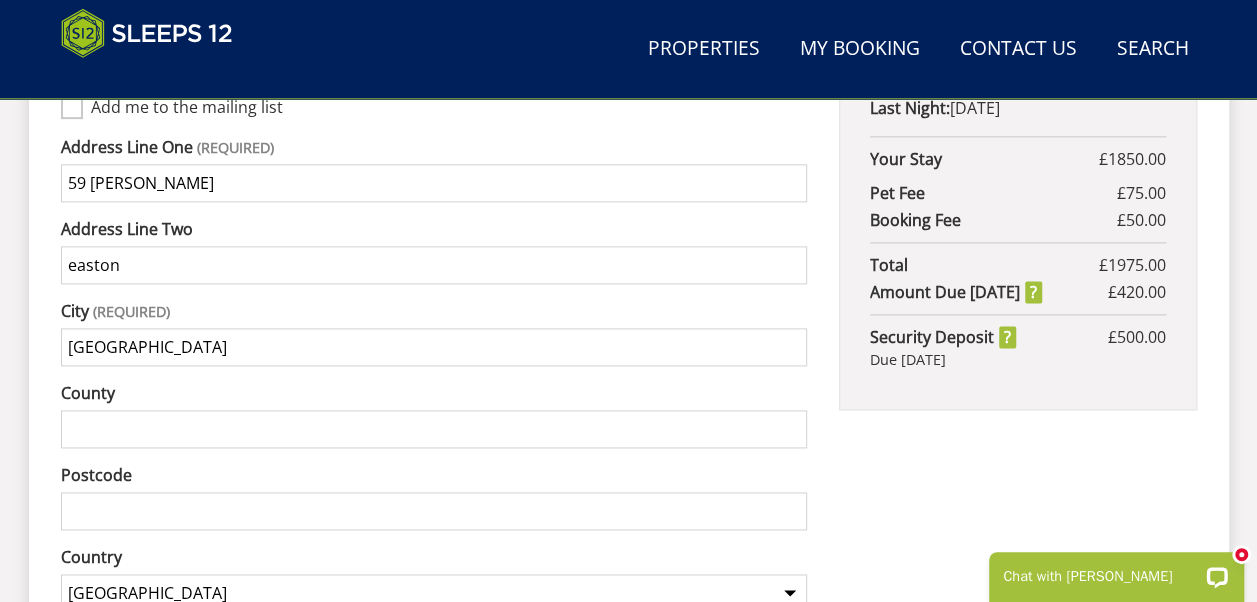 type on "[GEOGRAPHIC_DATA]" 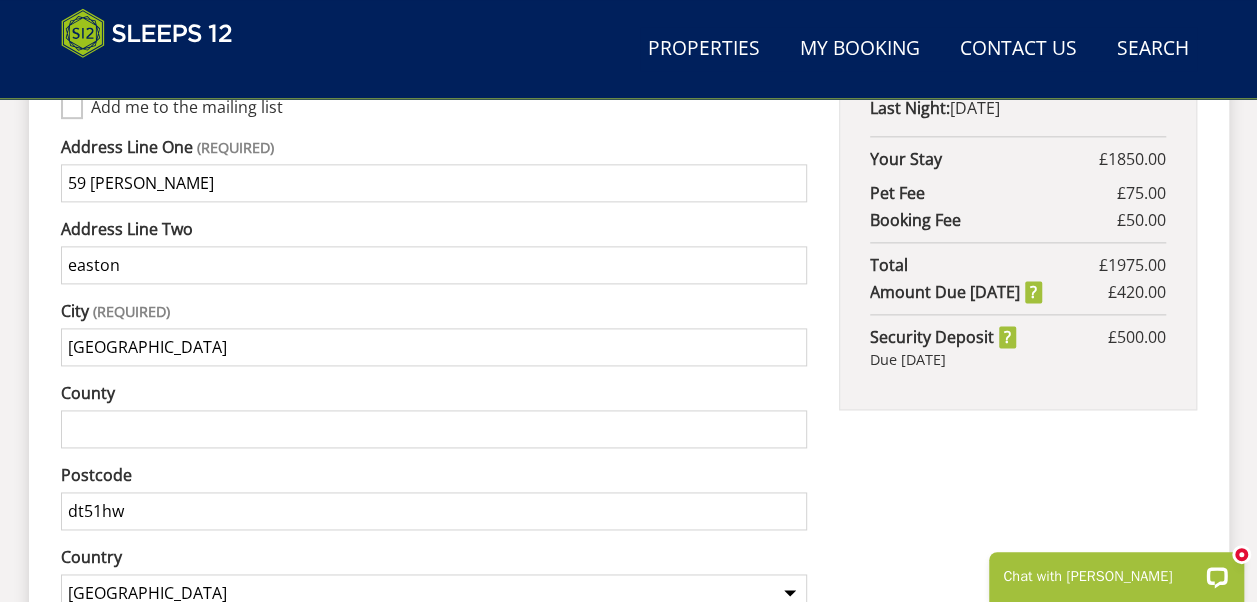 type on "dt51hw" 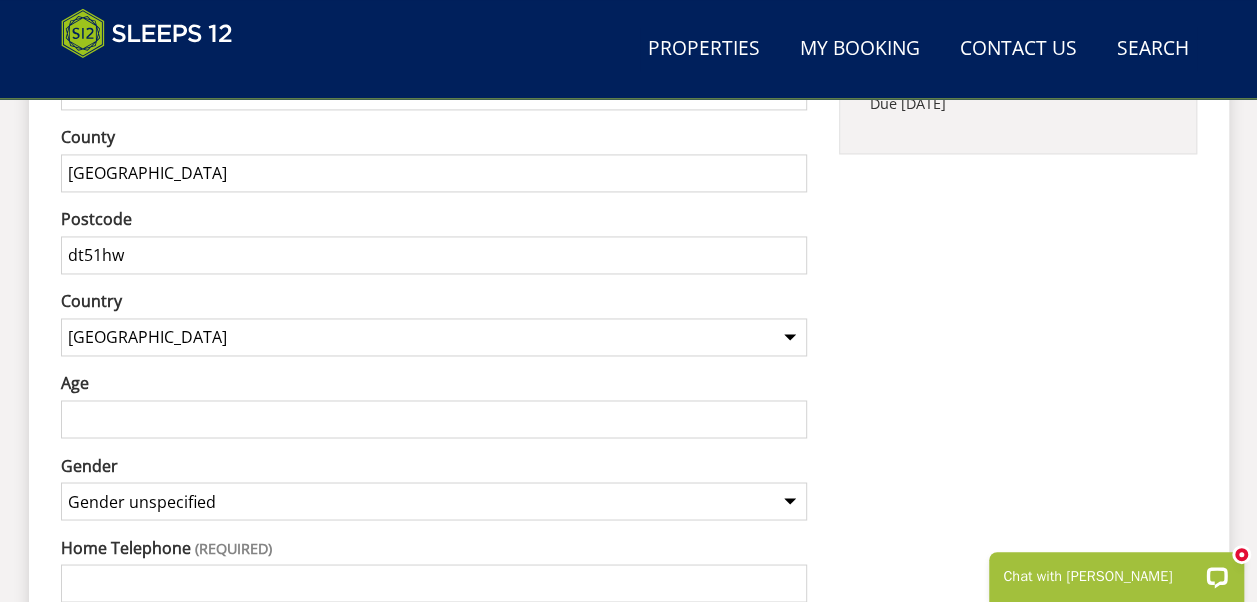 scroll, scrollTop: 1452, scrollLeft: 0, axis: vertical 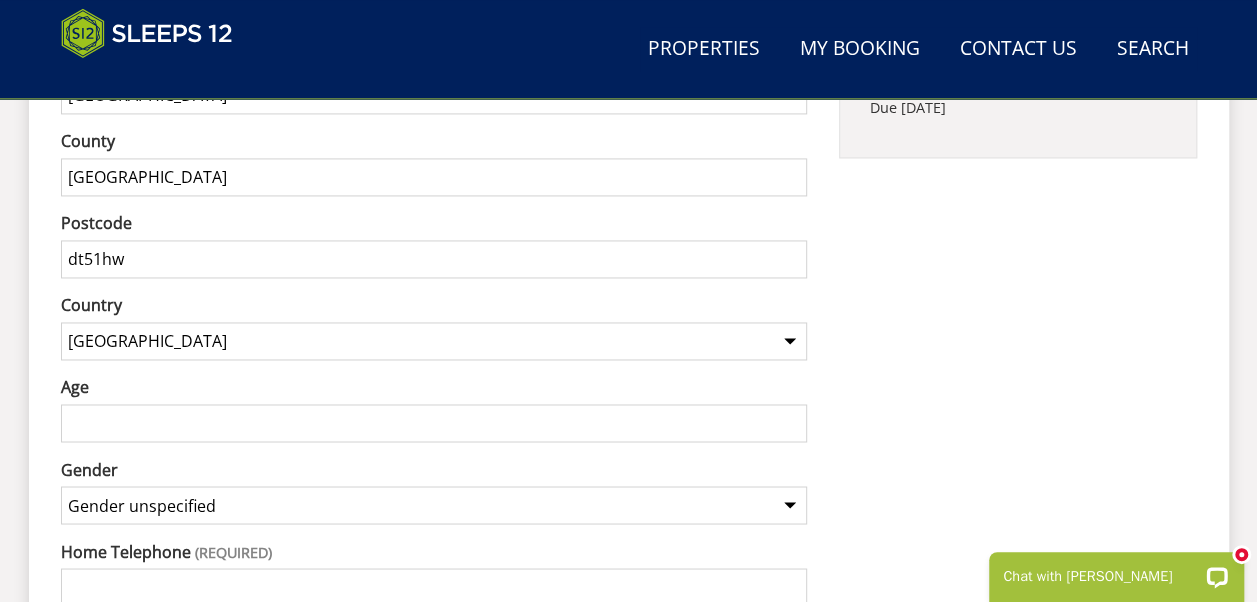 type on "[GEOGRAPHIC_DATA]" 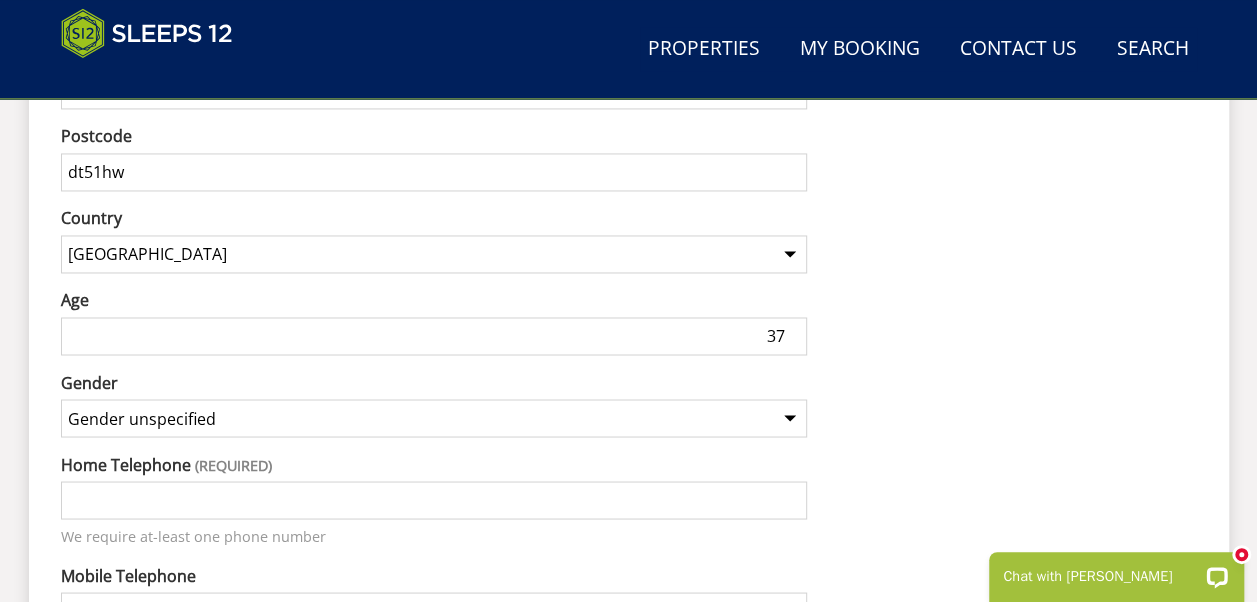 scroll, scrollTop: 1552, scrollLeft: 0, axis: vertical 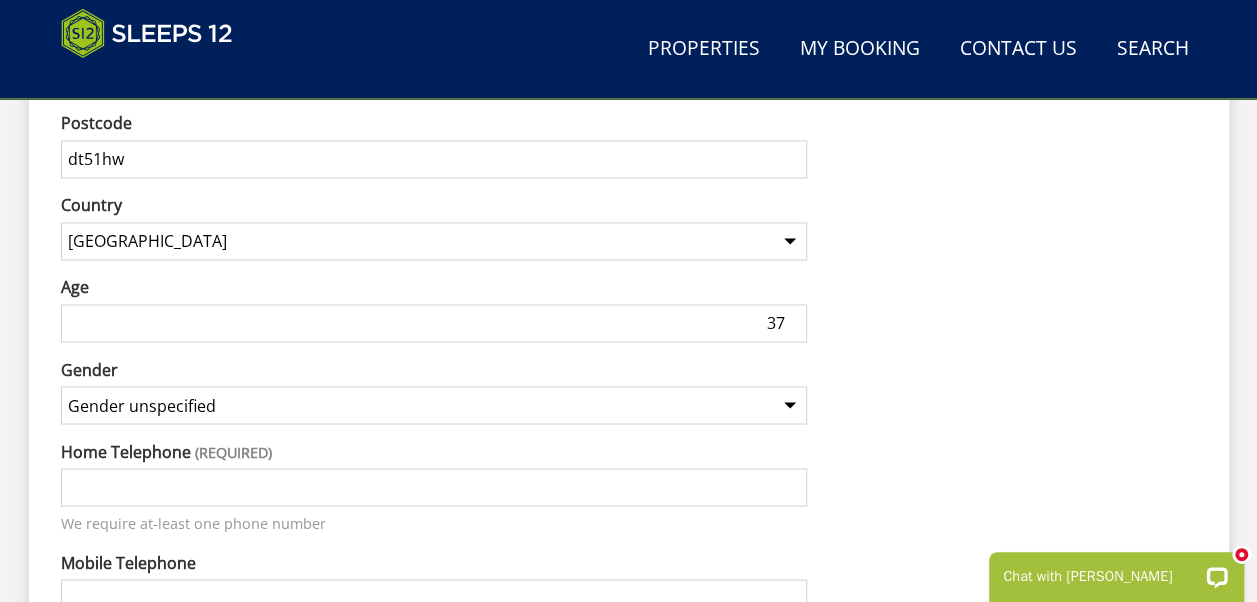 type on "37" 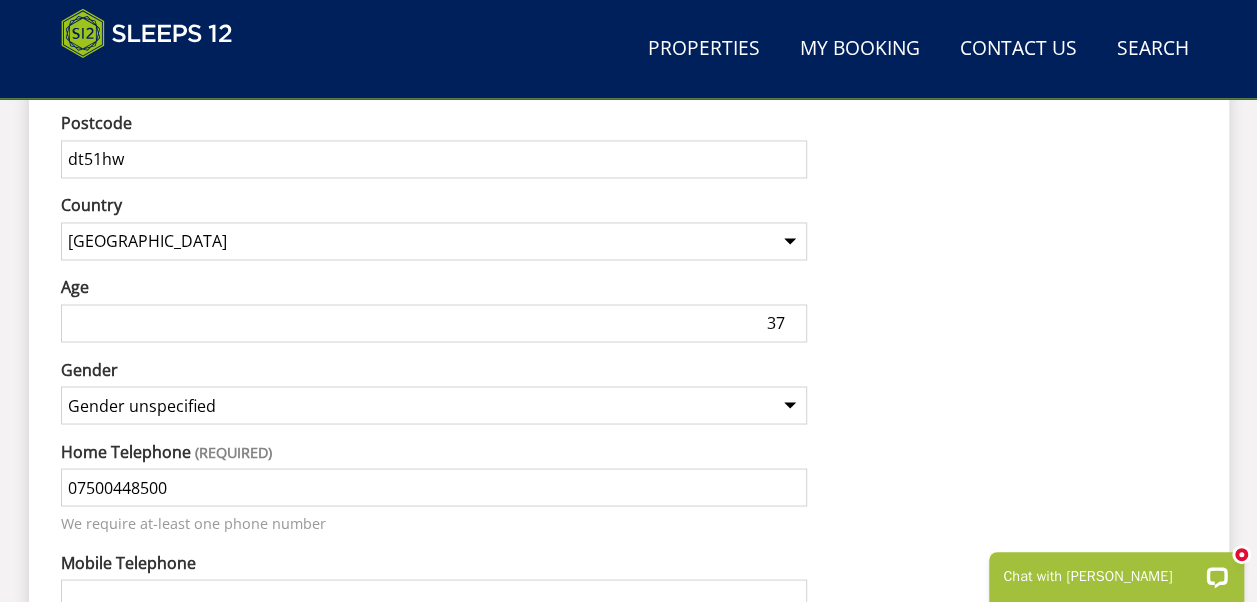 type on "07500448500" 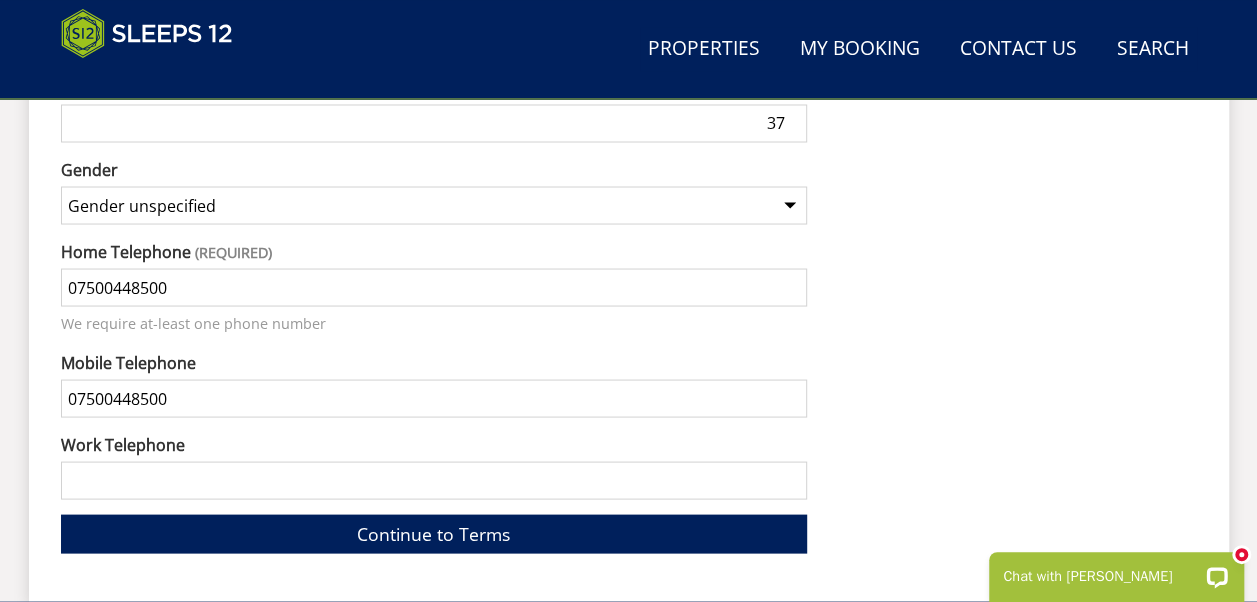 scroll, scrollTop: 1758, scrollLeft: 0, axis: vertical 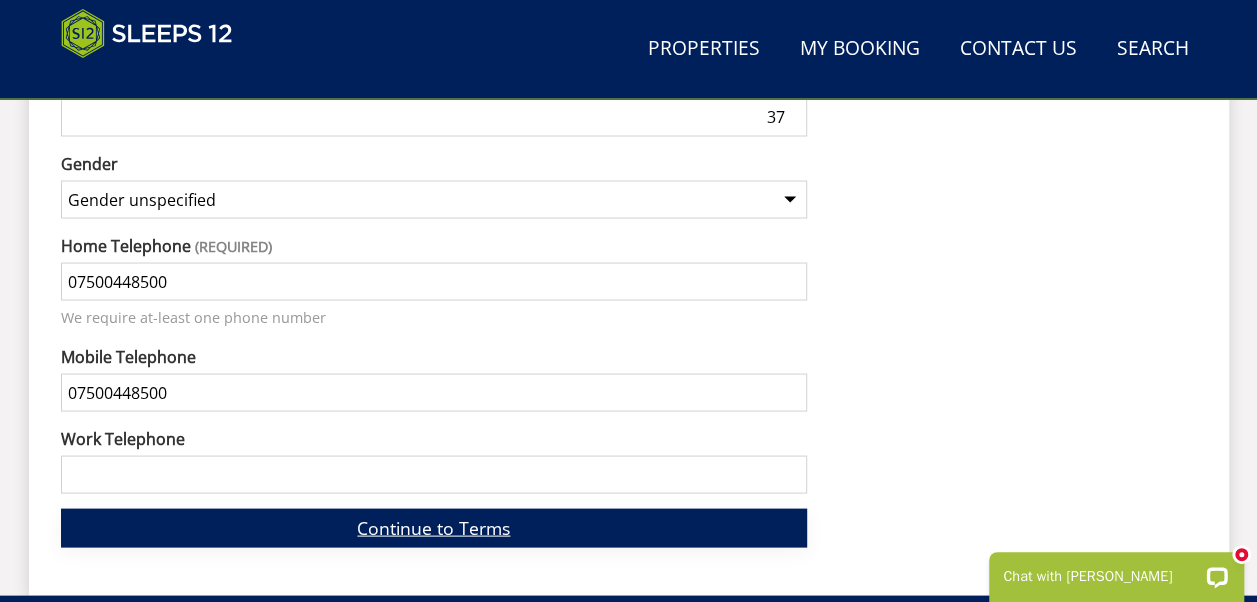 type on "07500448500" 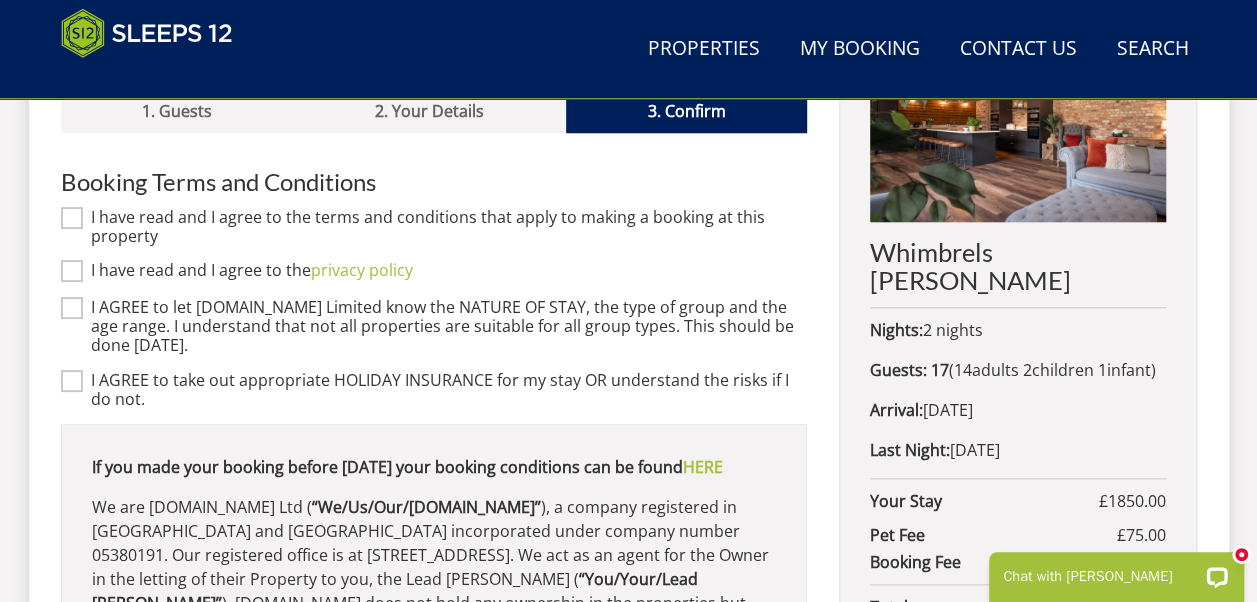 click on "I have read and I agree to the terms and conditions that apply to making a booking at this property" at bounding box center [72, 217] 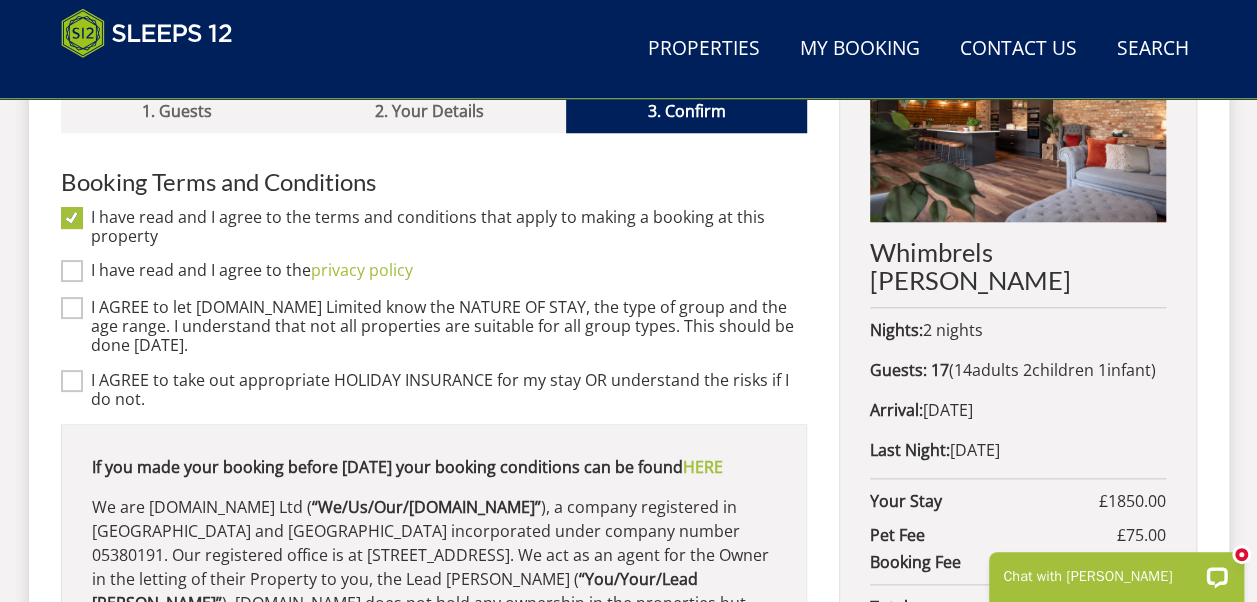 click on "I have read and I agree to the  privacy policy" at bounding box center [72, 271] 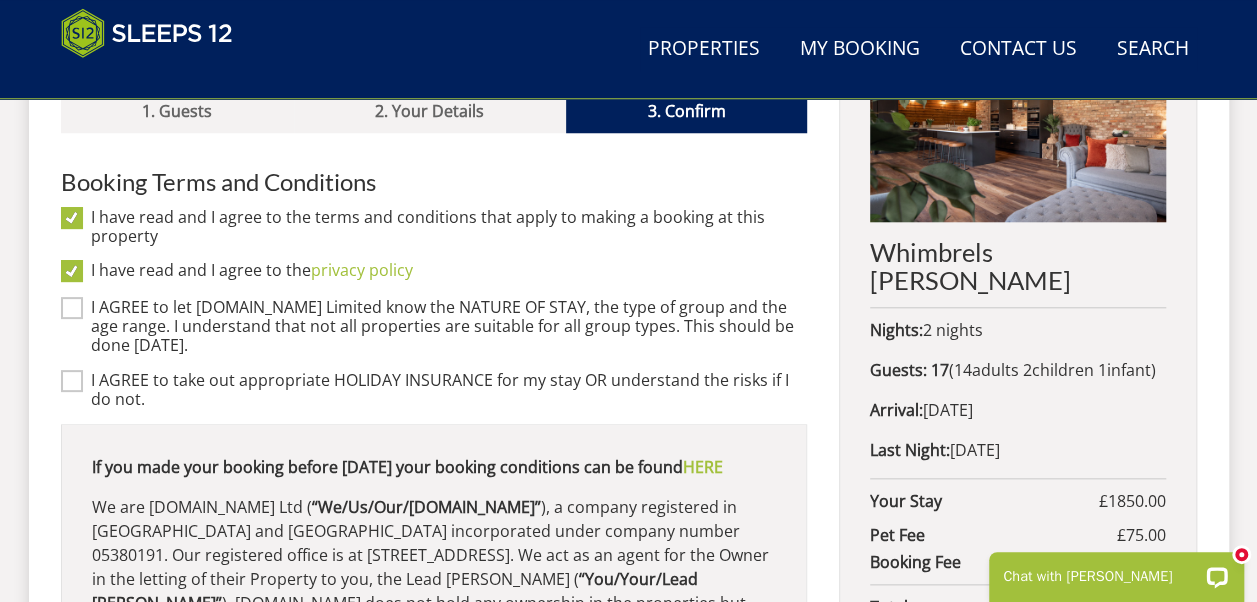 click on "I AGREE to let [DOMAIN_NAME] Limited know the NATURE OF STAY, the type of group and the age range. I understand that not all properties are suitable for all group types. This should be done [DATE]." at bounding box center [72, 308] 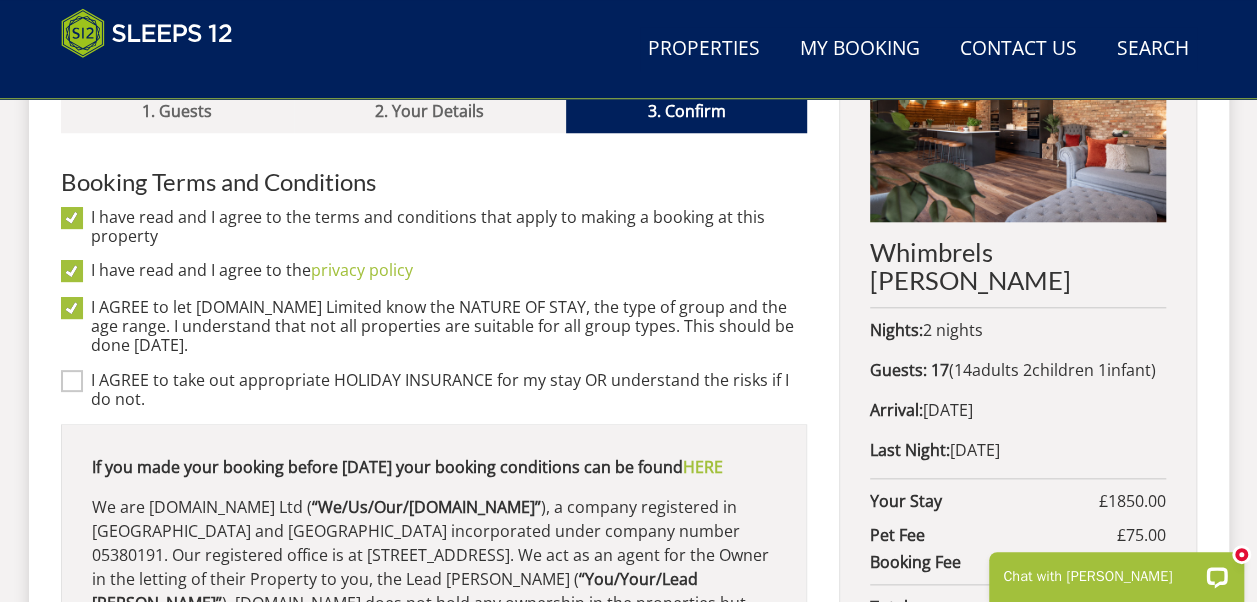 click on "I AGREE to take out appropriate HOLIDAY INSURANCE for my stay OR understand the risks if I do not." at bounding box center (72, 380) 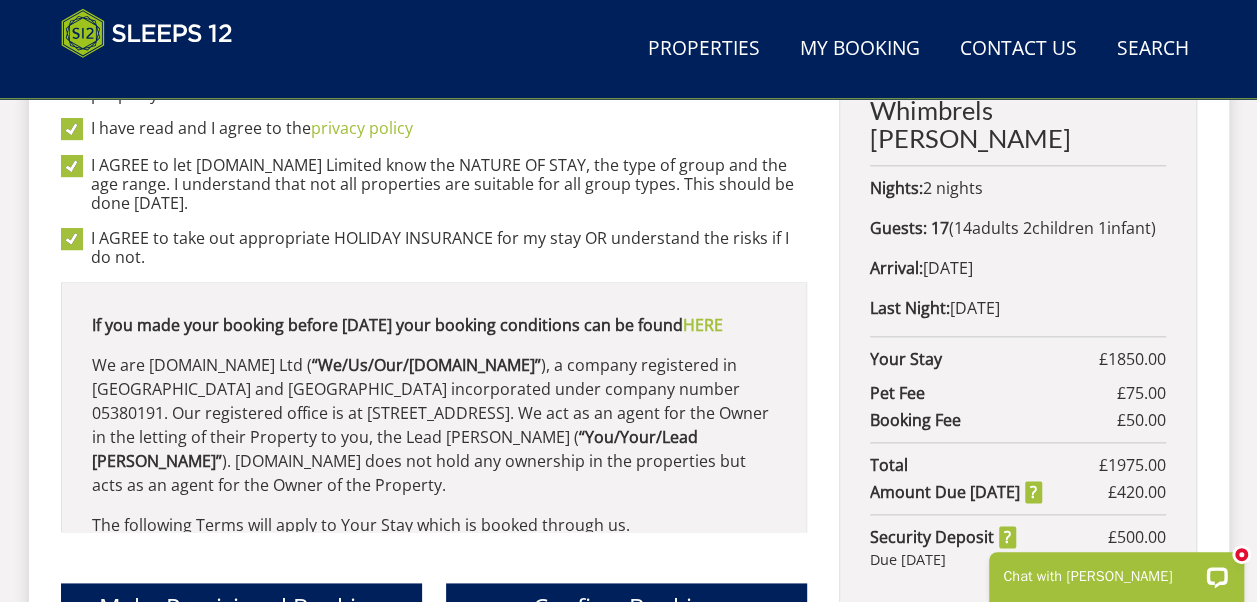 scroll, scrollTop: 1006, scrollLeft: 0, axis: vertical 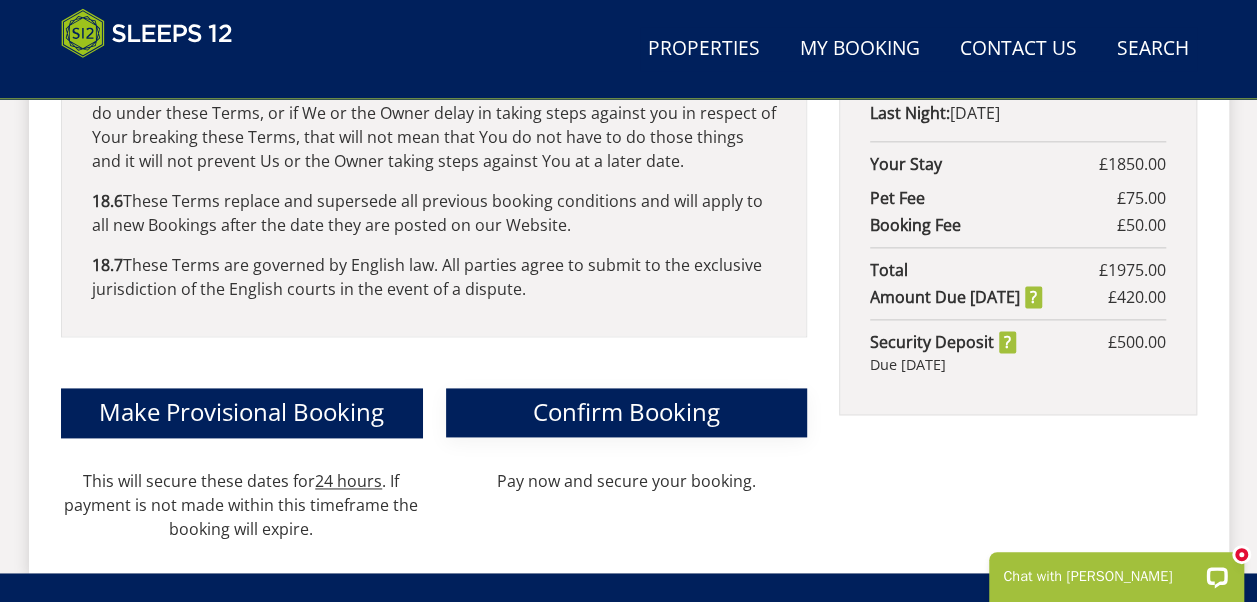 click on "Confirm Booking" at bounding box center (626, 411) 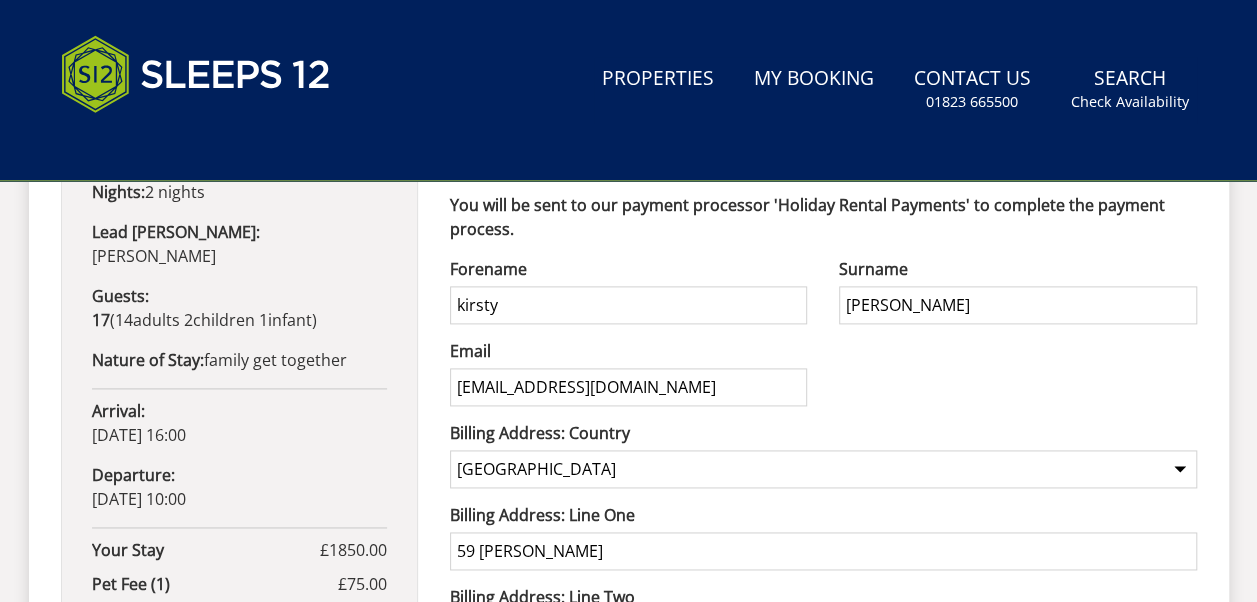 scroll, scrollTop: 0, scrollLeft: 0, axis: both 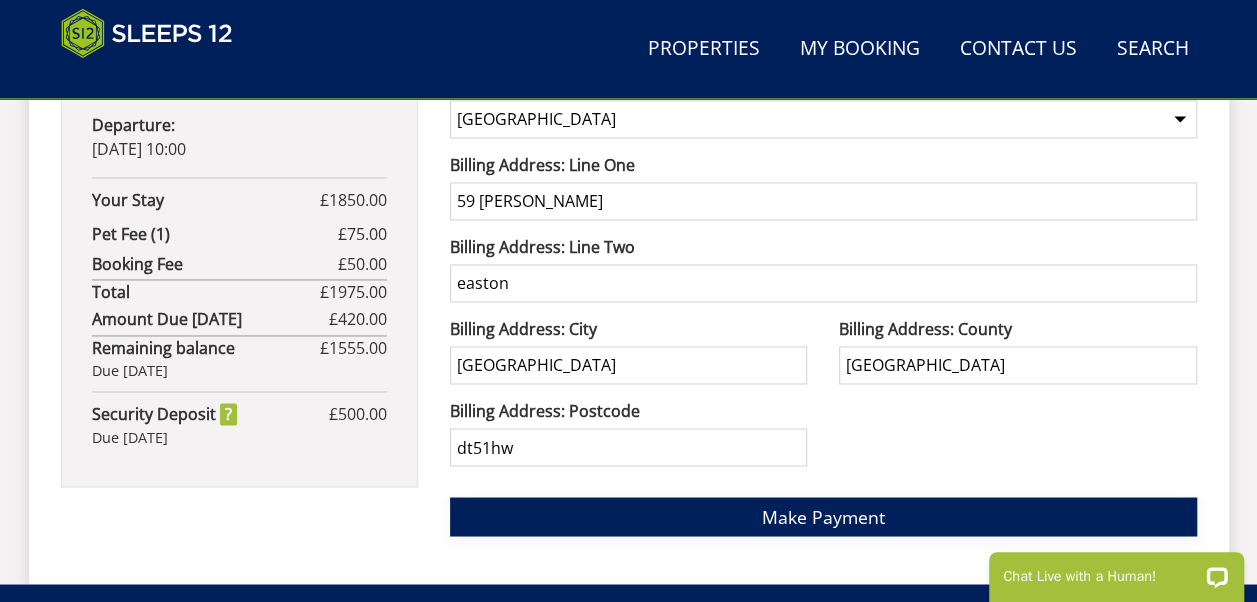 click on "Make Payment" at bounding box center [823, 516] 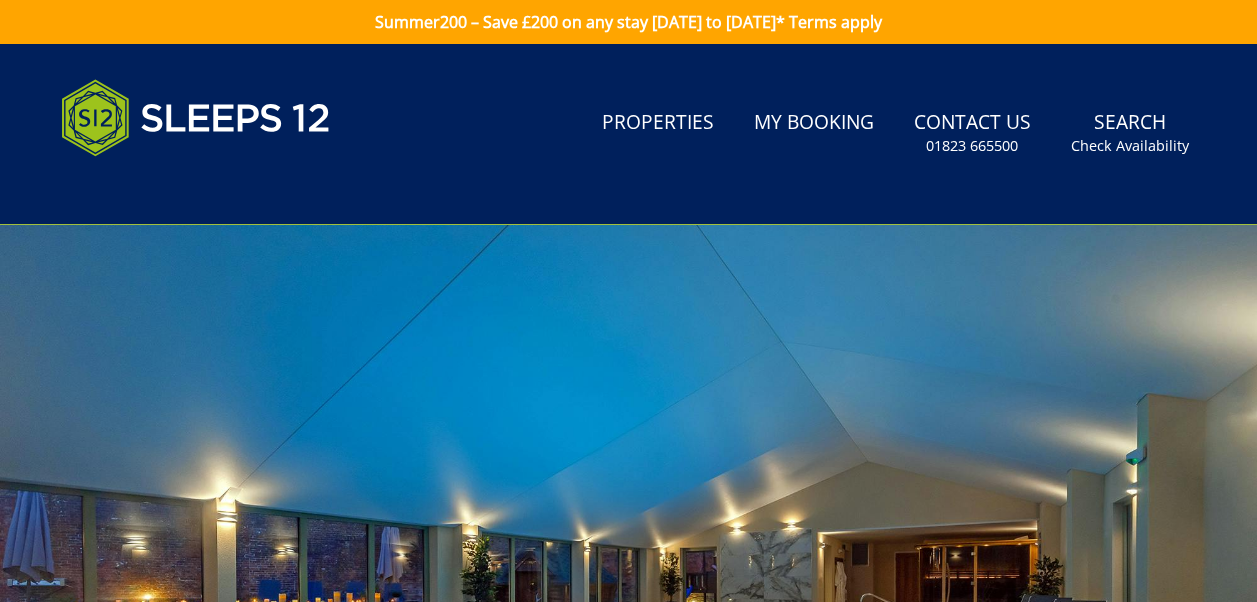 scroll, scrollTop: 0, scrollLeft: 0, axis: both 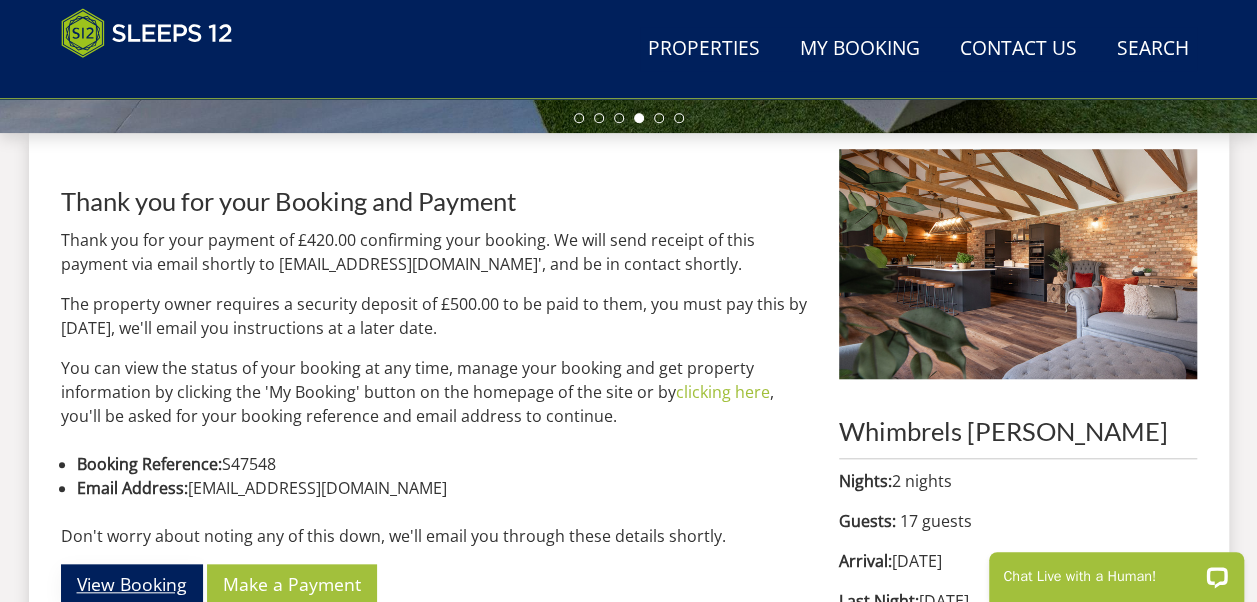 click on "View Booking" at bounding box center [132, 583] 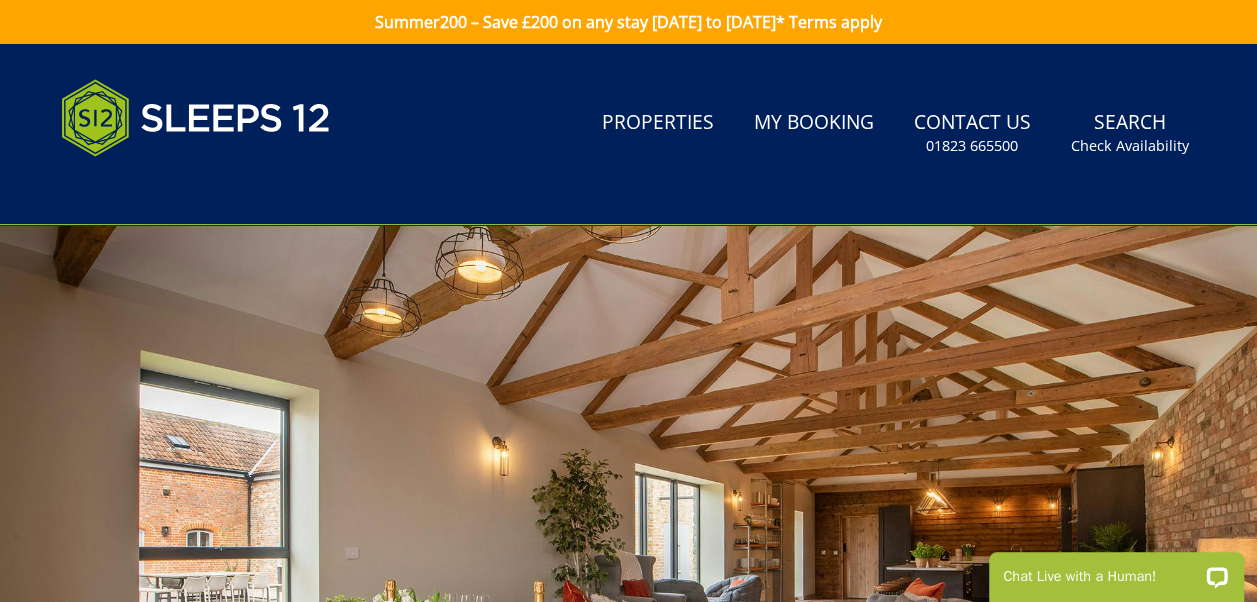 scroll, scrollTop: 0, scrollLeft: 0, axis: both 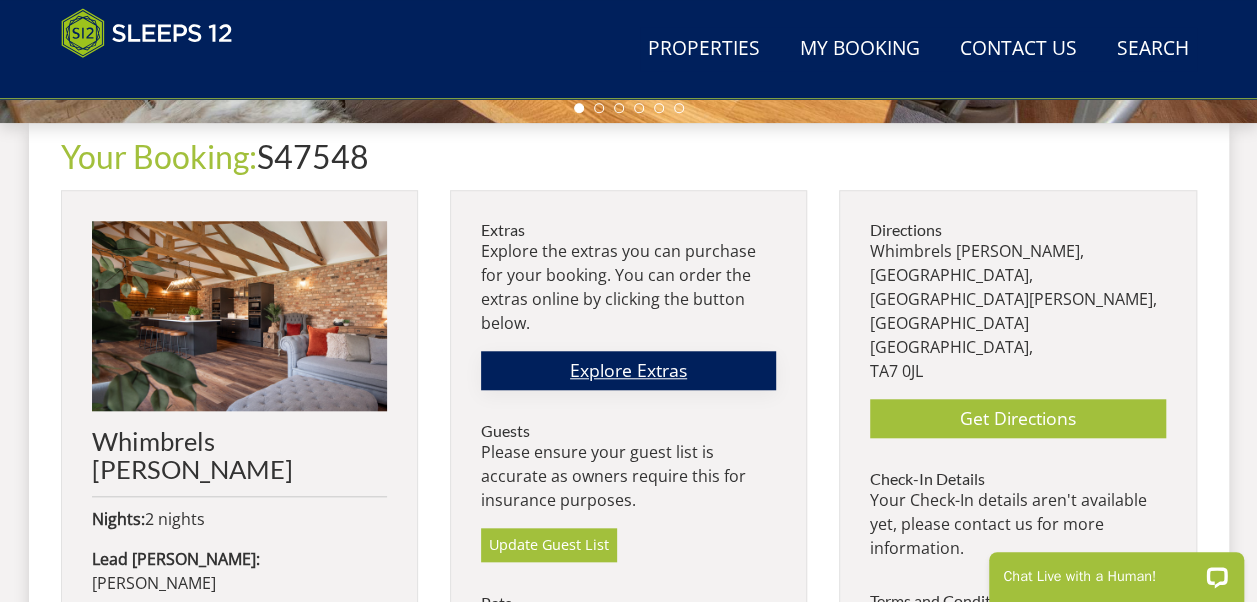 click on "Explore Extras" at bounding box center [628, 370] 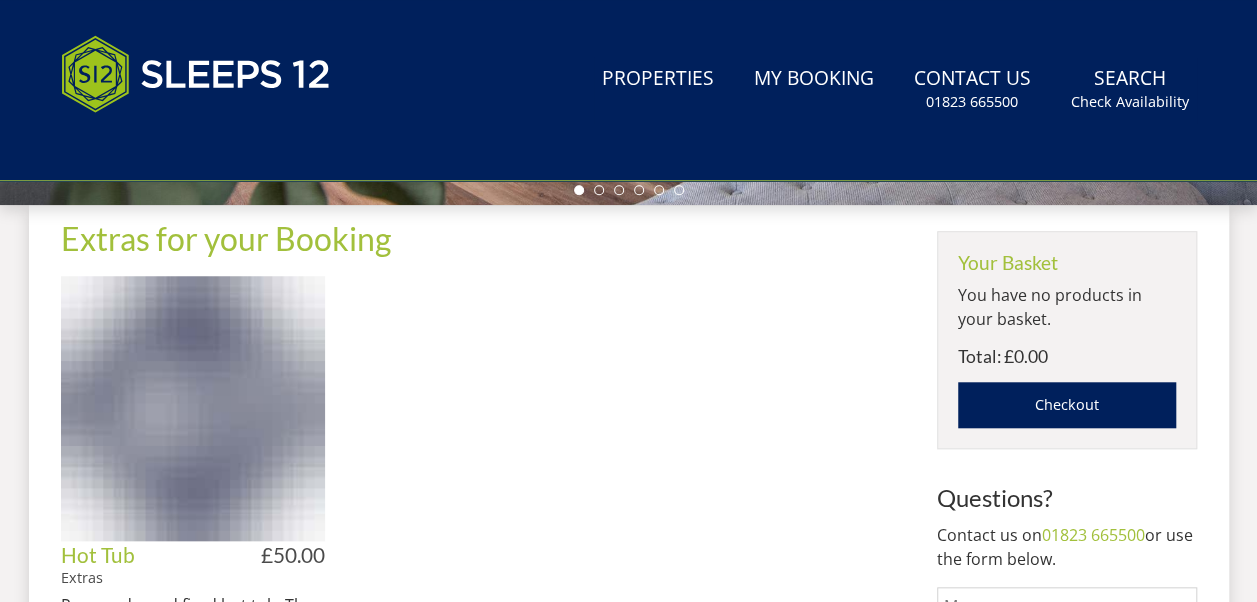 scroll, scrollTop: 0, scrollLeft: 0, axis: both 